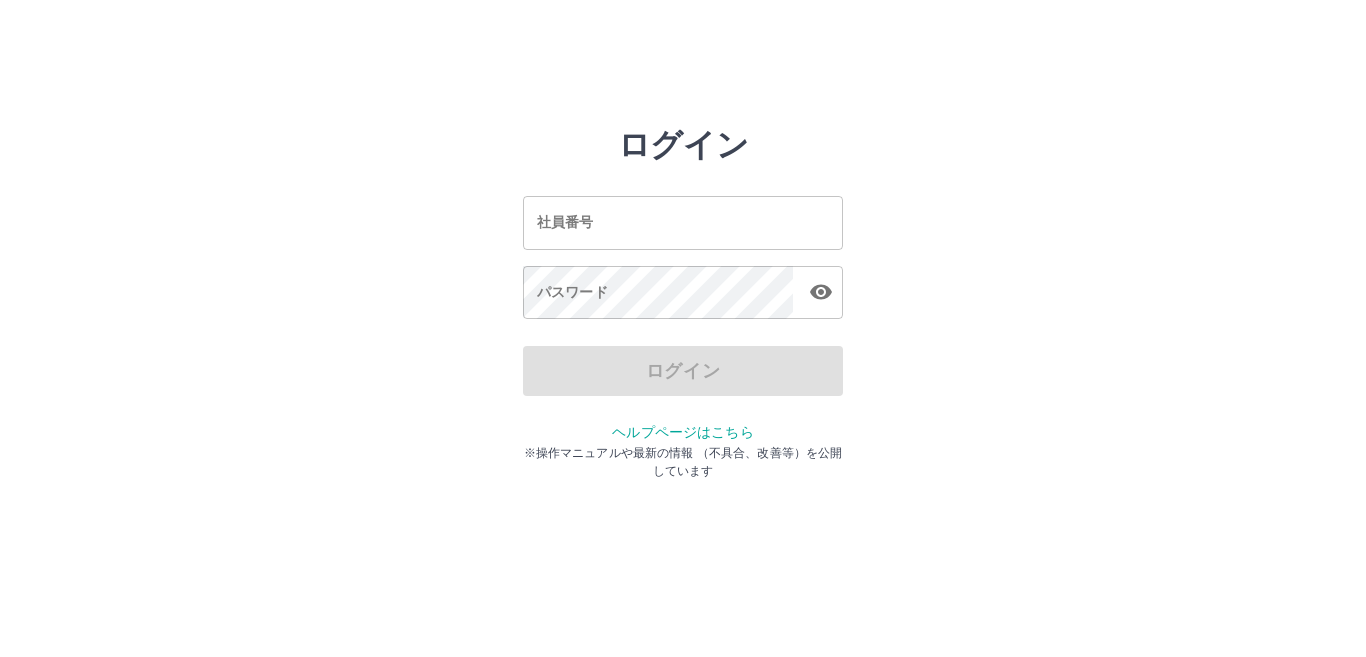scroll, scrollTop: 0, scrollLeft: 0, axis: both 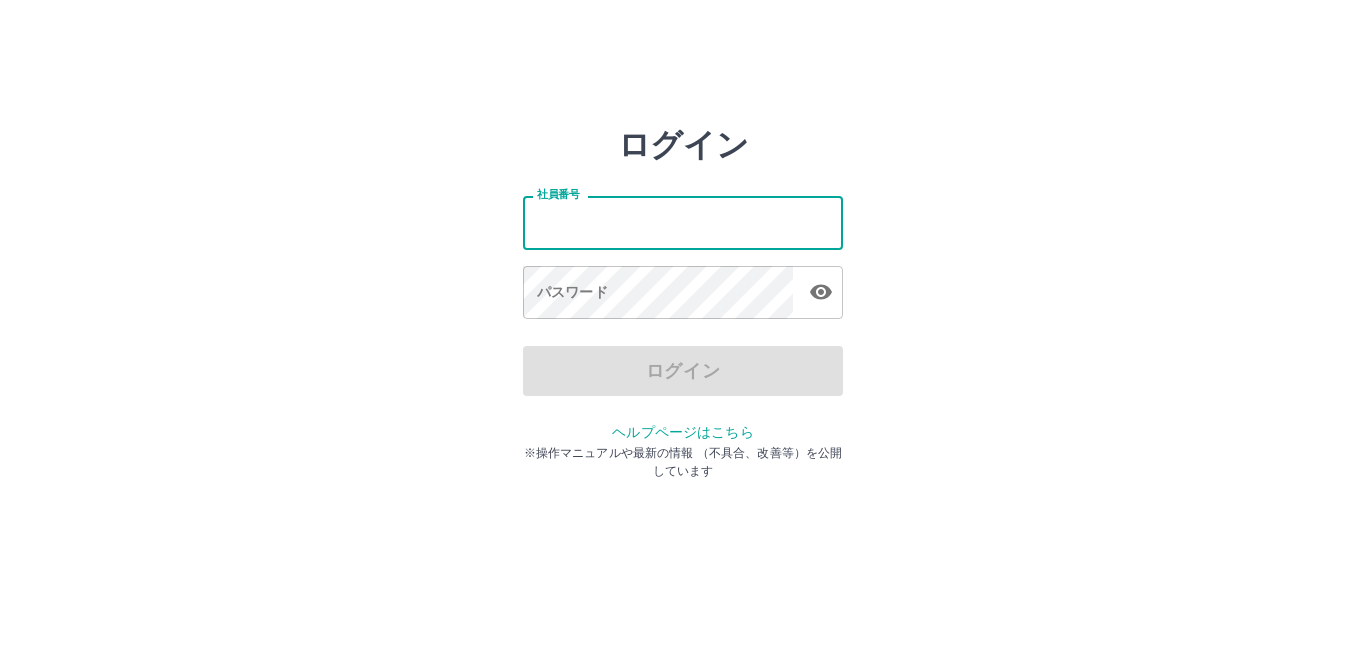 click on "社員番号" at bounding box center (683, 222) 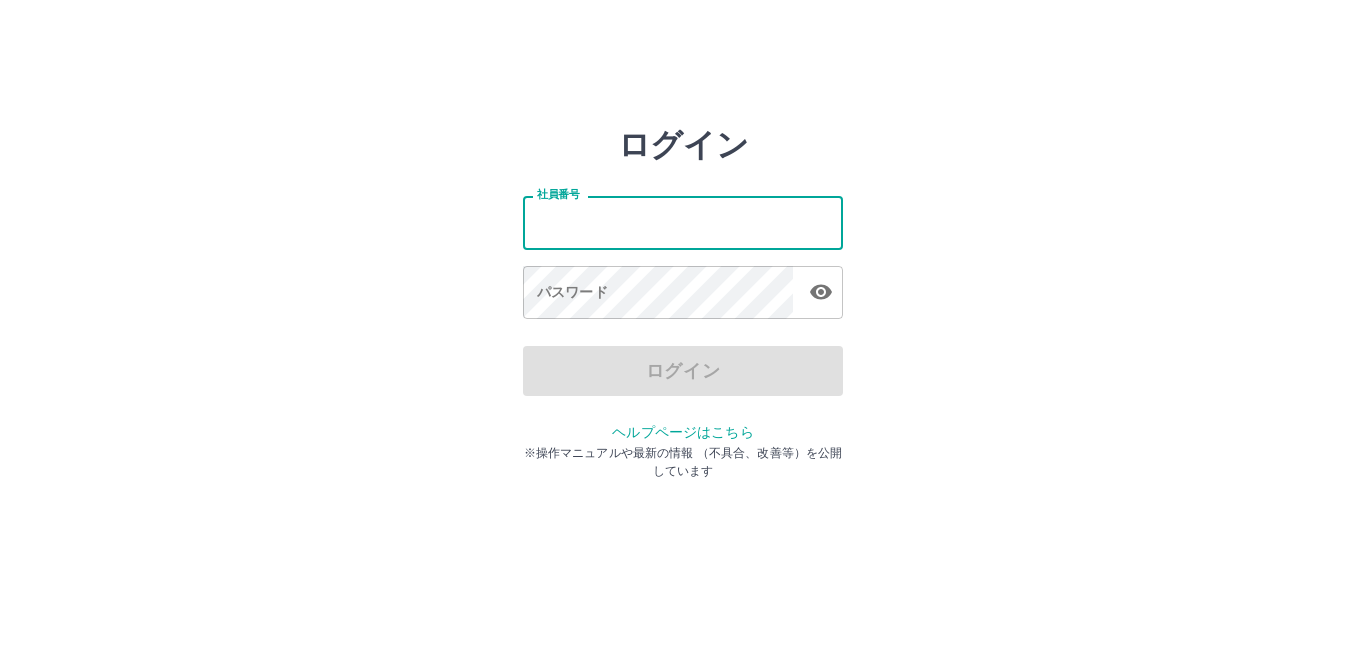 type on "*******" 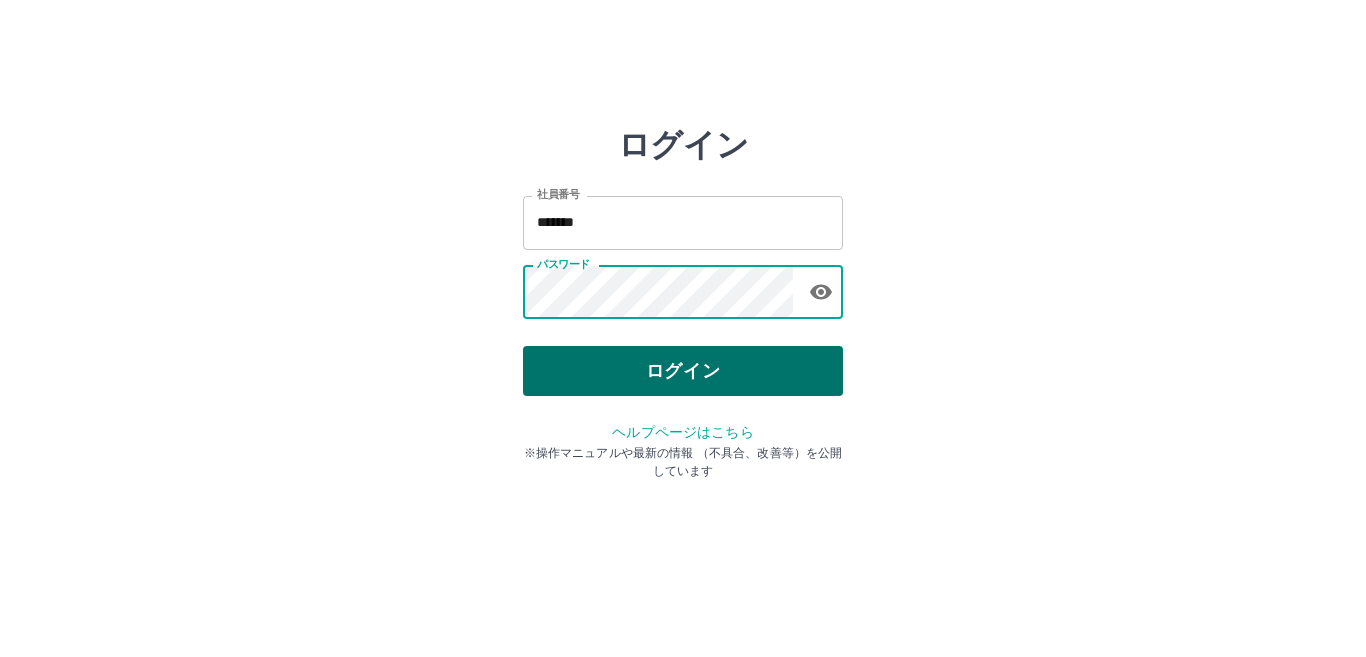 click on "ログイン" at bounding box center [683, 371] 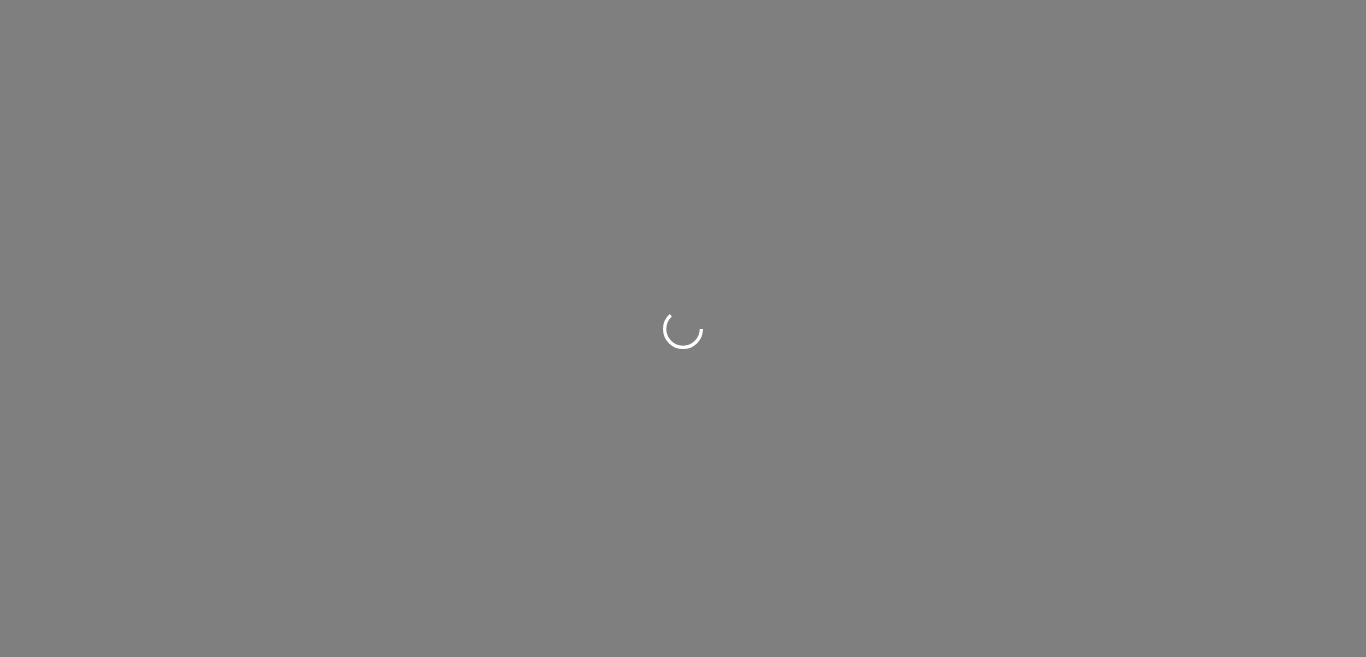 scroll, scrollTop: 0, scrollLeft: 0, axis: both 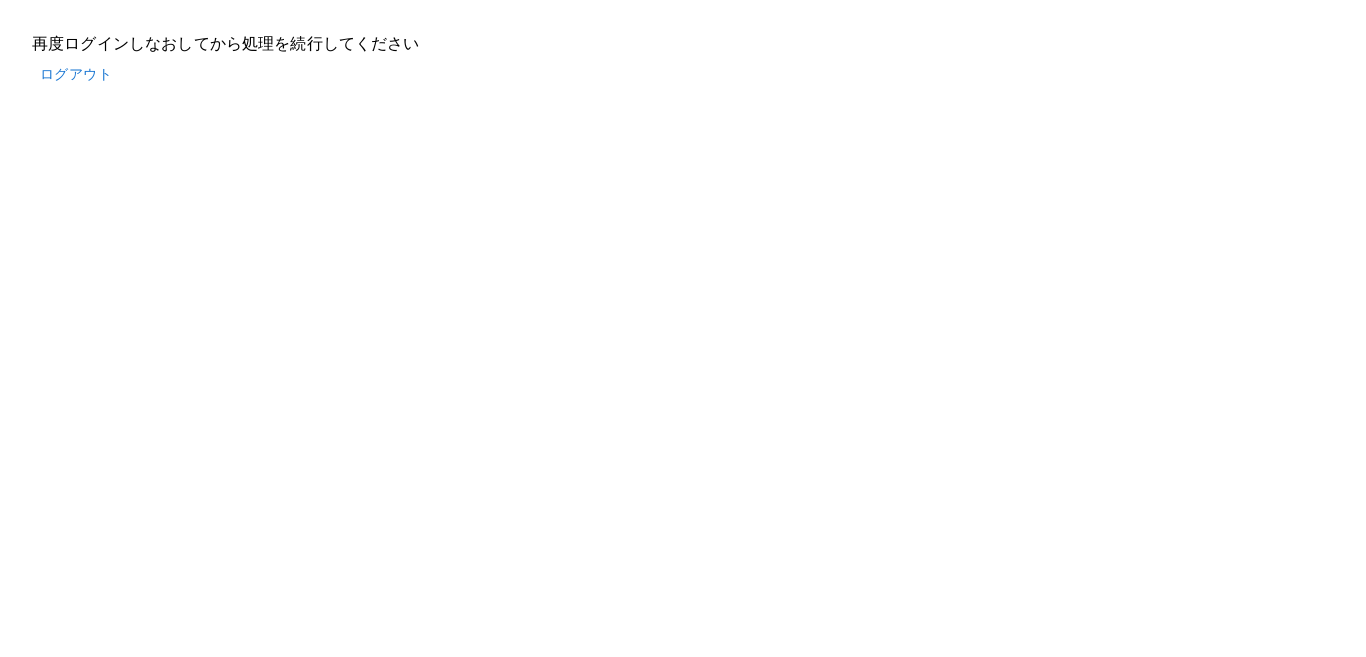 click on "再度ログインしなおしてから処理を続行してください ログアウト" at bounding box center [683, 62] 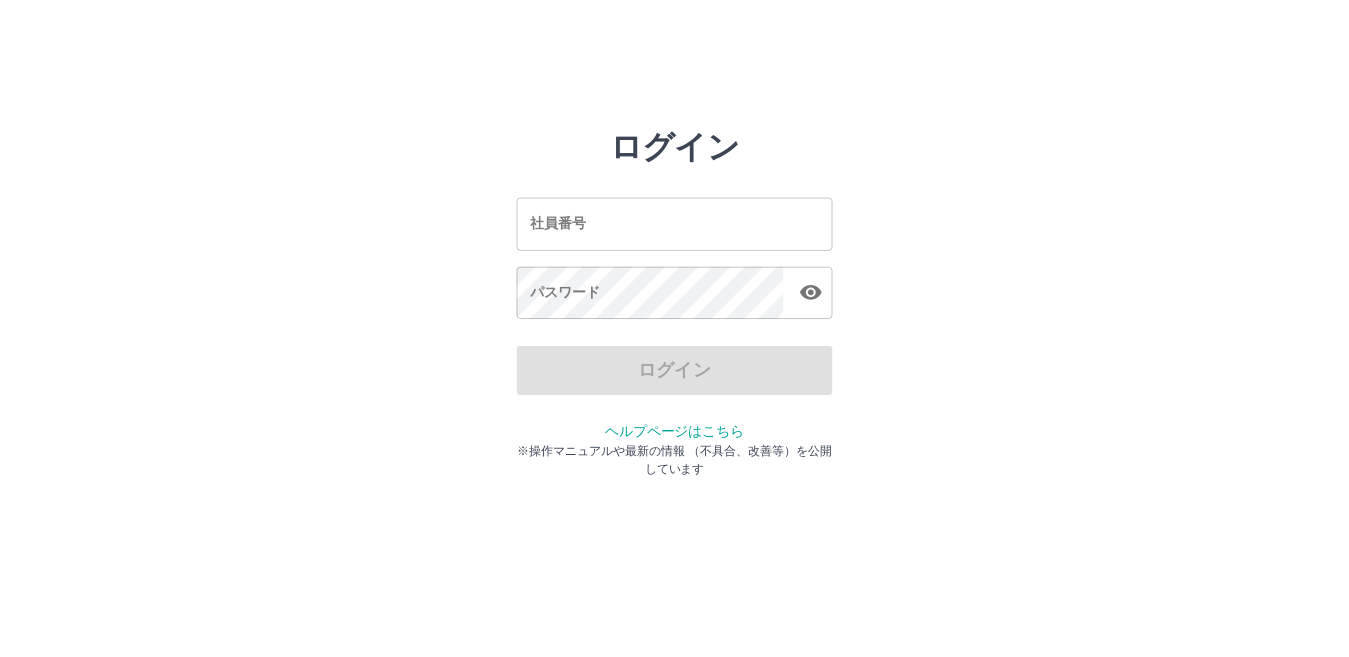 scroll, scrollTop: 0, scrollLeft: 0, axis: both 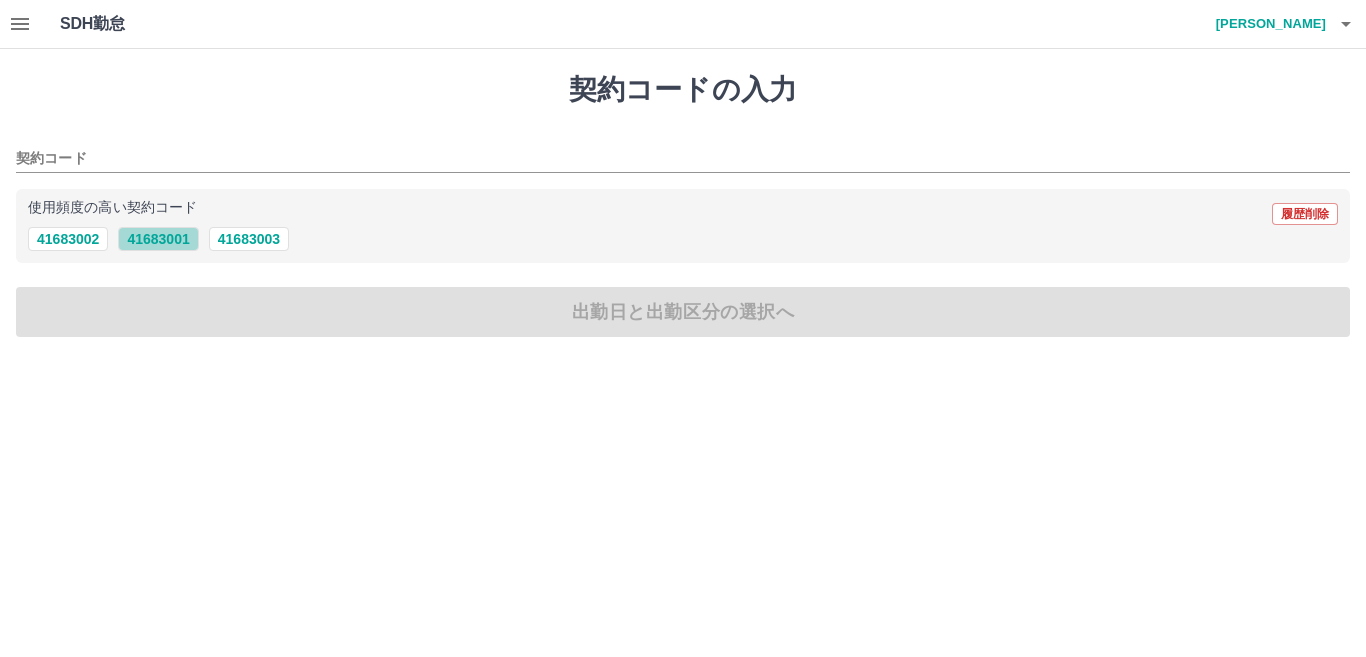 click on "41683001" at bounding box center [158, 239] 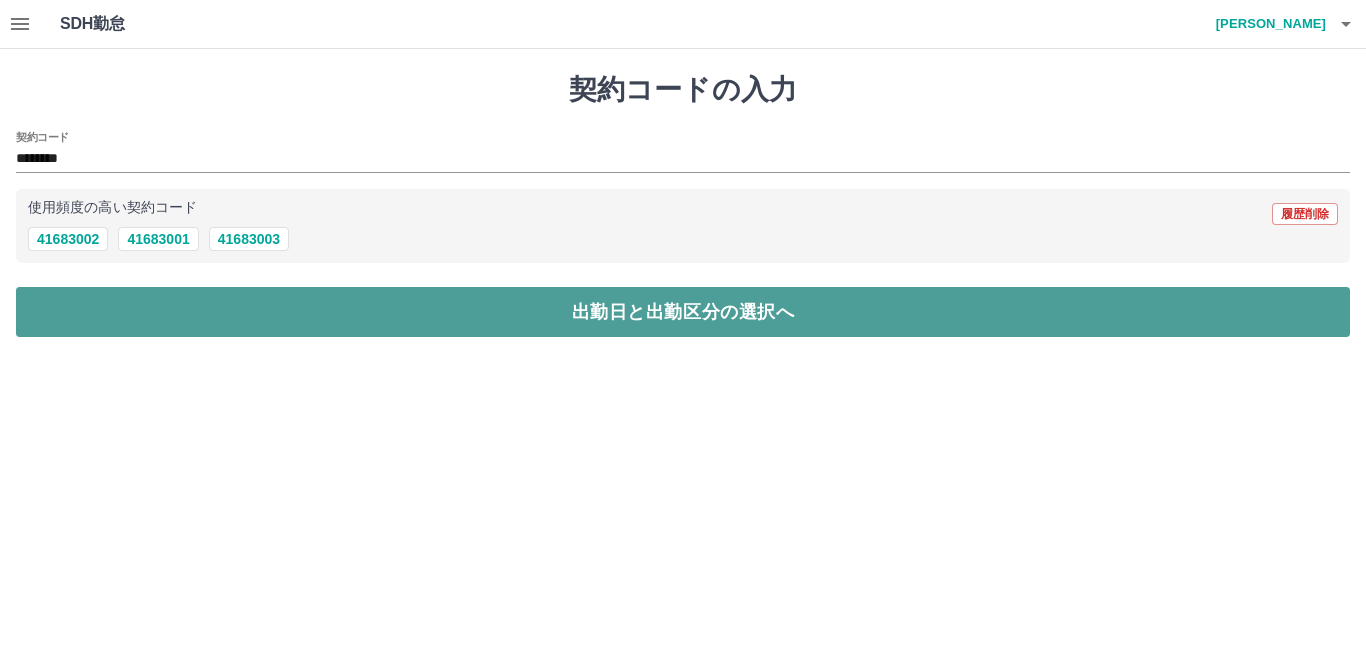 click on "出勤日と出勤区分の選択へ" at bounding box center (683, 312) 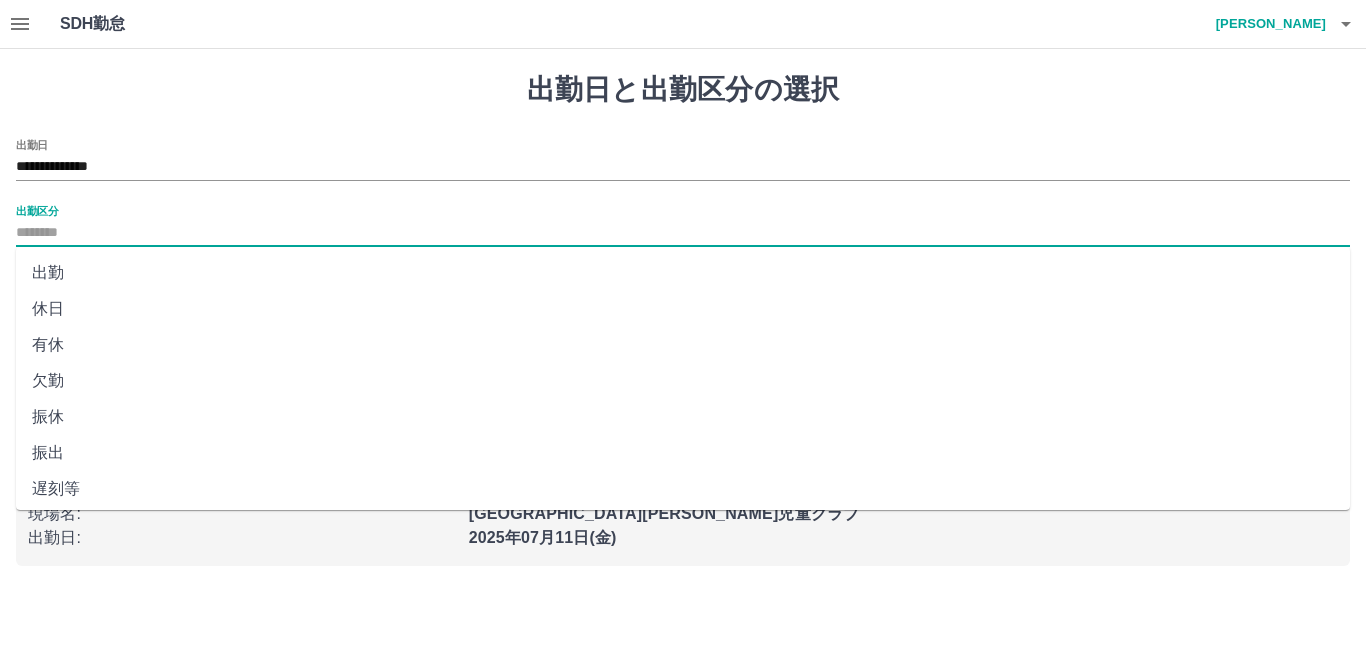 click on "出勤区分" at bounding box center (683, 233) 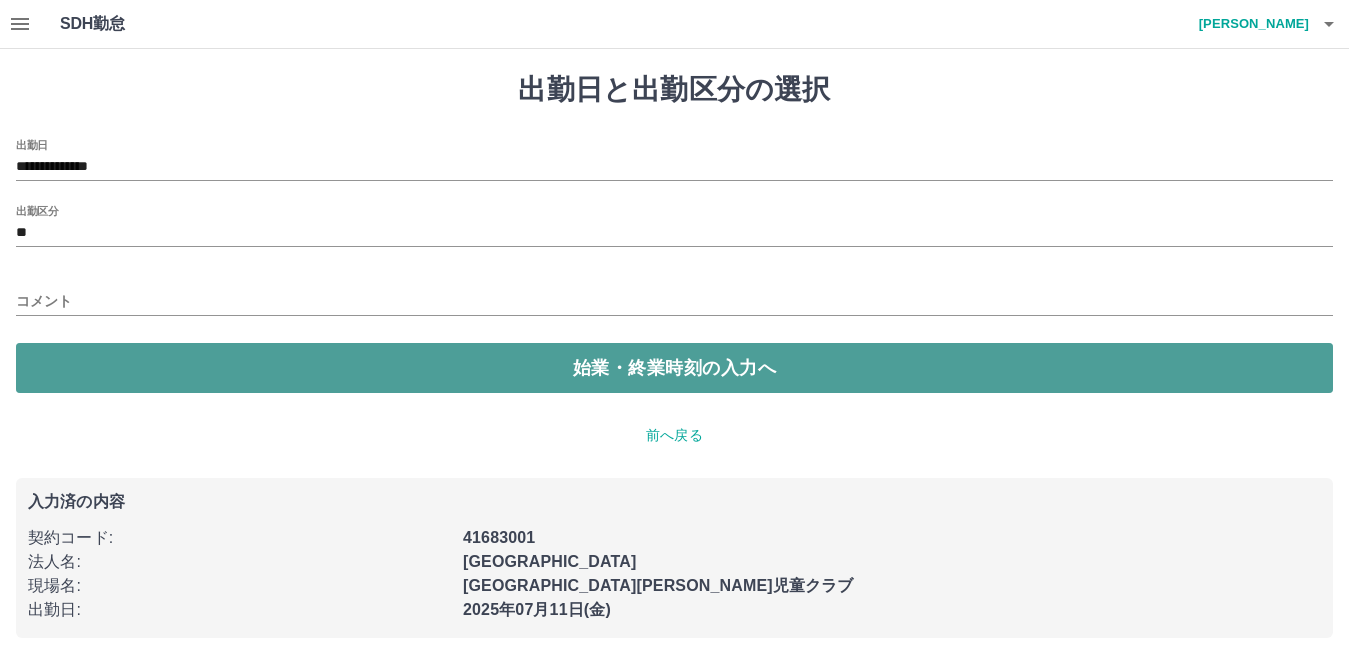 click on "始業・終業時刻の入力へ" at bounding box center [674, 368] 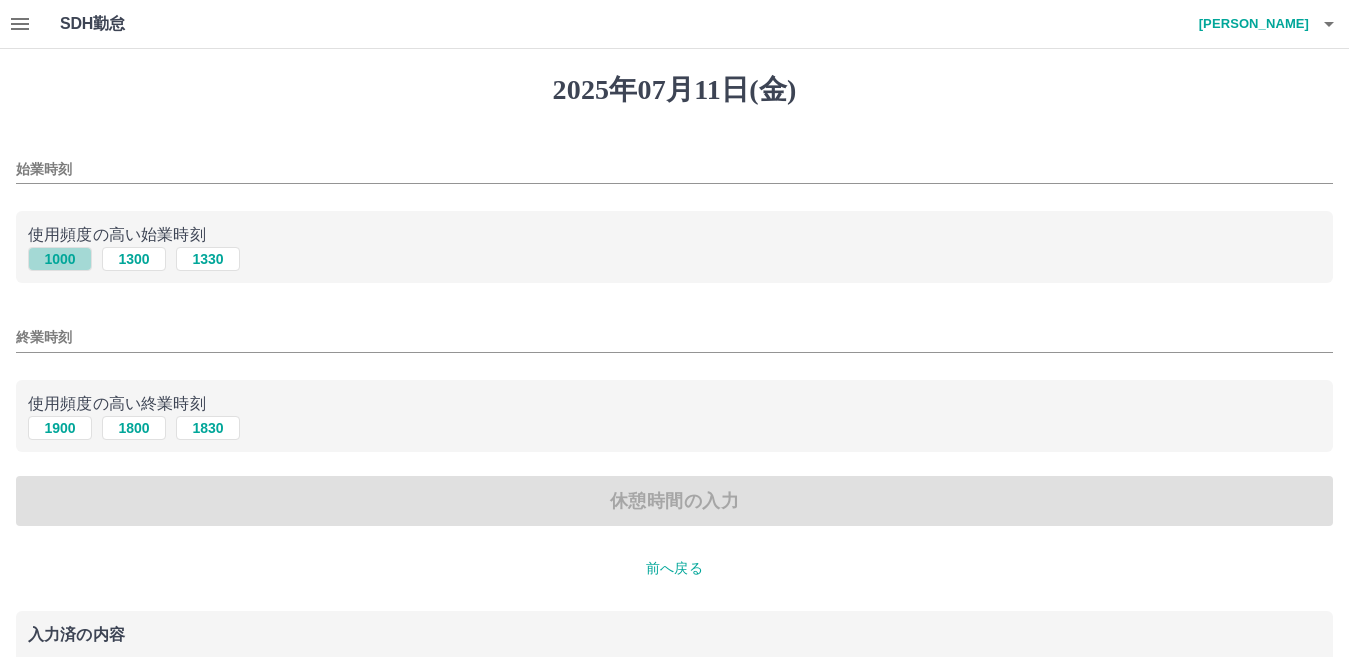 click on "1000" at bounding box center [60, 259] 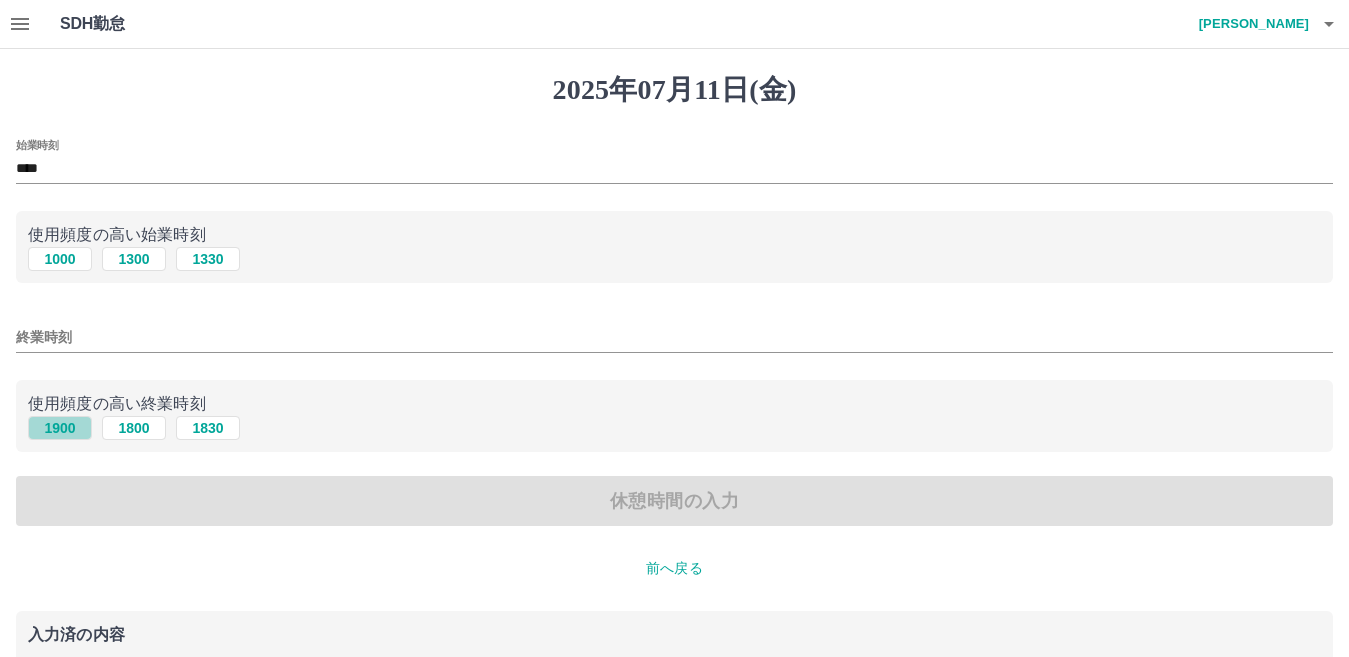click on "1900" at bounding box center (60, 428) 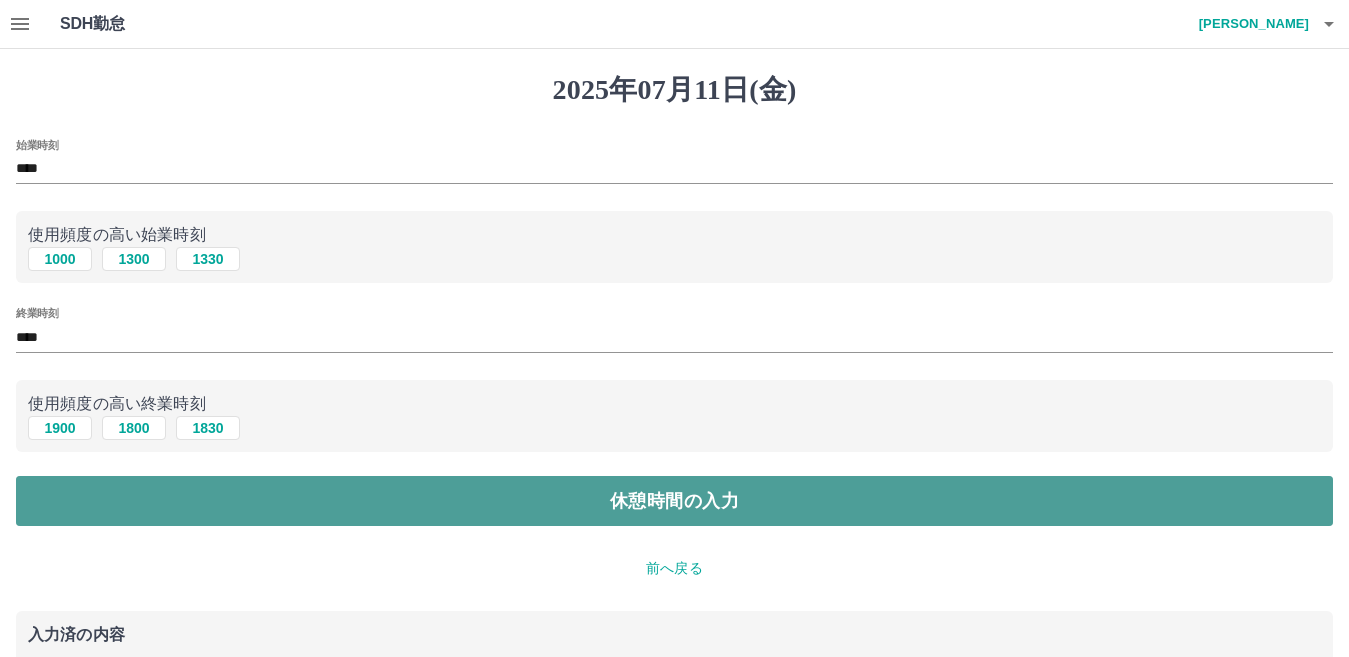 click on "休憩時間の入力" at bounding box center [674, 501] 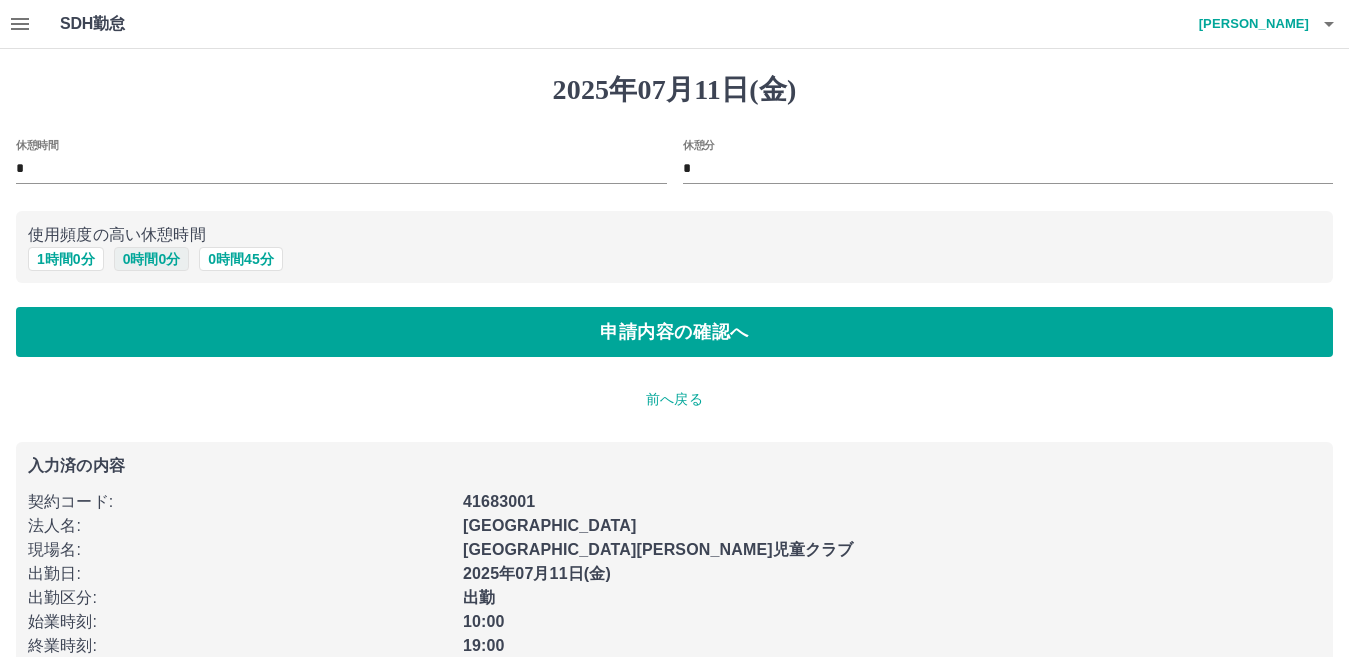 click on "0 時間 0 分" at bounding box center [152, 259] 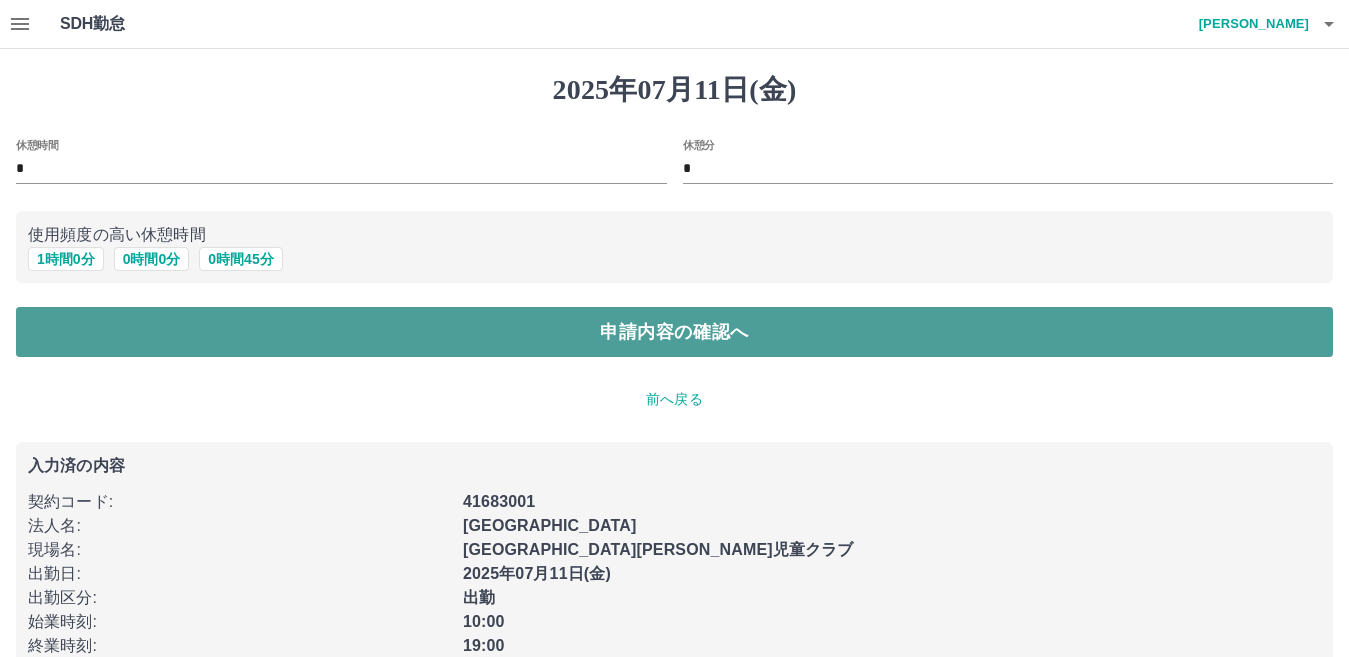 click on "申請内容の確認へ" at bounding box center (674, 332) 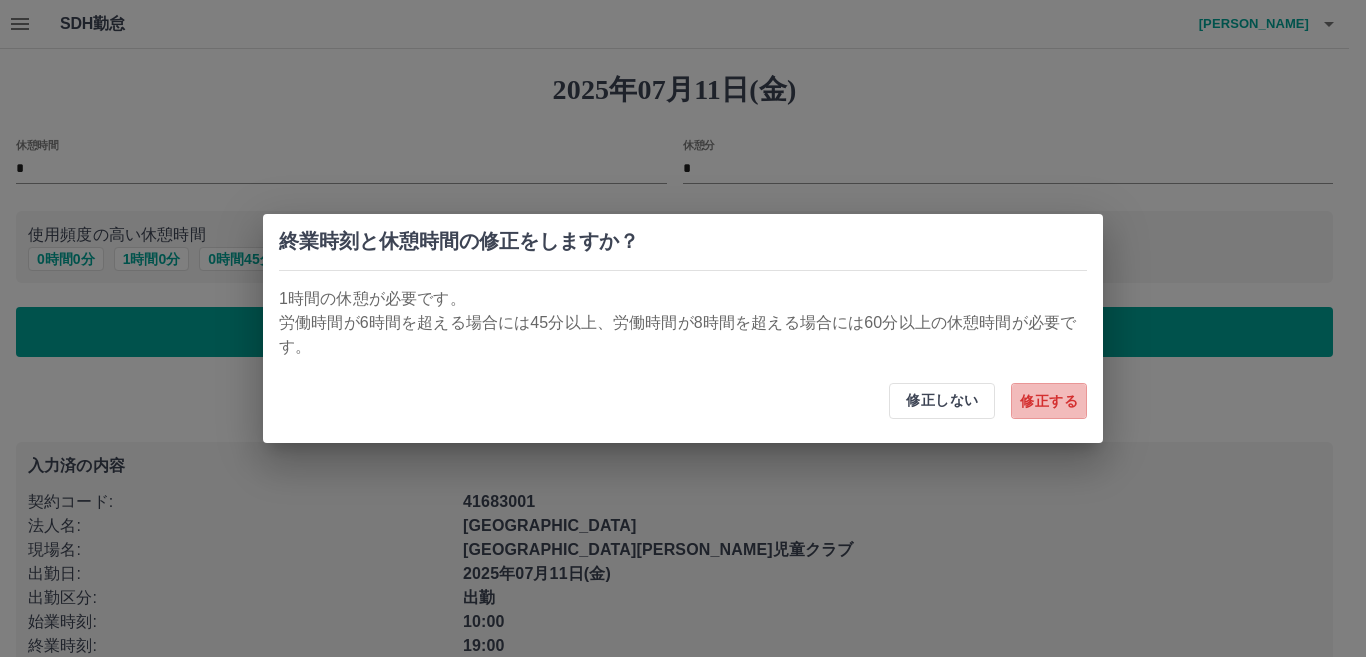 click on "修正する" at bounding box center (1049, 401) 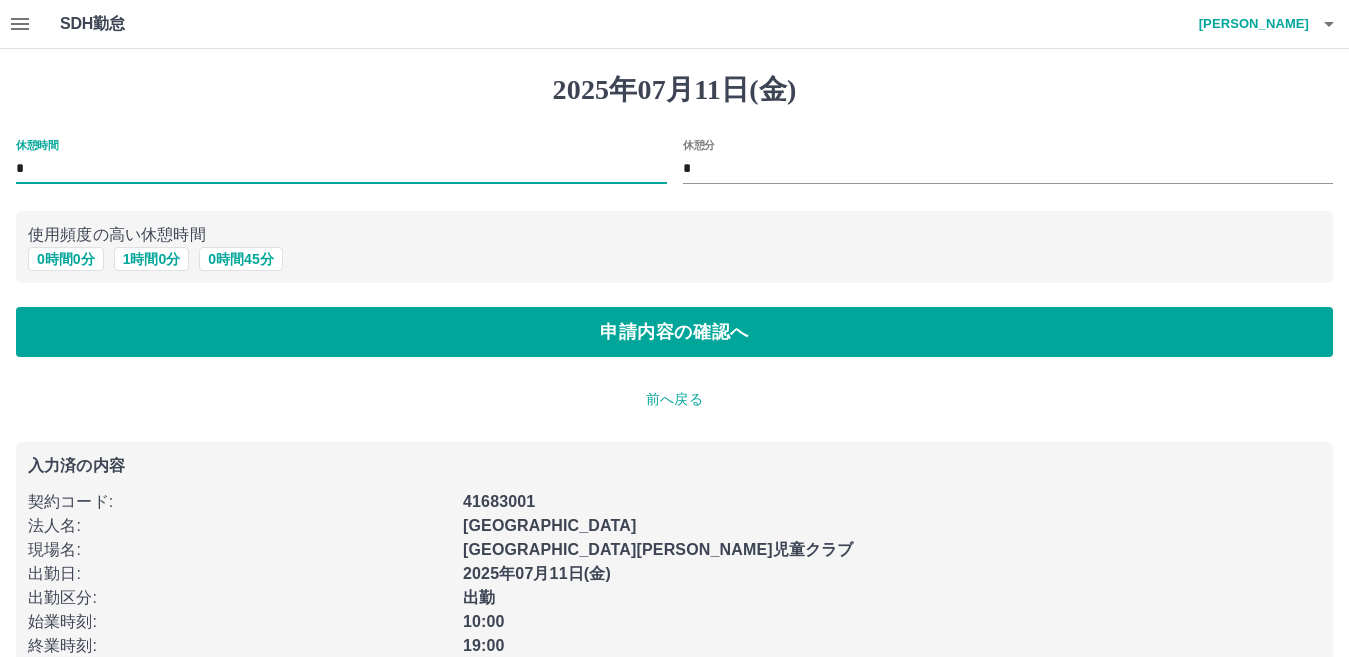 click on "*" at bounding box center [341, 169] 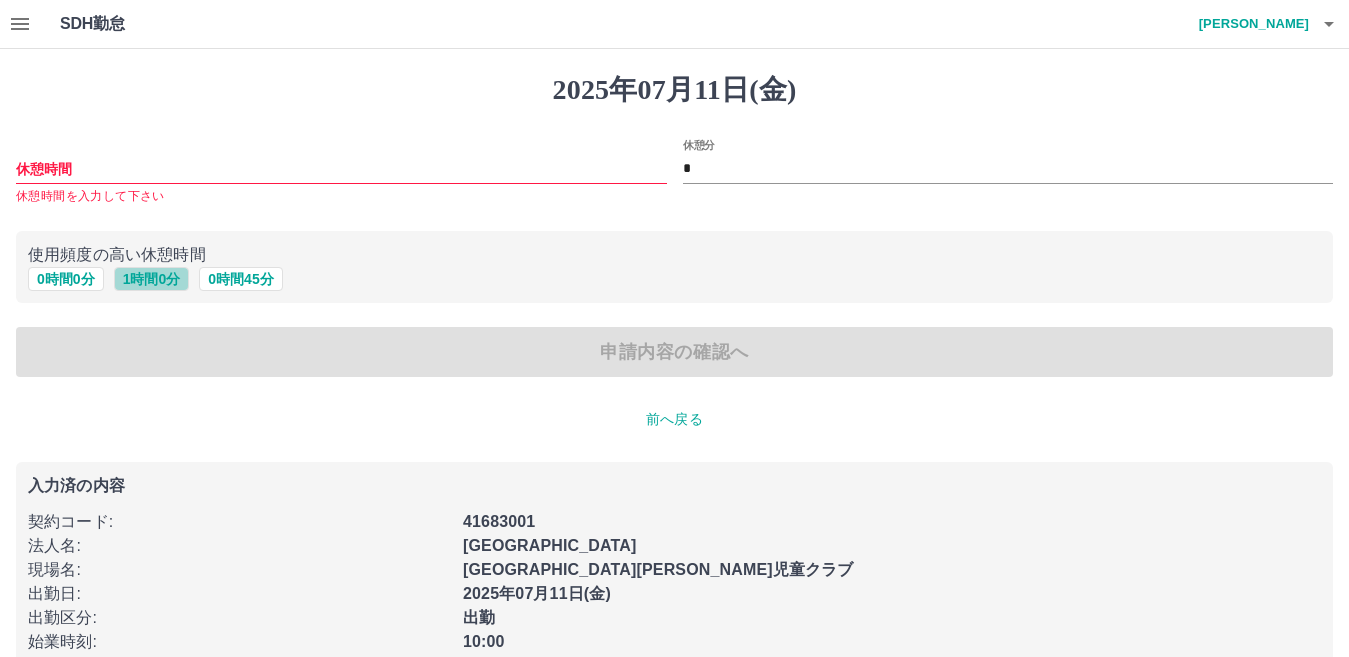 click on "1 時間 0 分" at bounding box center [152, 279] 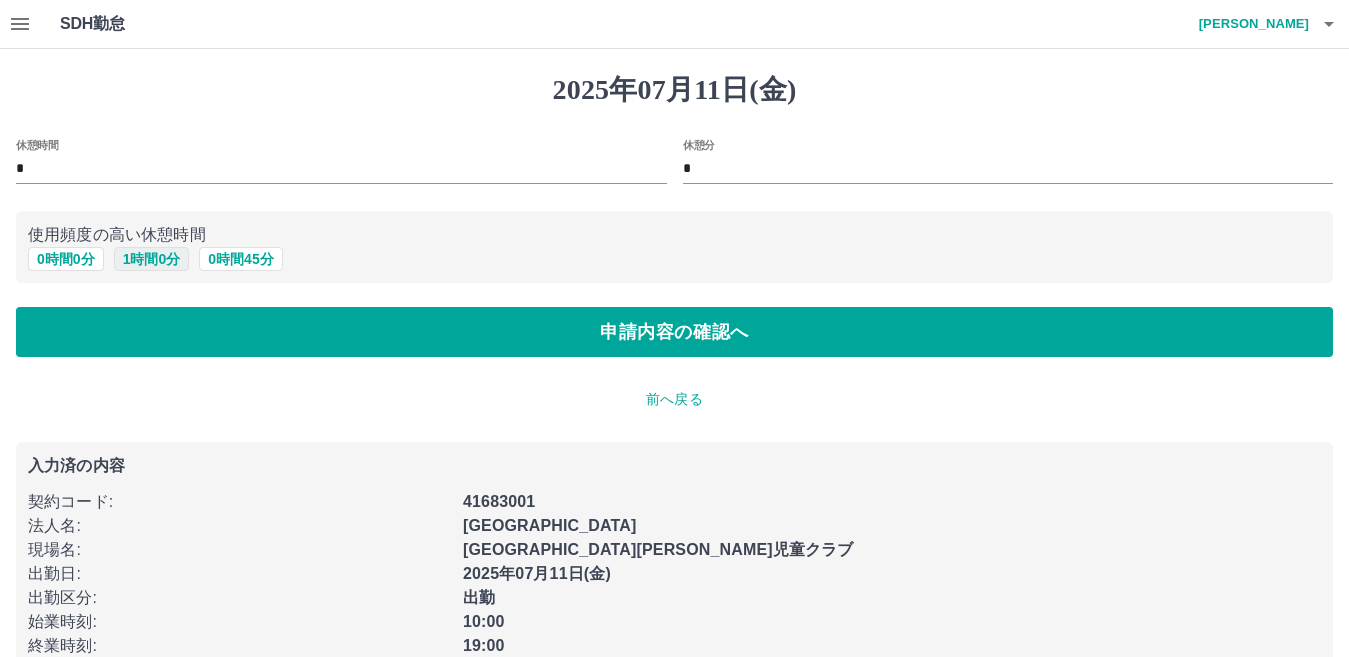 click on "1 時間 0 分" at bounding box center (152, 259) 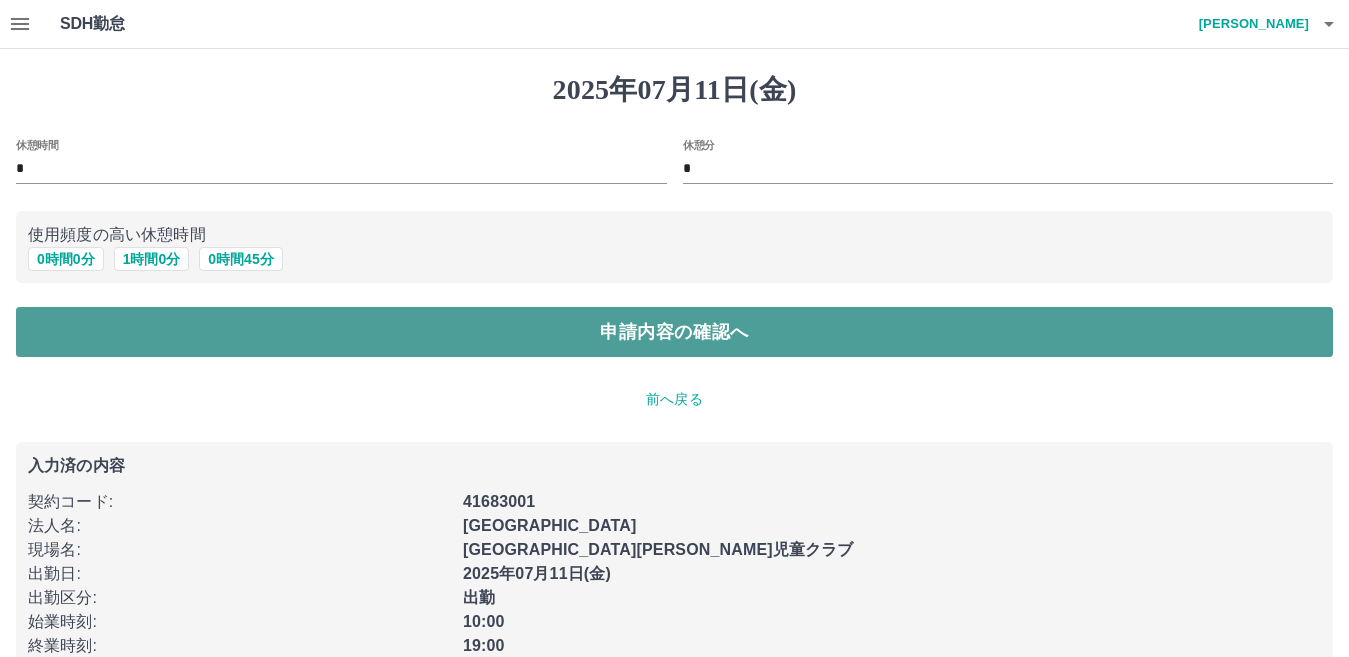 click on "申請内容の確認へ" at bounding box center (674, 332) 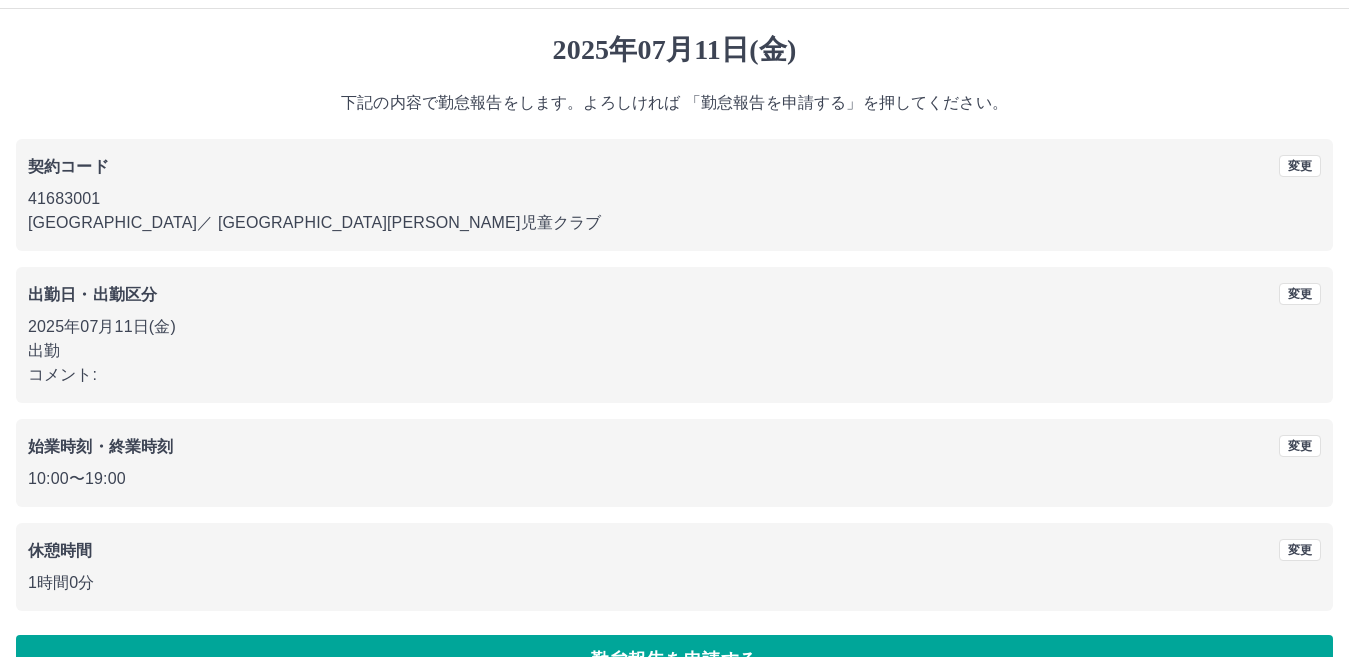 scroll, scrollTop: 92, scrollLeft: 0, axis: vertical 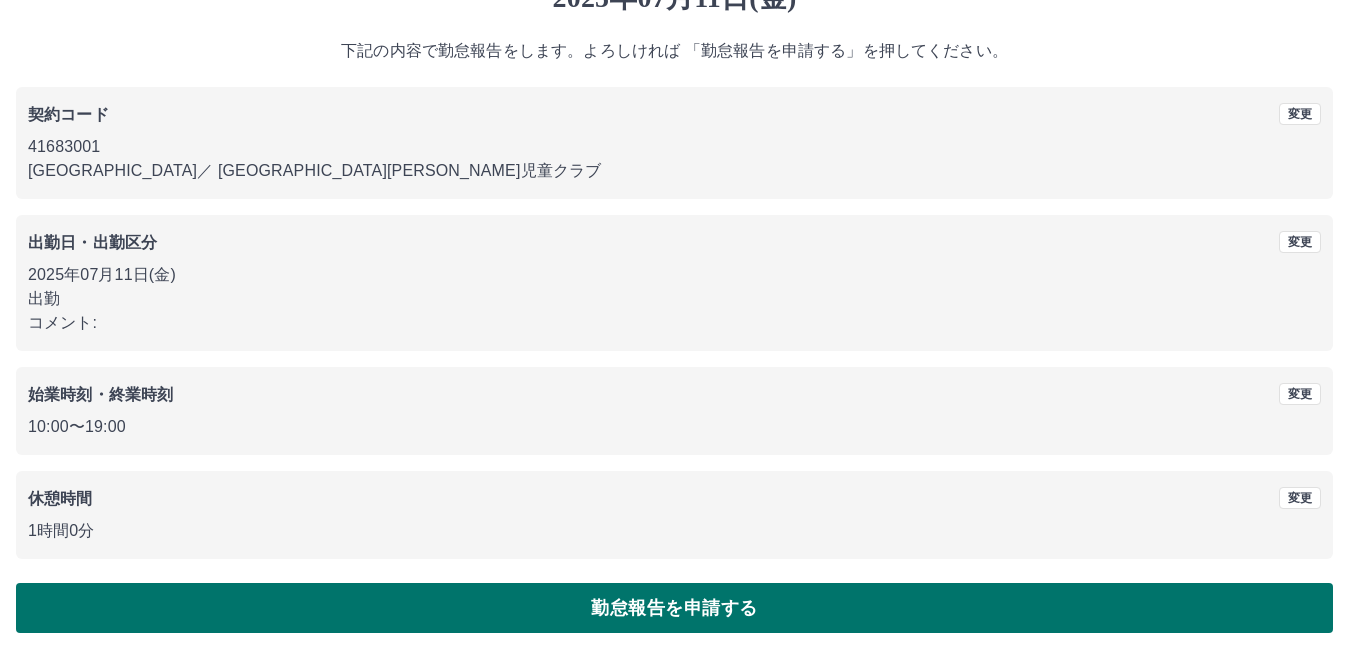 click on "勤怠報告を申請する" at bounding box center (674, 608) 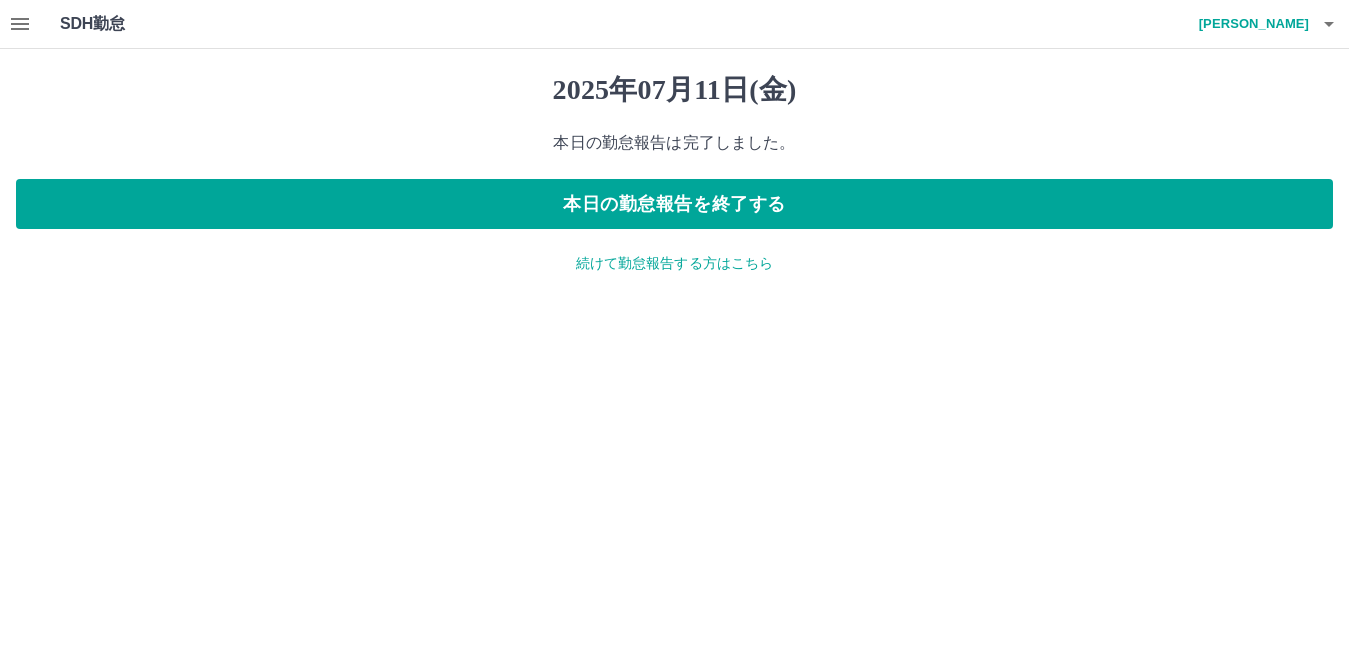 scroll, scrollTop: 0, scrollLeft: 0, axis: both 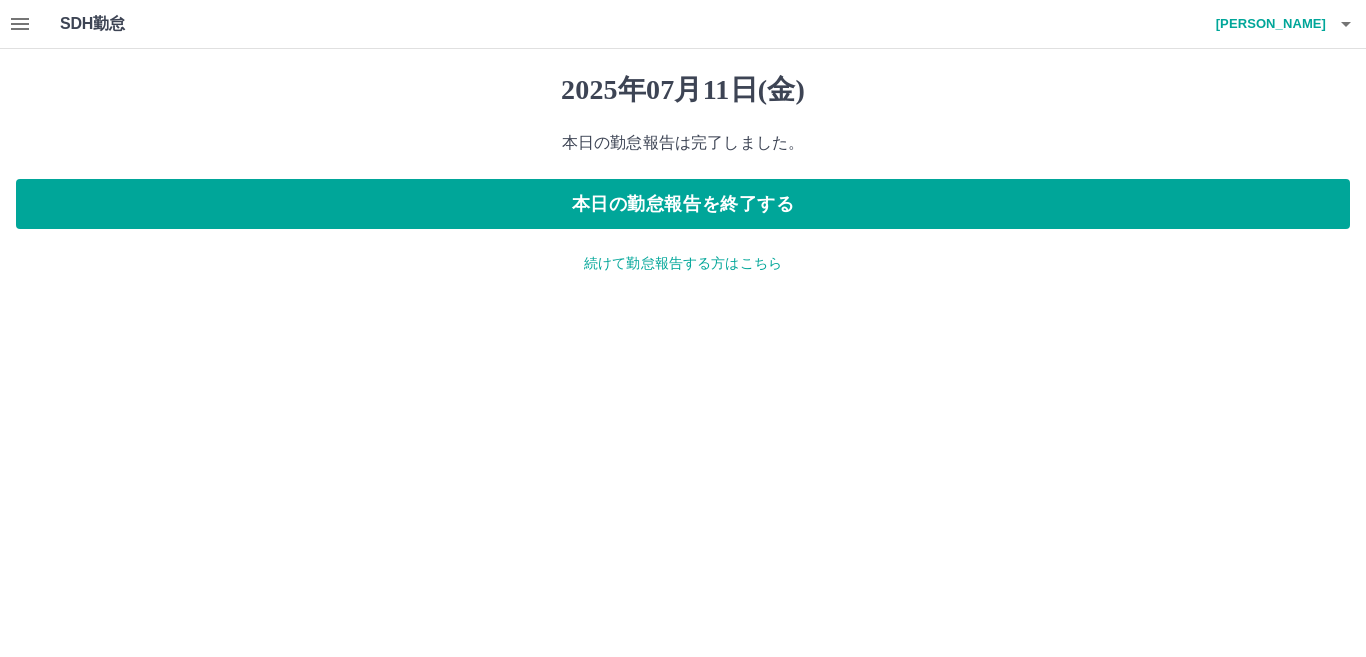 click on "続けて勤怠報告する方はこちら" at bounding box center [683, 263] 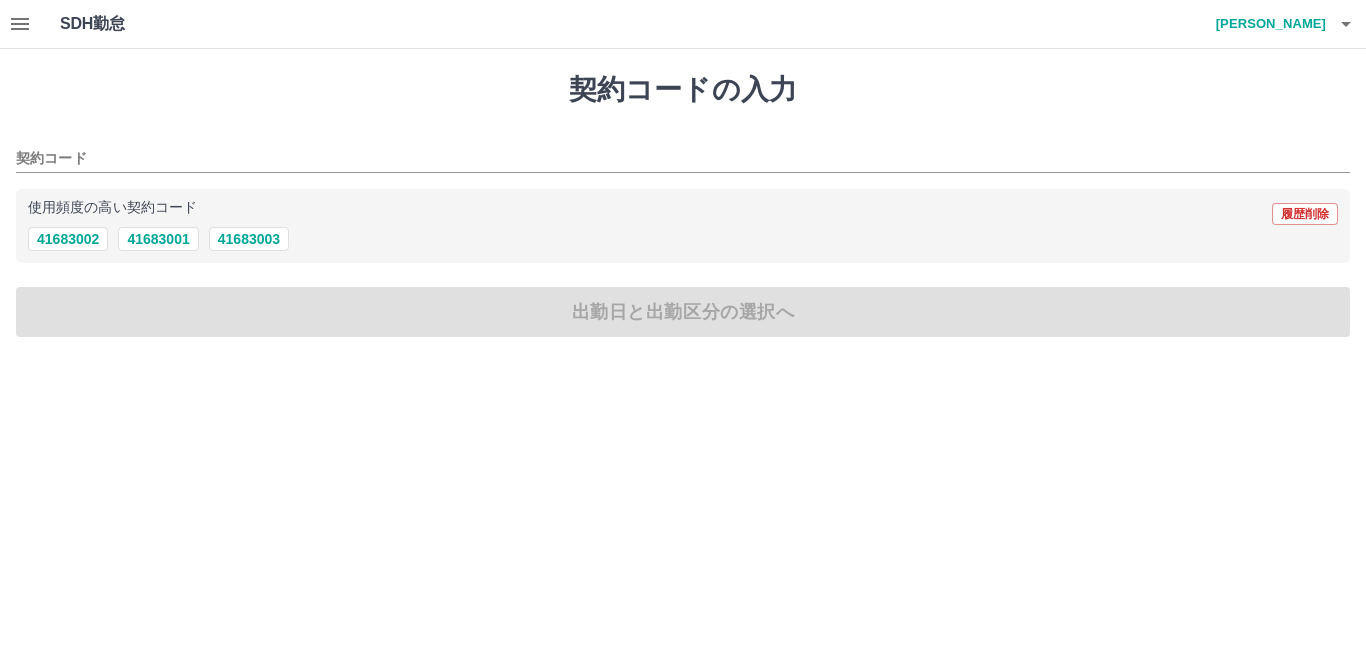 click 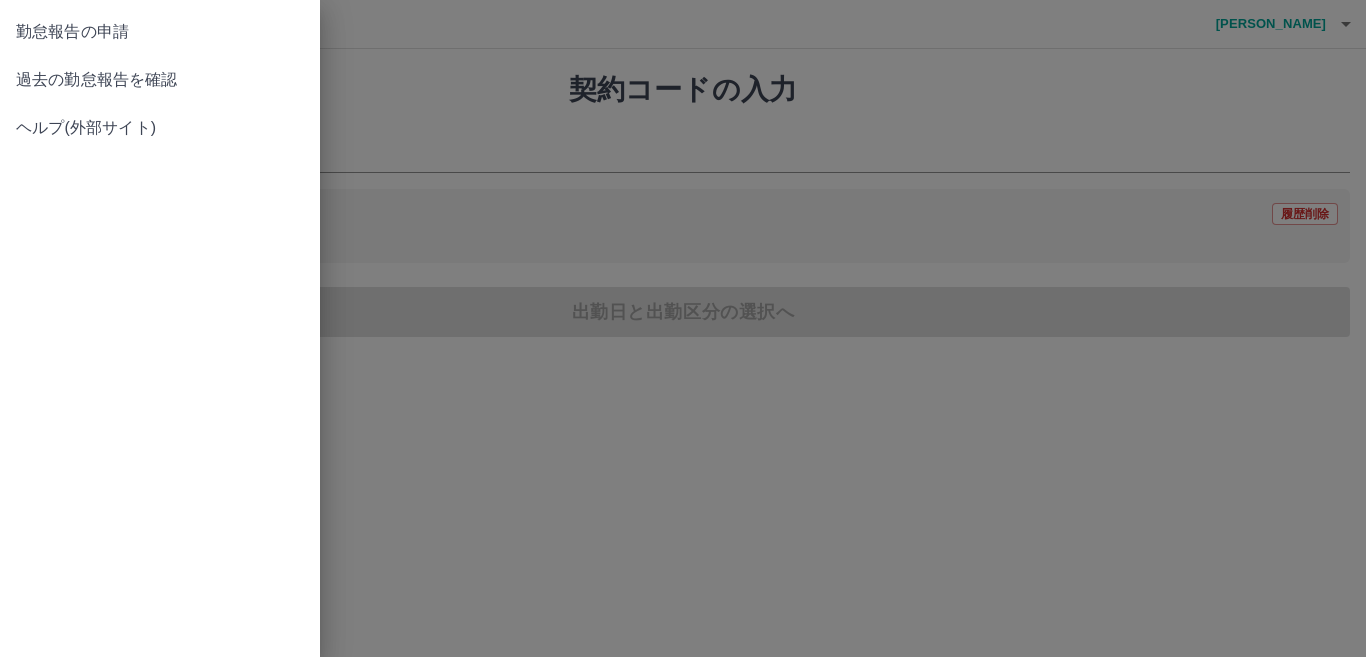click on "過去の勤怠報告を確認" at bounding box center [160, 80] 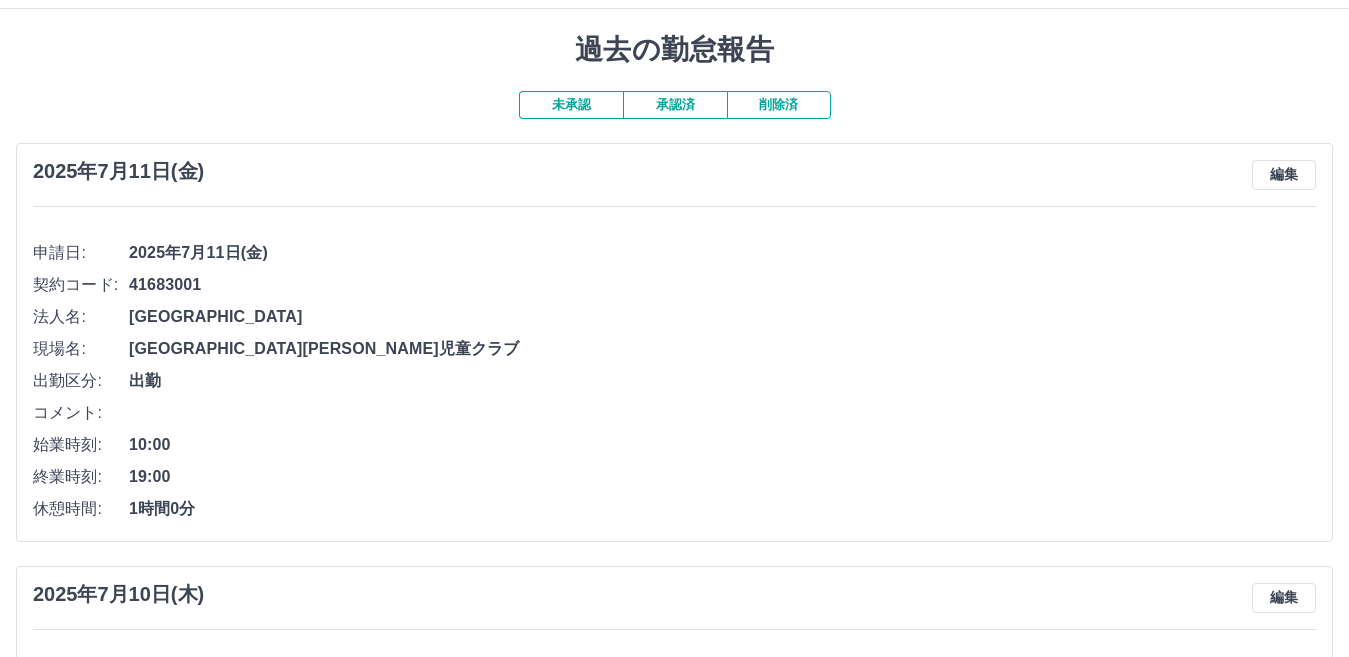 scroll, scrollTop: 200, scrollLeft: 0, axis: vertical 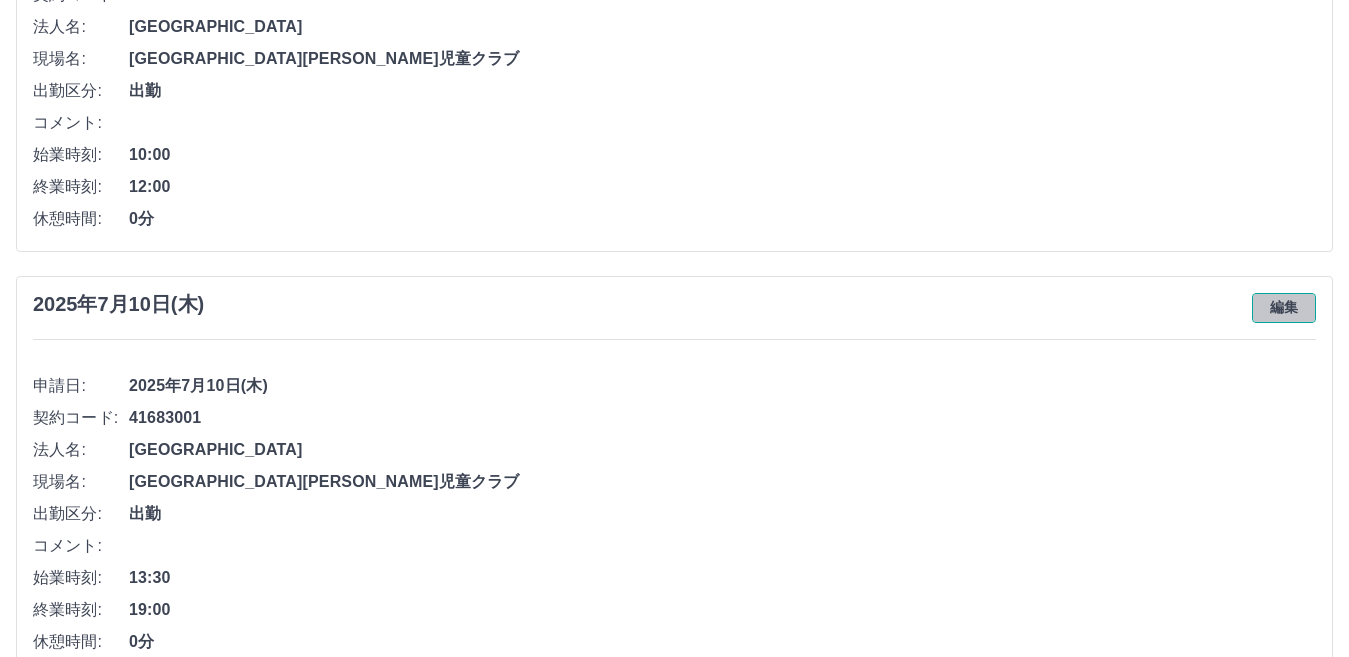 click on "編集" at bounding box center [1284, 308] 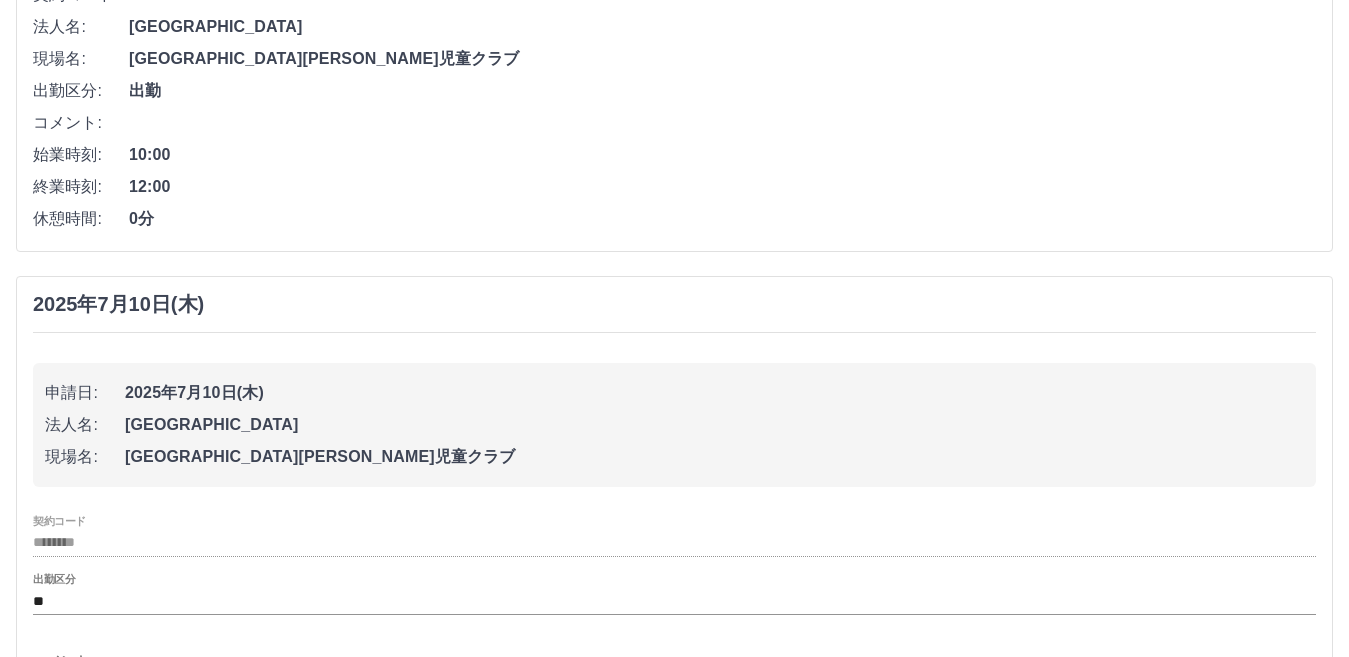 click on "2025年7月10日(木)" at bounding box center [118, 304] 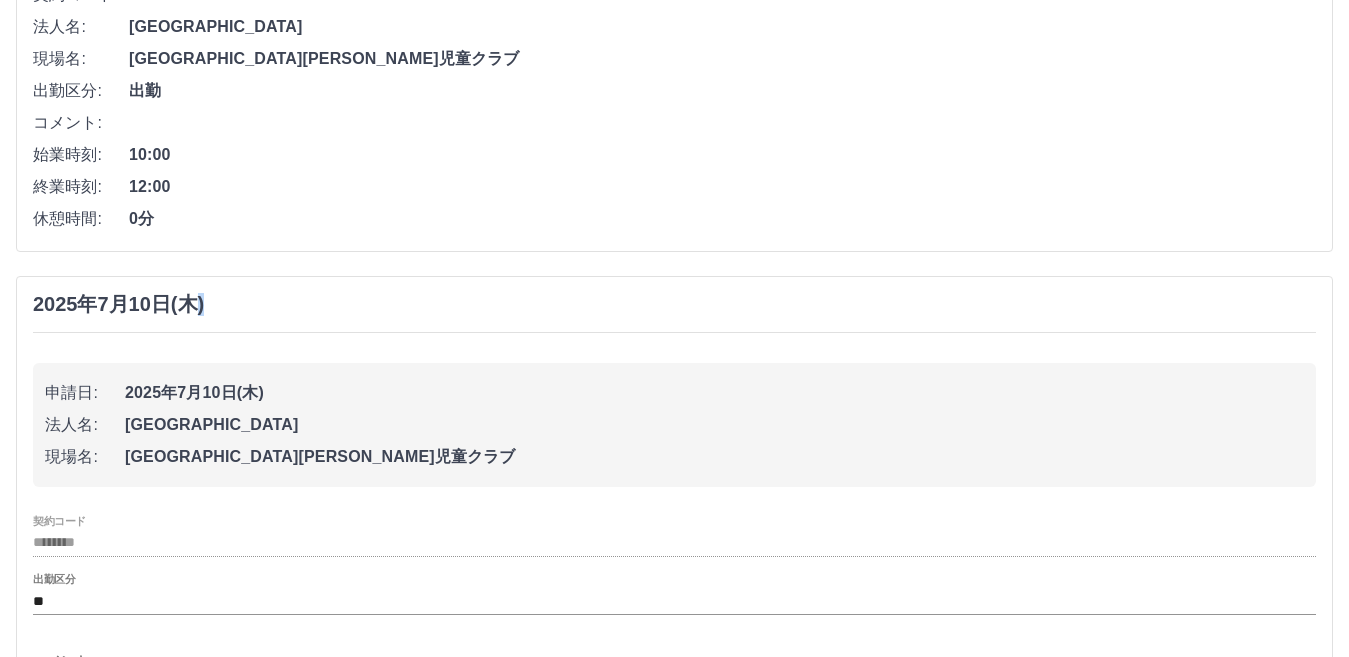 click on "2025年7月10日(木)" at bounding box center [118, 304] 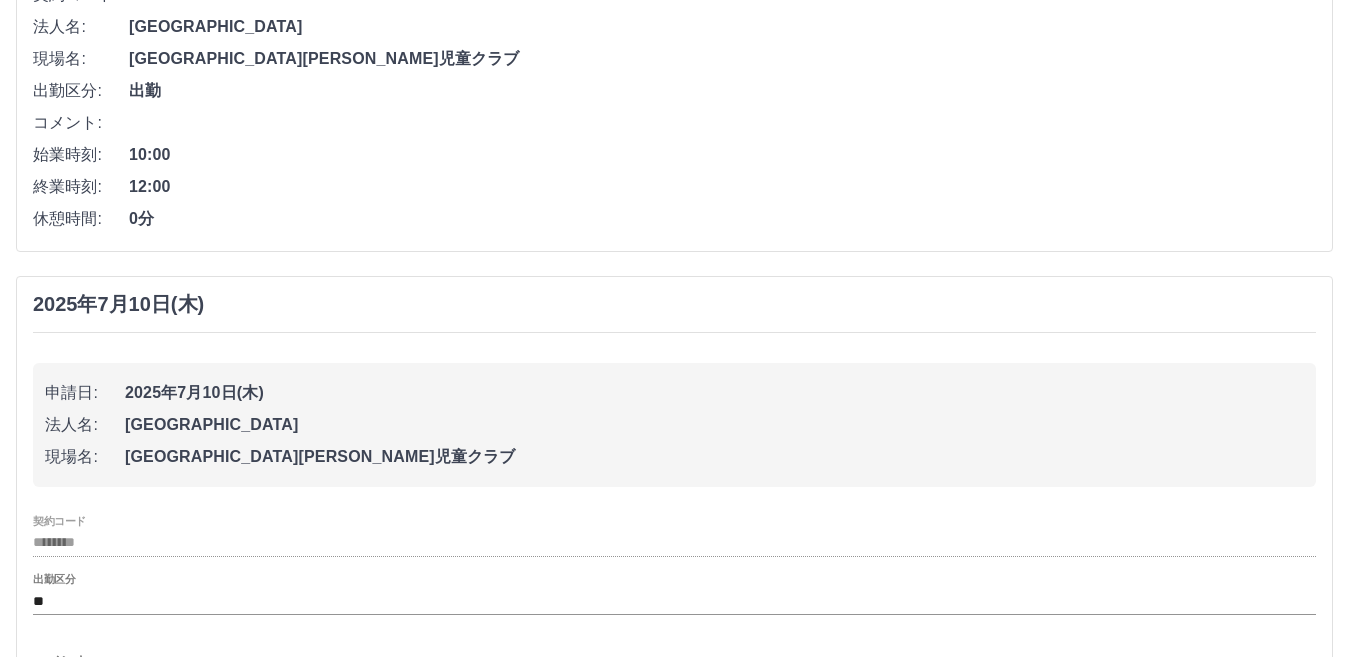 click on "2025年7月10日(木)" at bounding box center (674, 304) 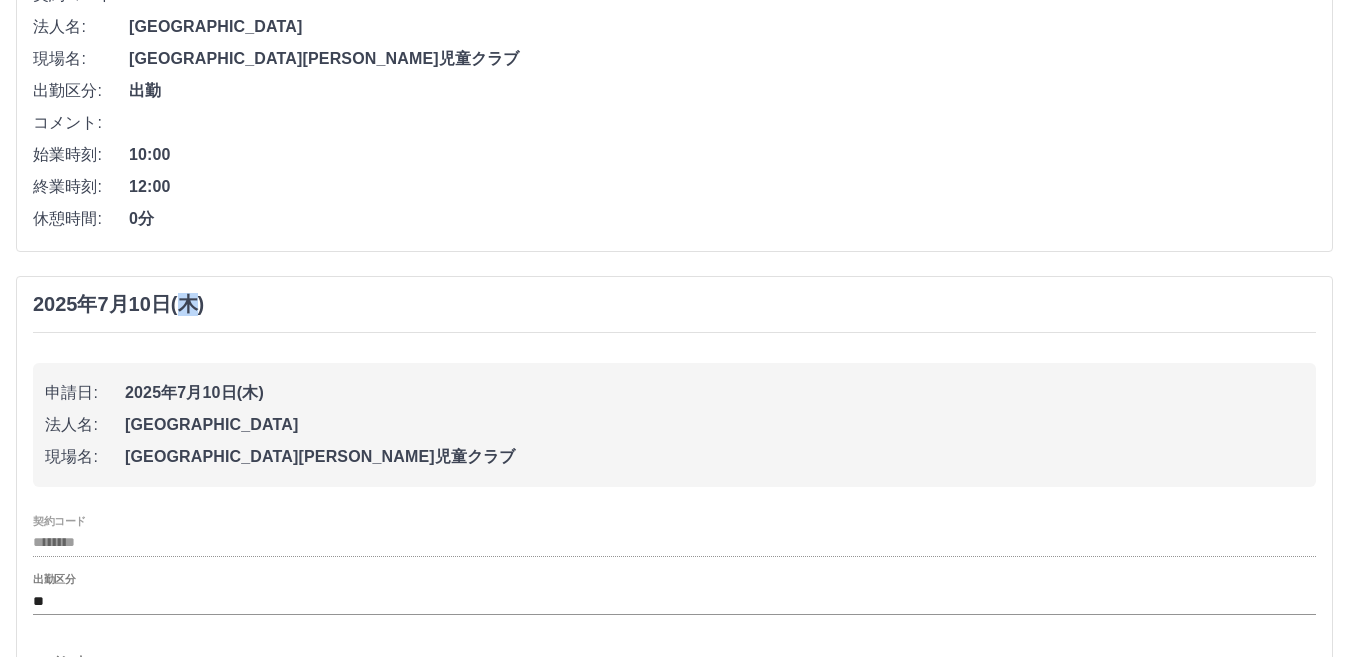 click on "2025年7月10日(木)" at bounding box center [118, 304] 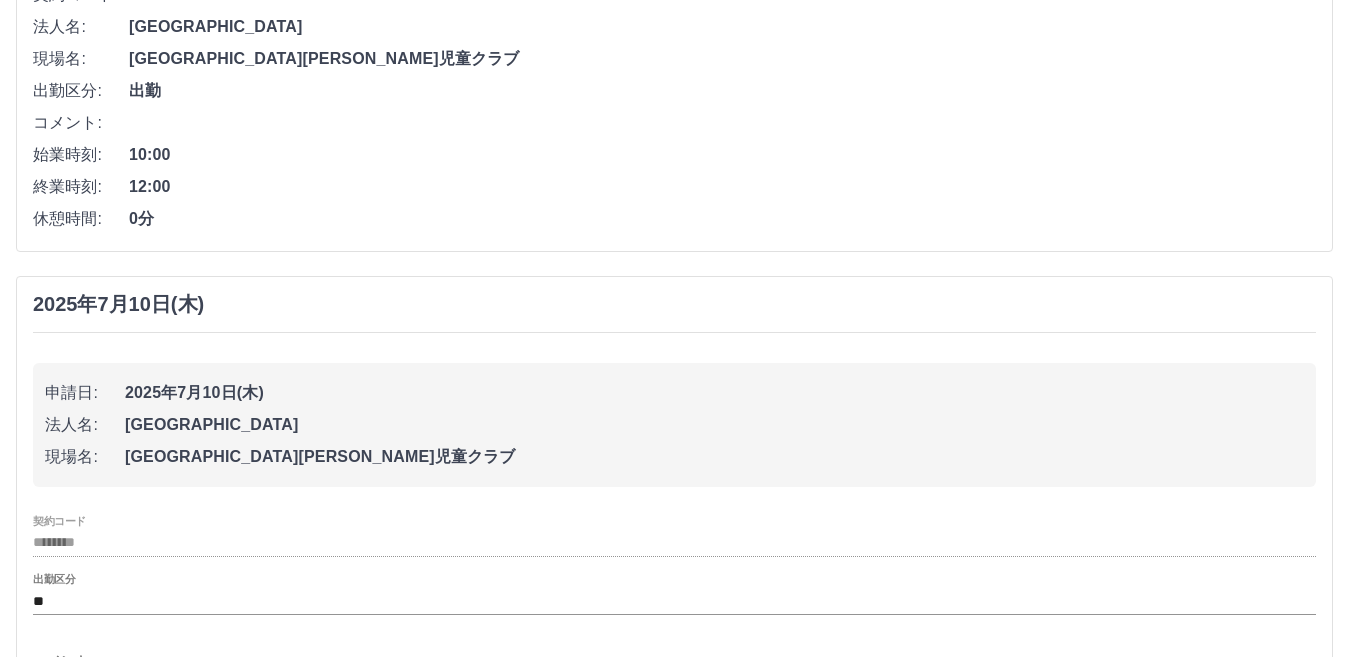 click on "2025年7月10日(木)" at bounding box center [674, 304] 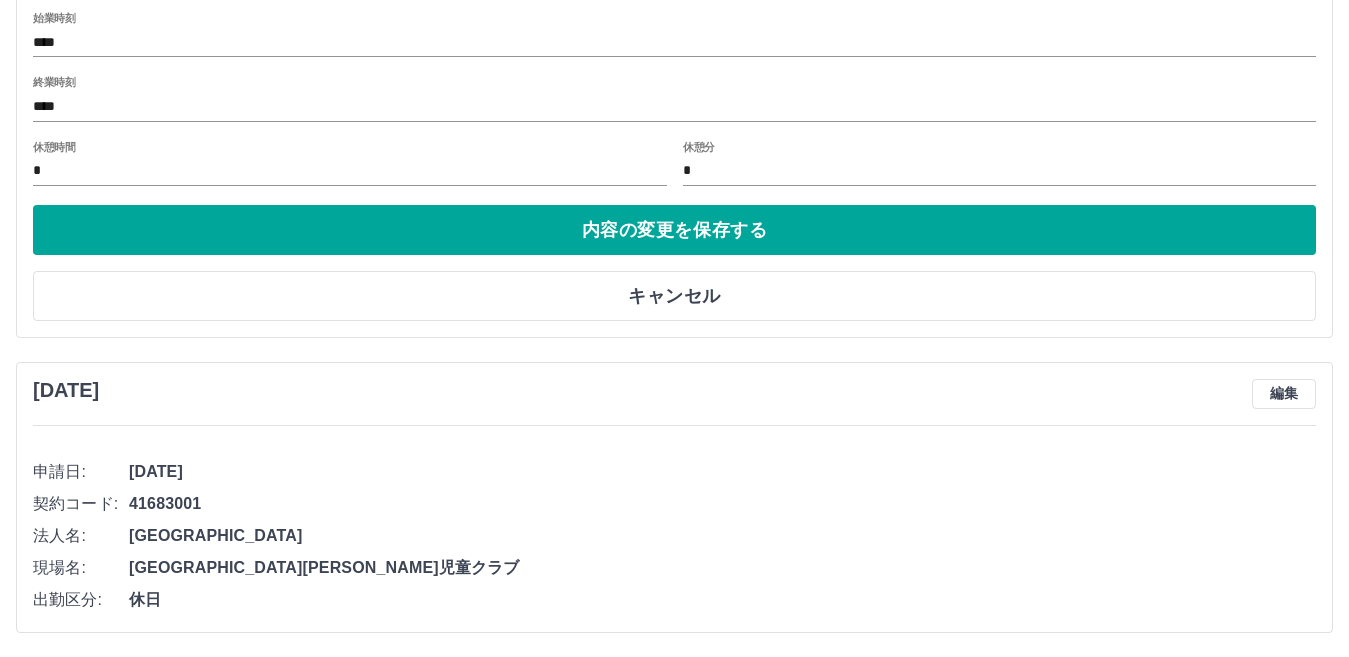 scroll, scrollTop: 1400, scrollLeft: 0, axis: vertical 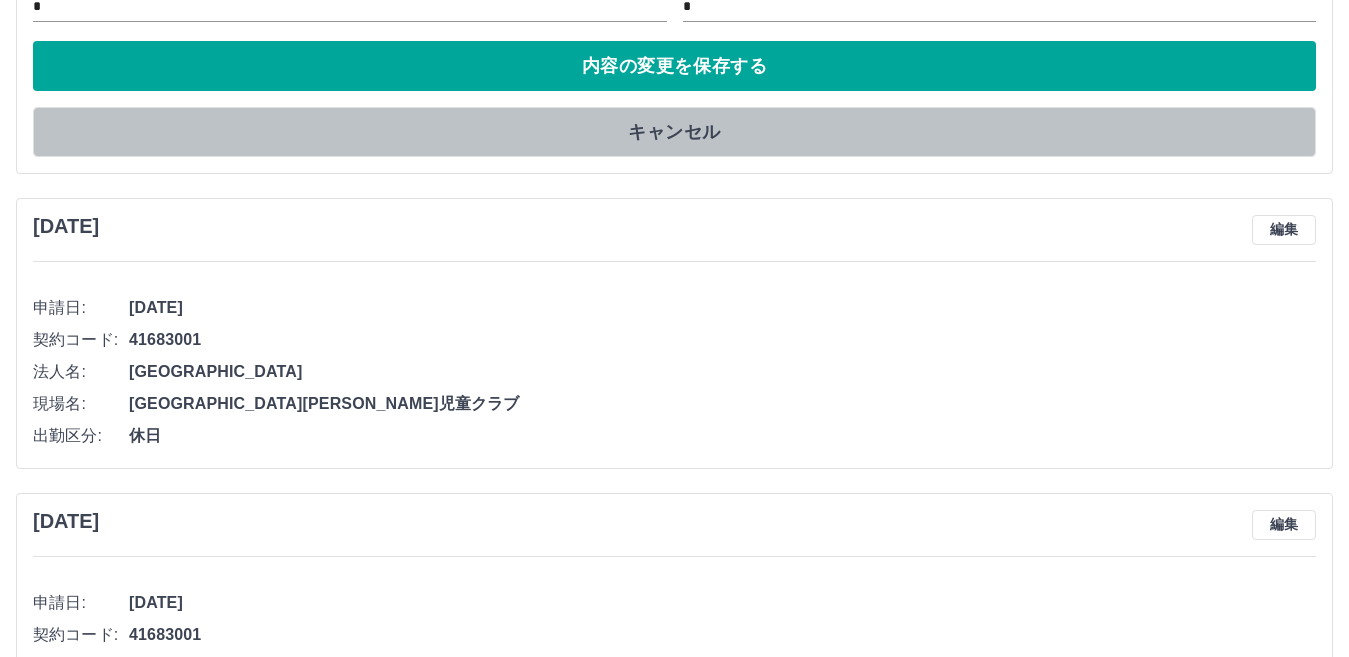 click on "キャンセル" at bounding box center [674, 132] 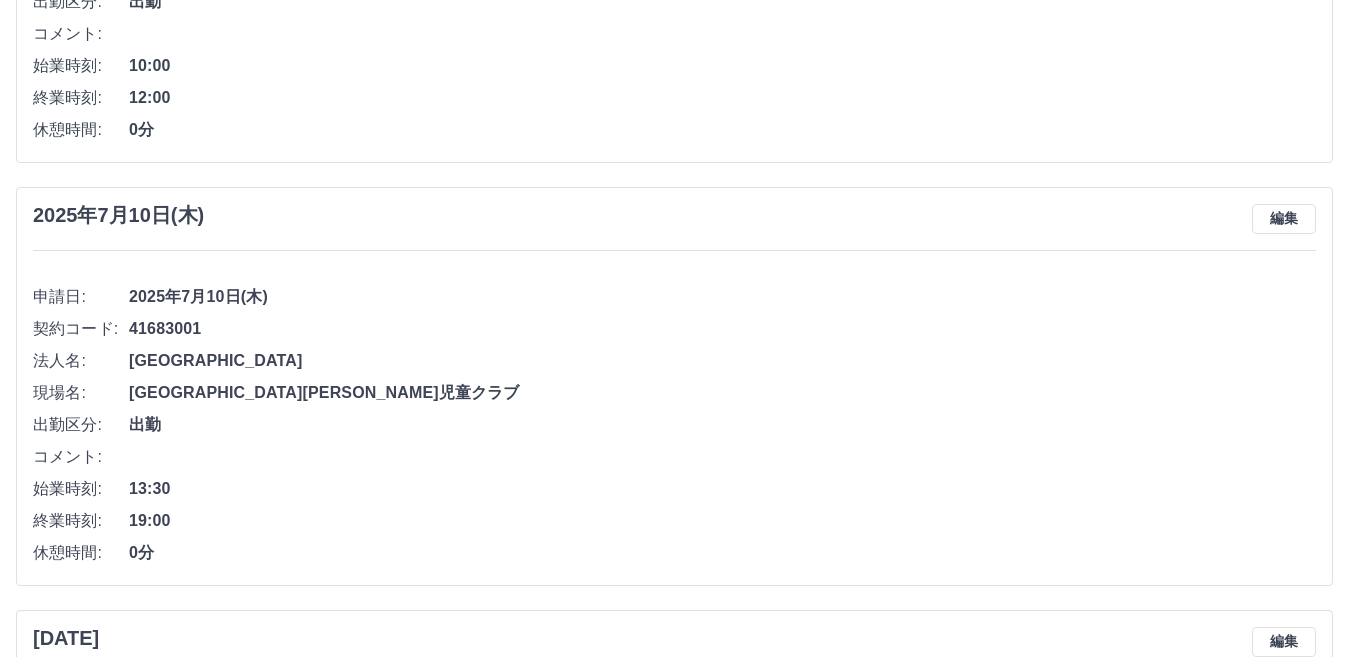 scroll, scrollTop: 807, scrollLeft: 0, axis: vertical 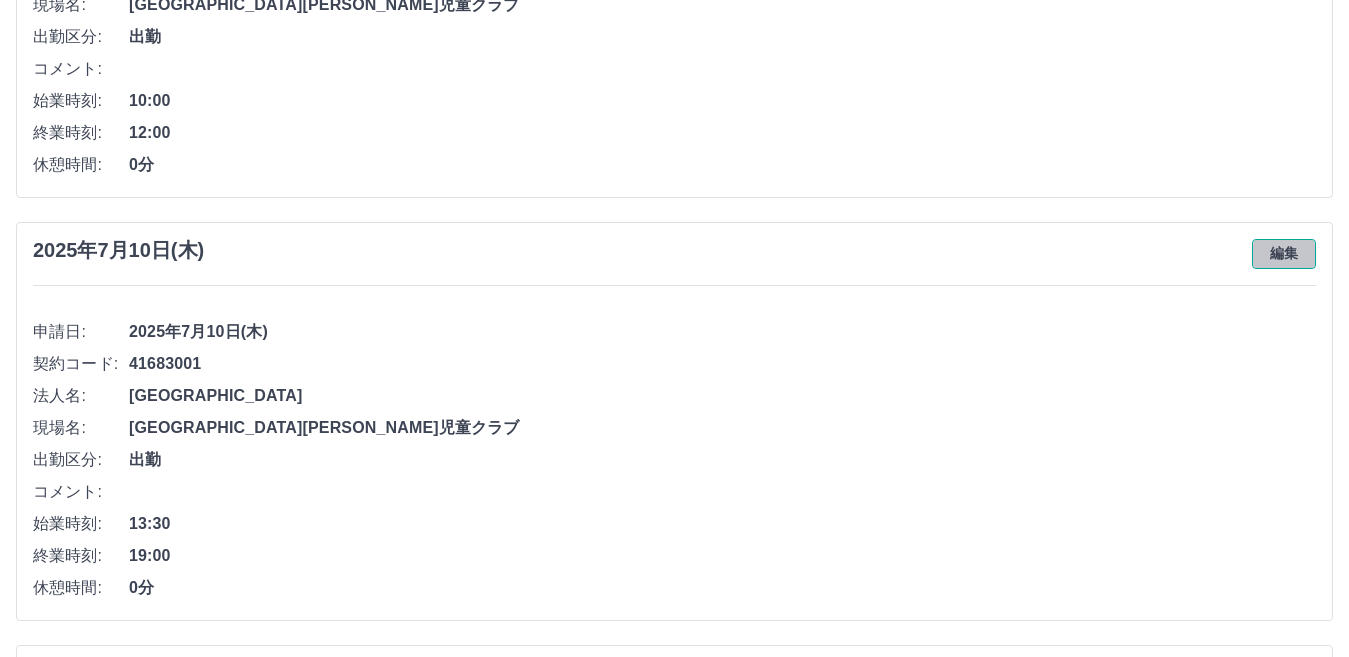 click on "編集" at bounding box center [1284, 254] 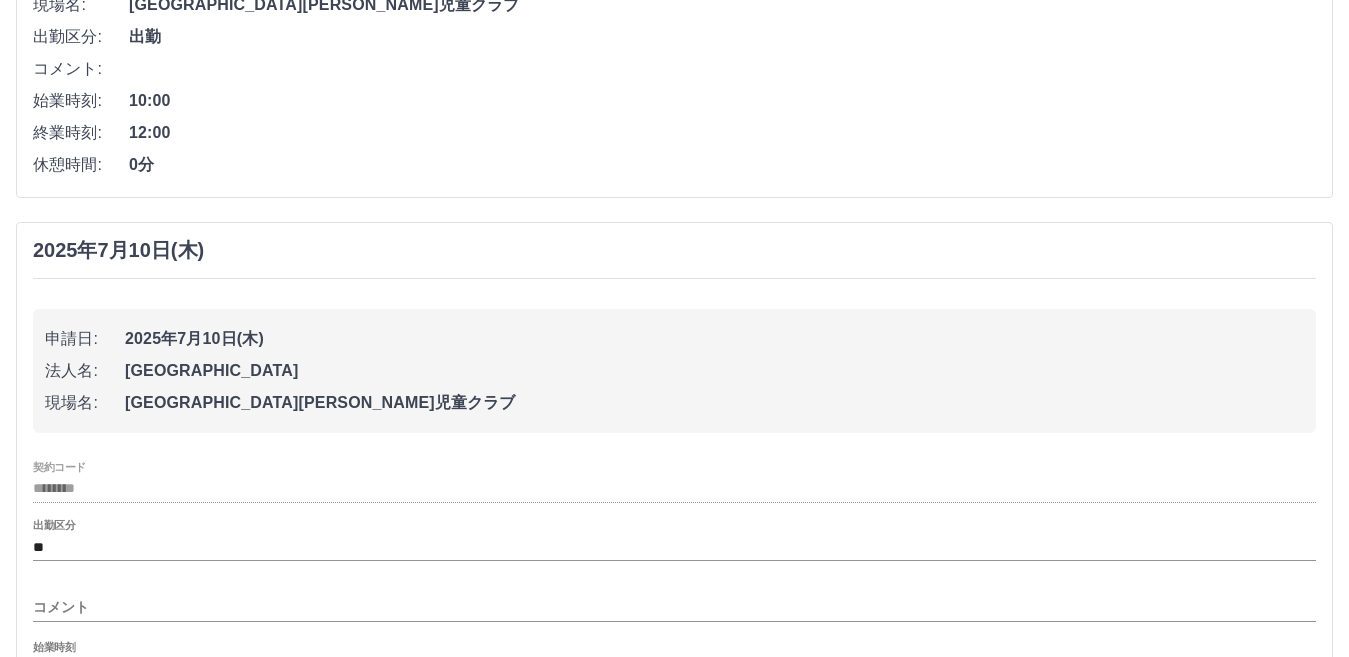click on "2025年7月10日(木)" at bounding box center (714, 339) 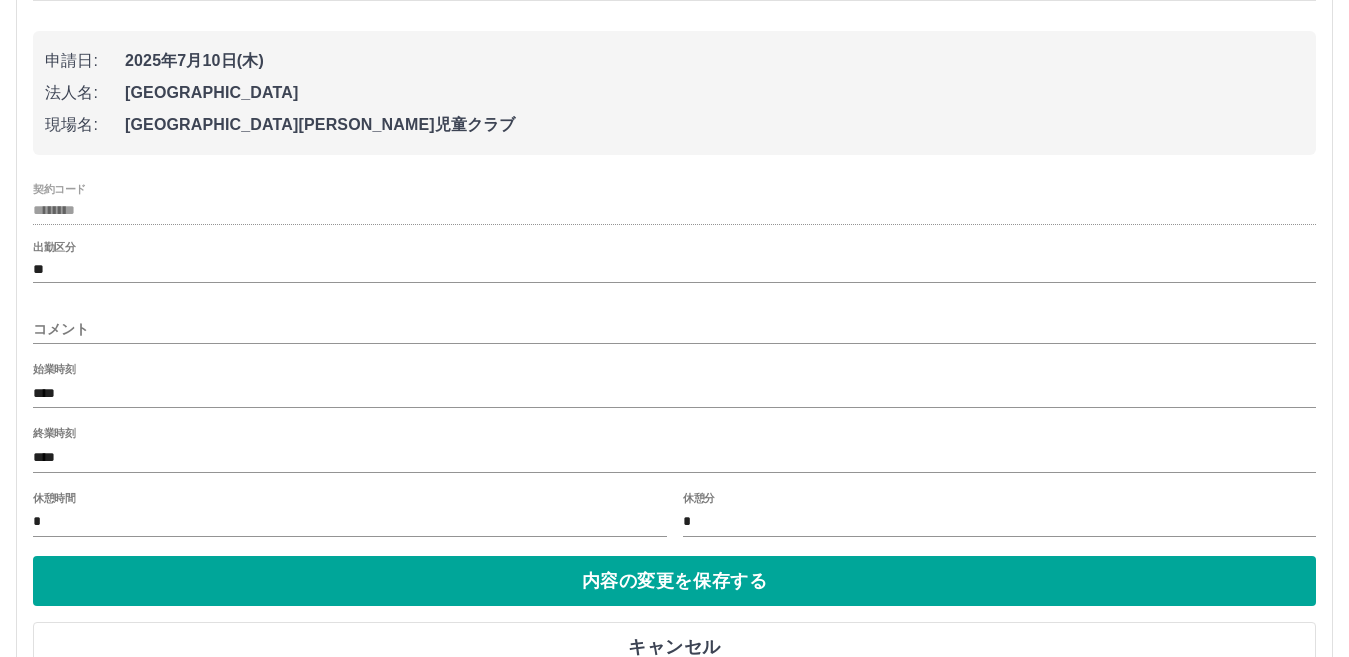 scroll, scrollTop: 1207, scrollLeft: 0, axis: vertical 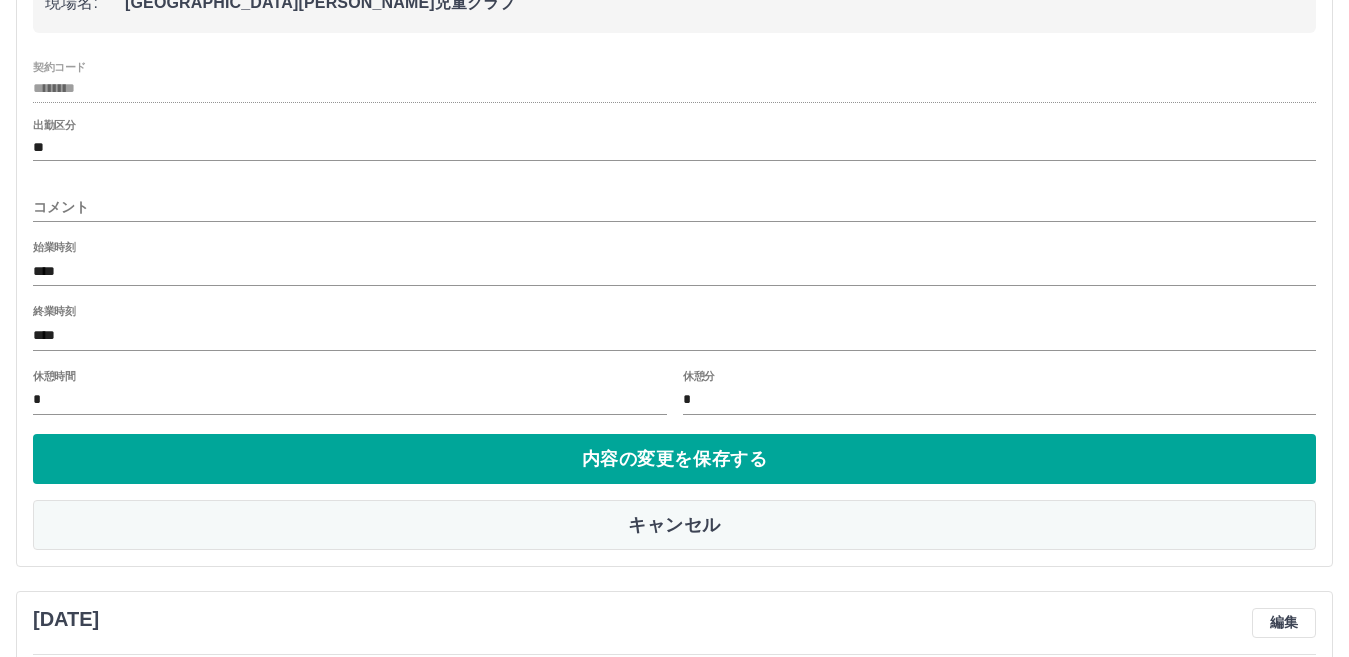 click on "キャンセル" at bounding box center [674, 525] 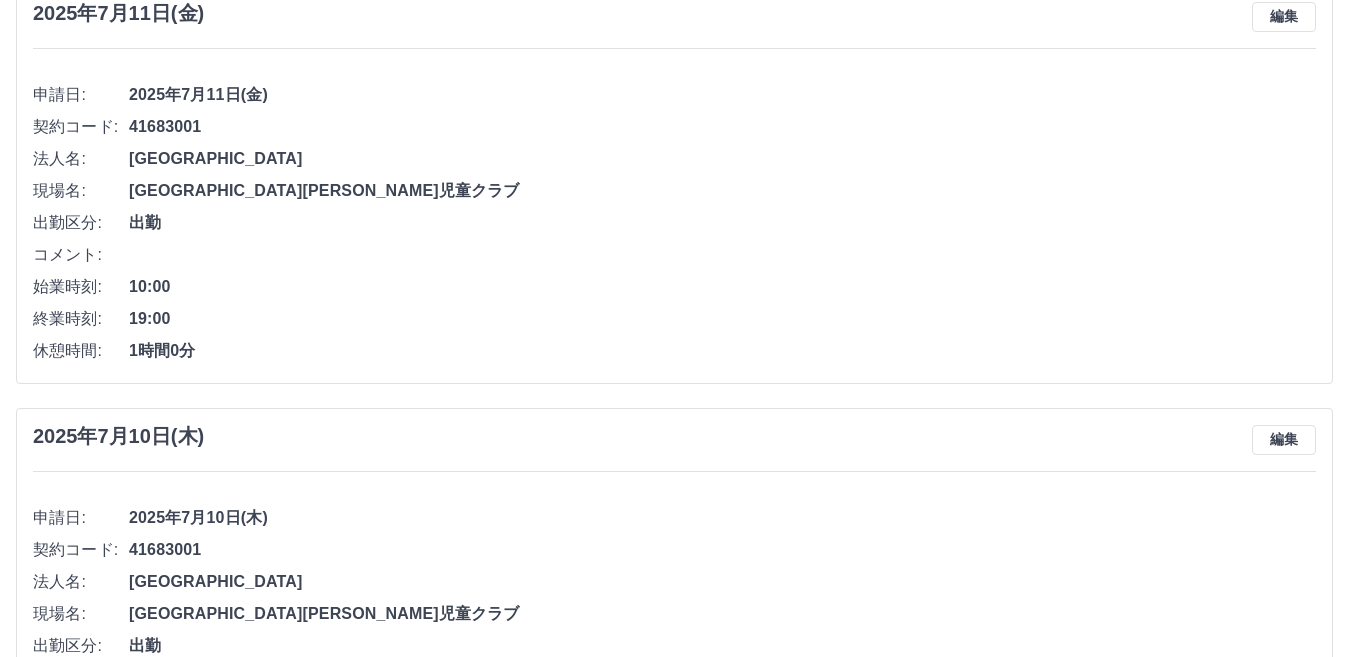 scroll, scrollTop: 0, scrollLeft: 0, axis: both 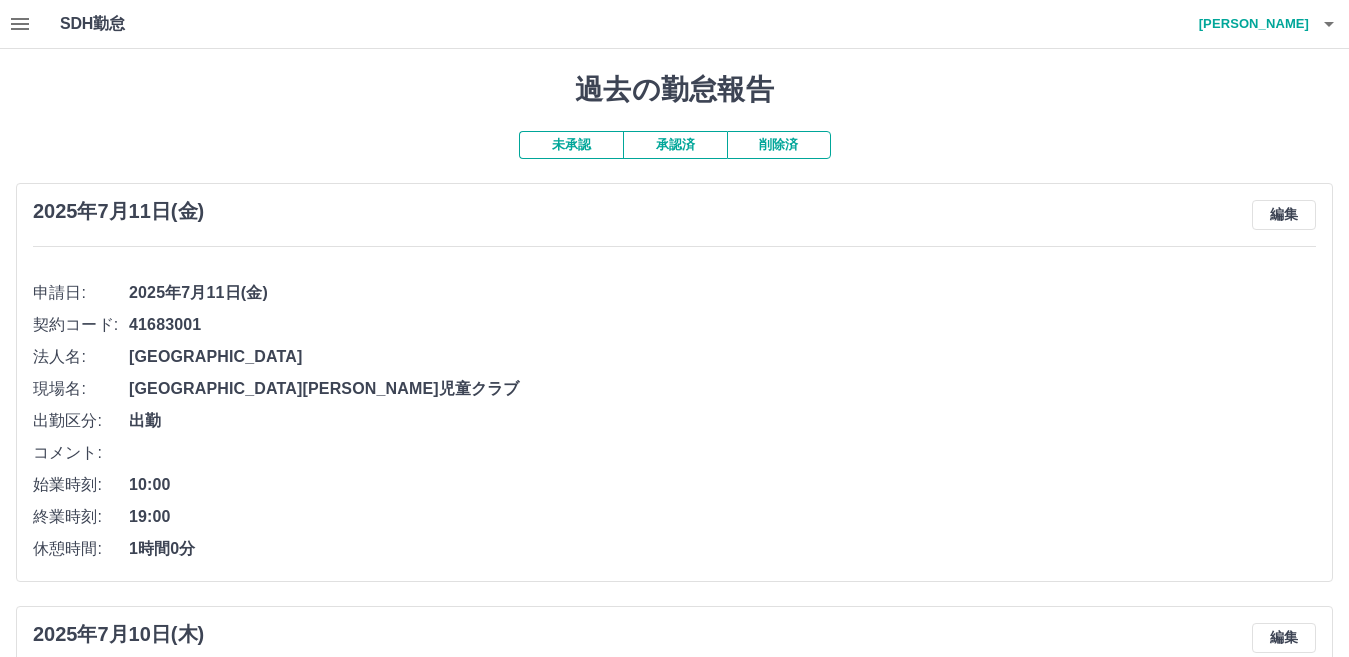 click 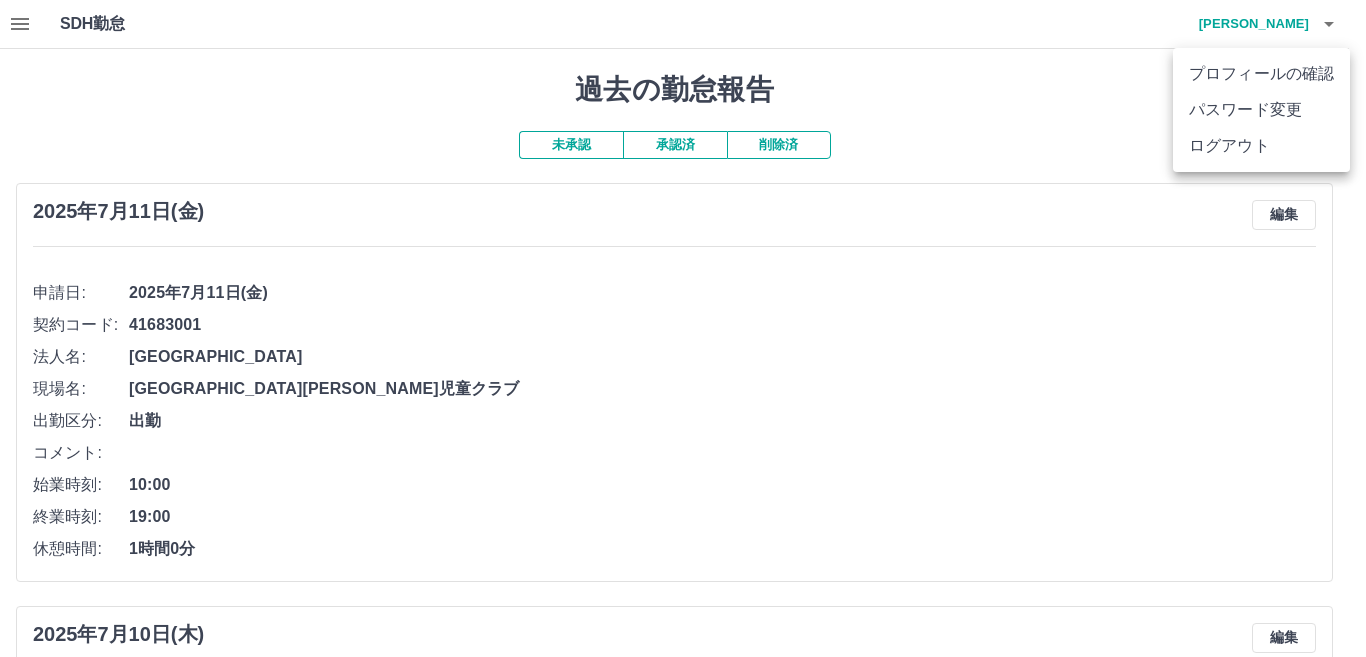 click at bounding box center [683, 328] 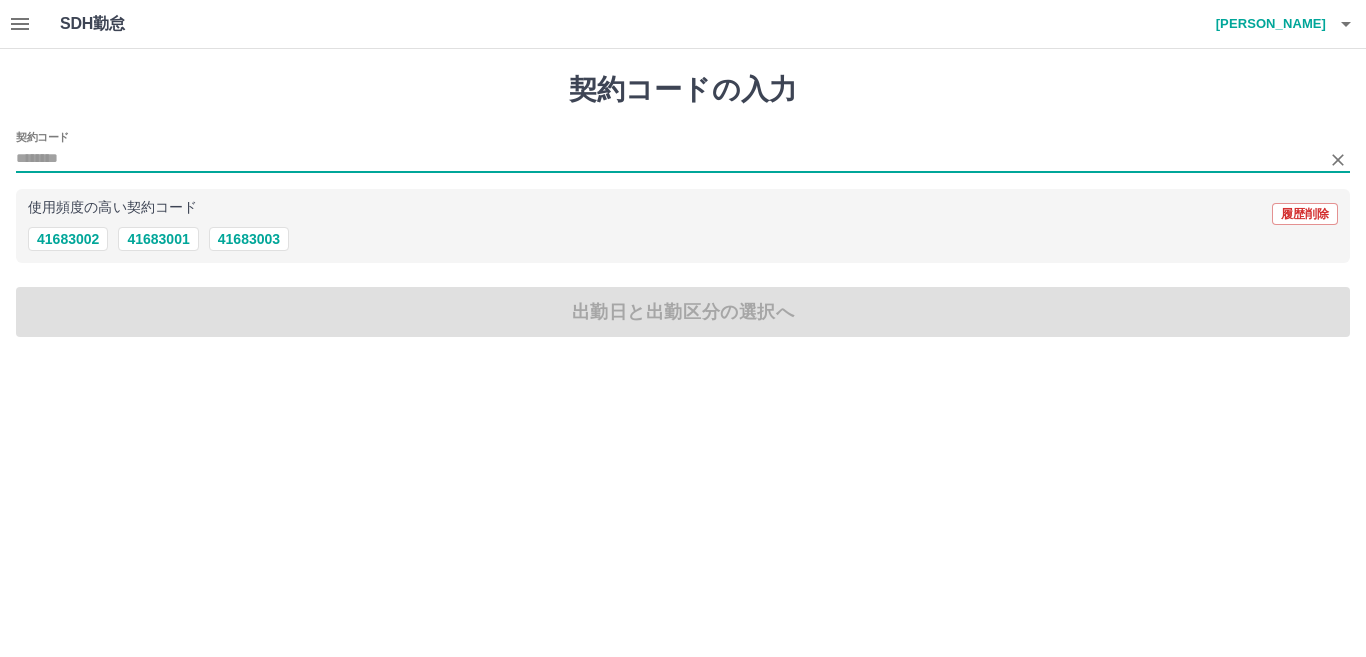click on "契約コード" at bounding box center (668, 159) 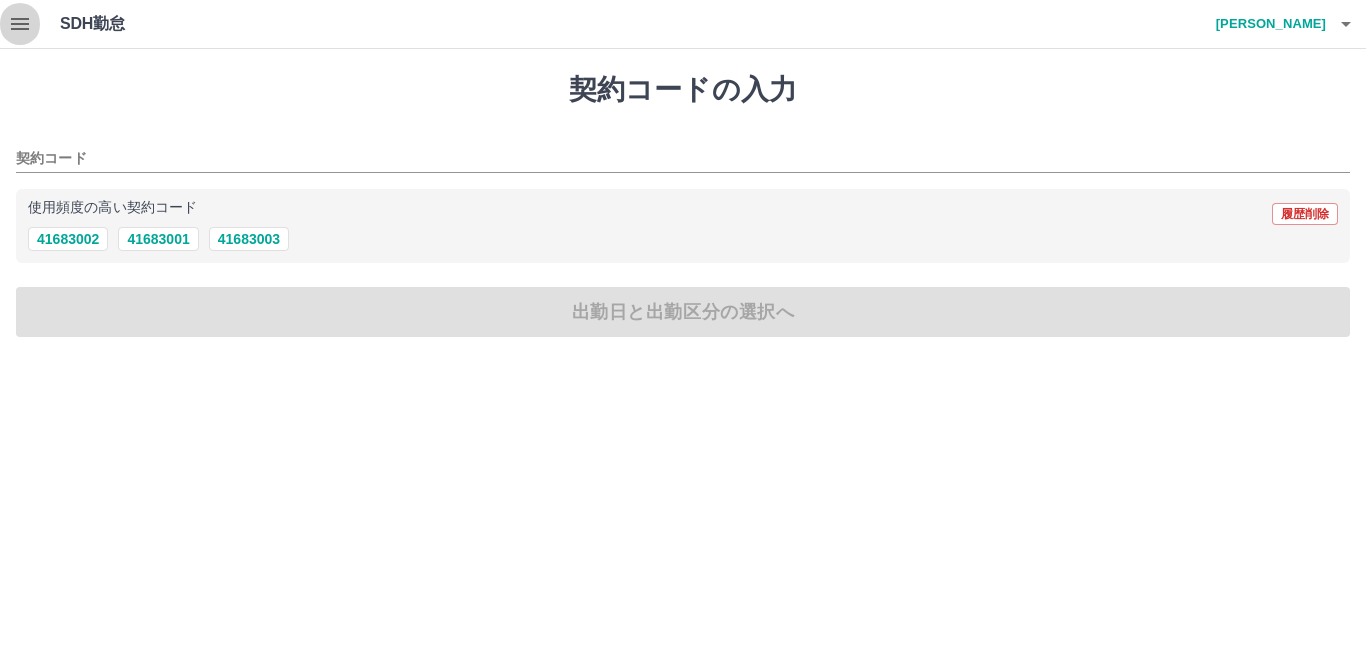 click 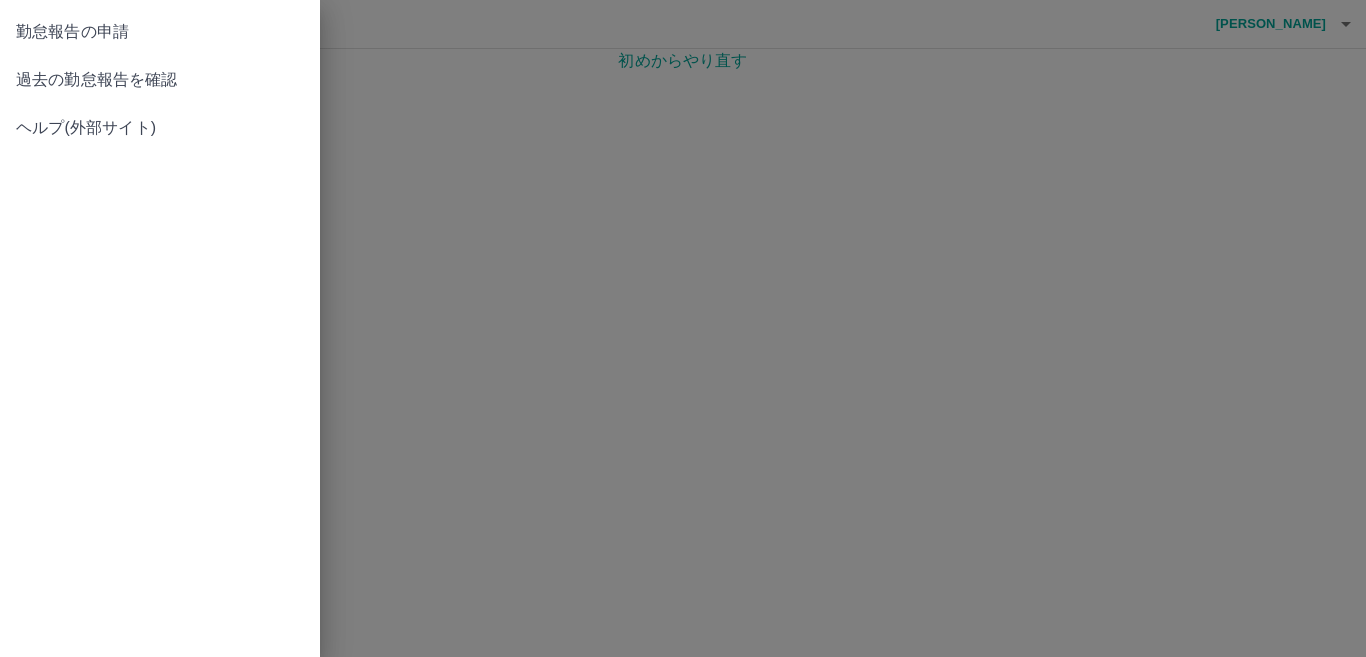click at bounding box center [683, 328] 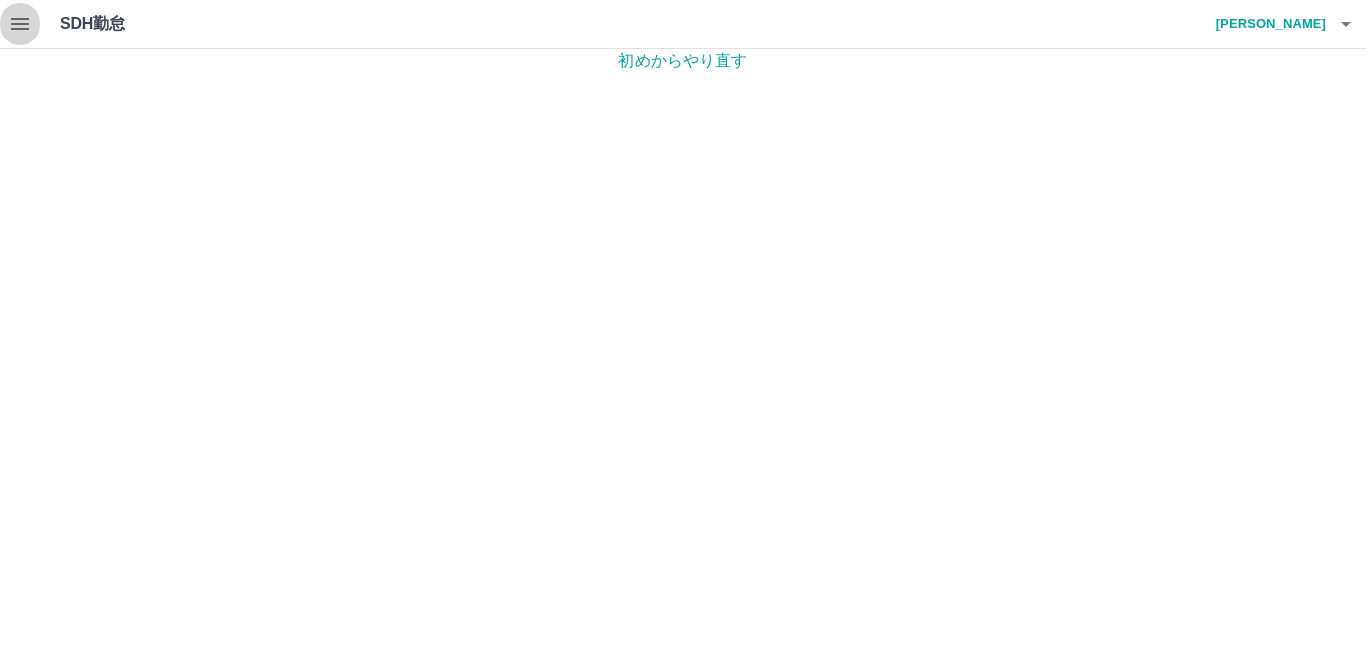 click at bounding box center [20, 24] 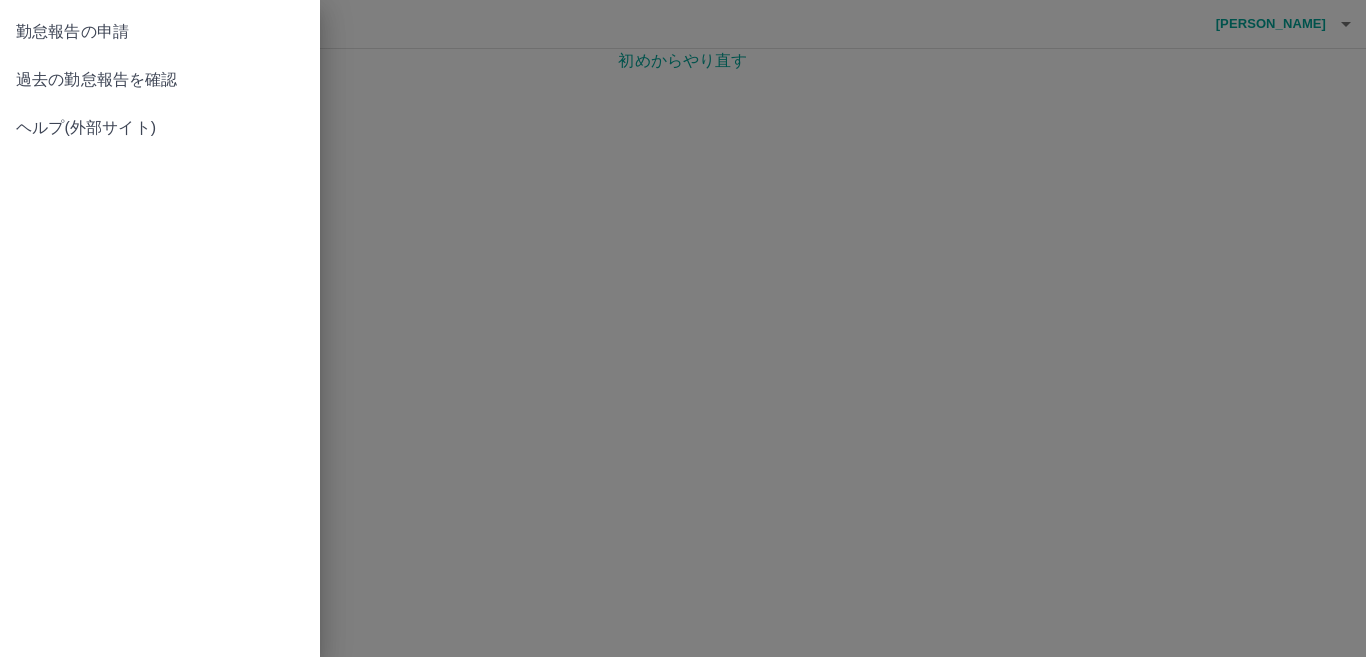 click at bounding box center [683, 328] 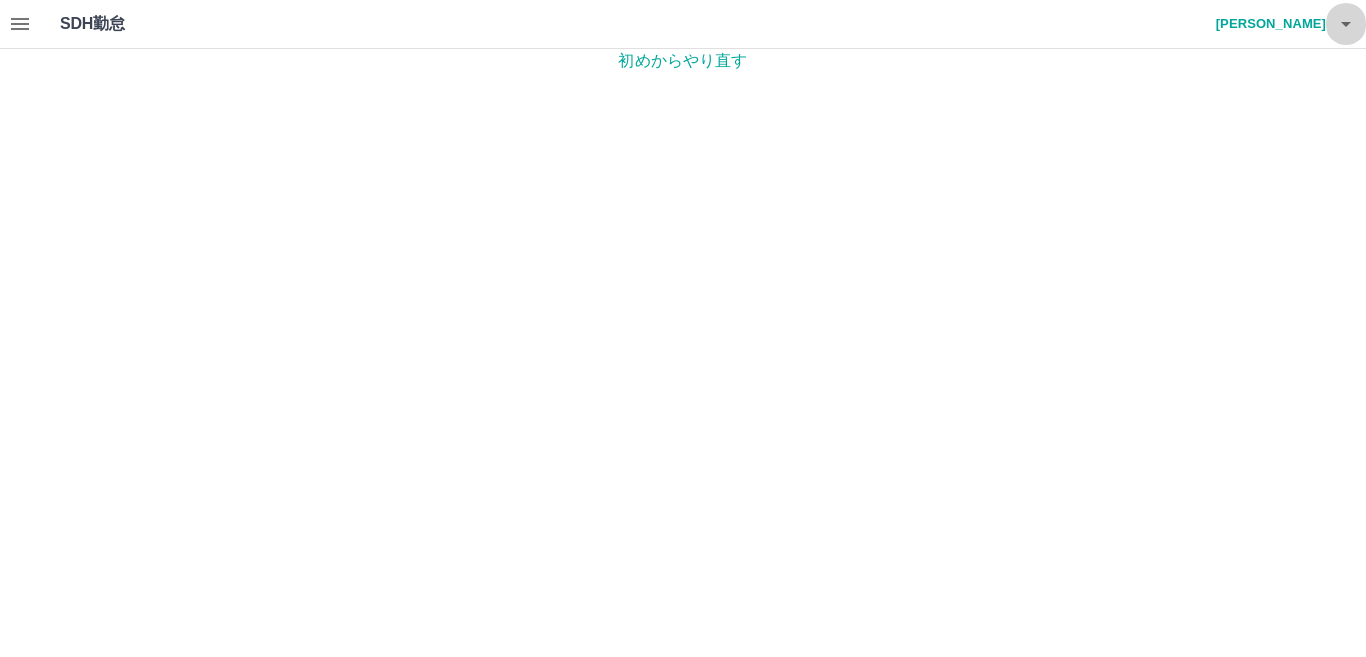 click 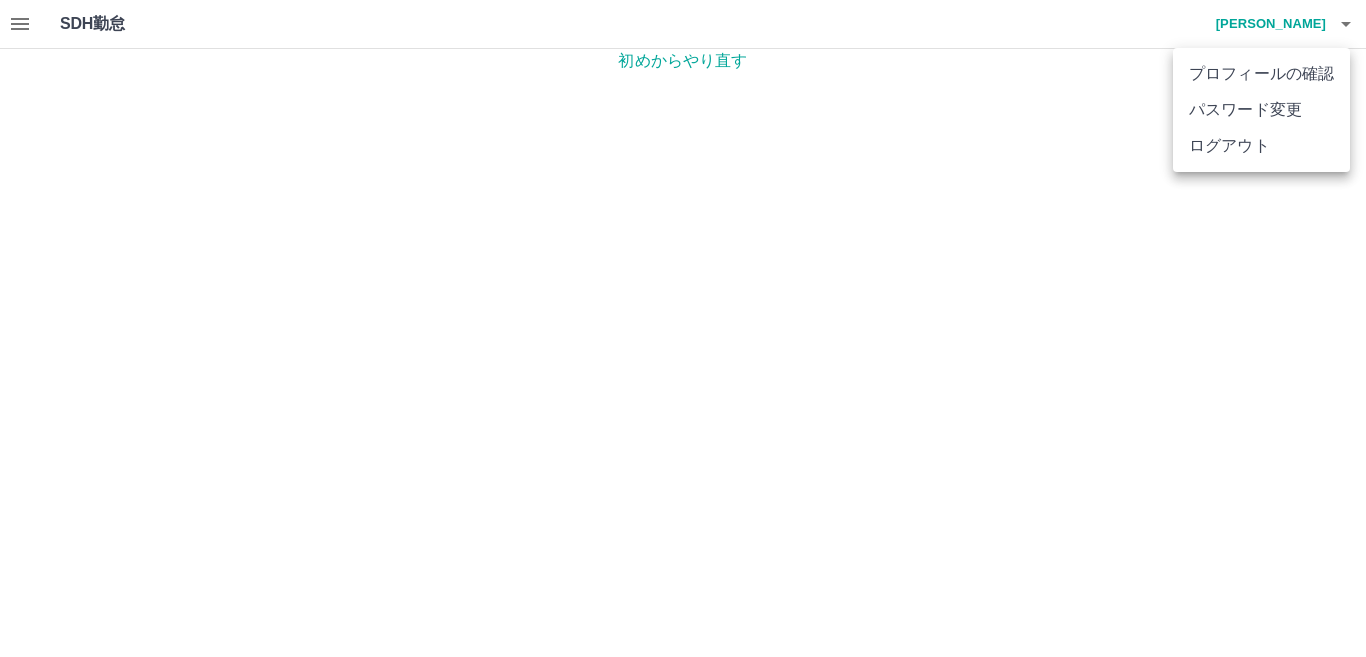 click at bounding box center (683, 328) 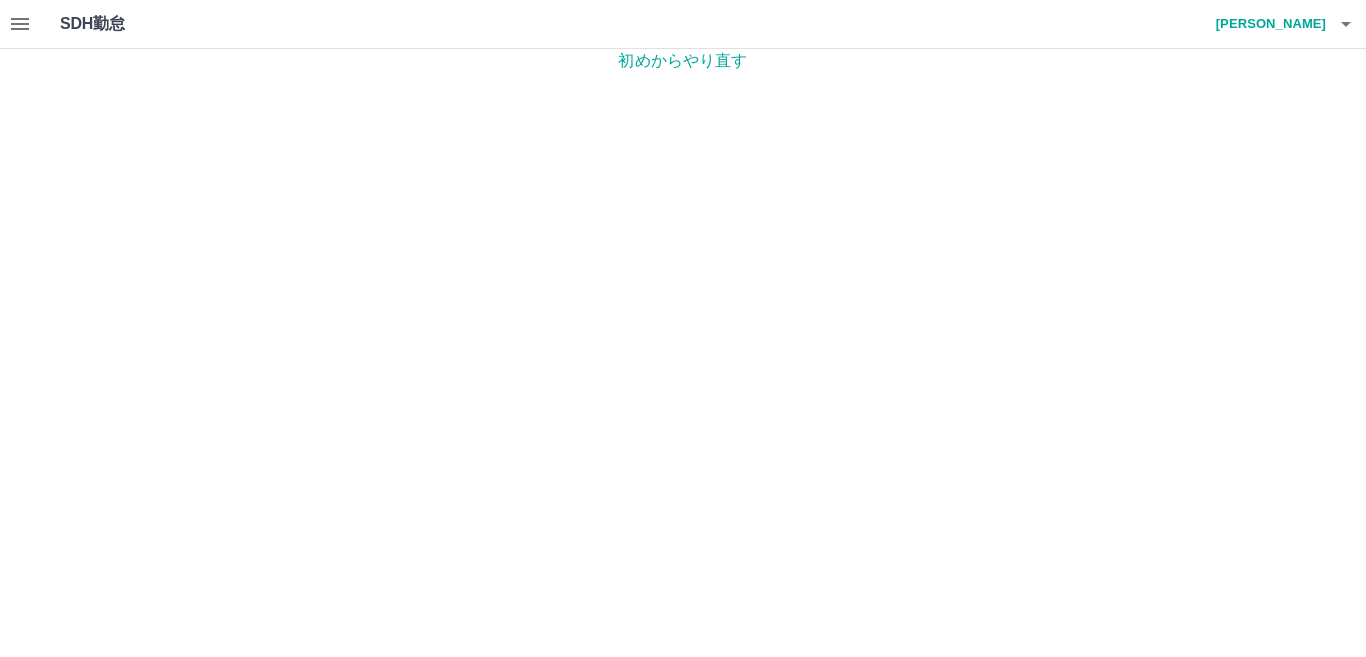 click 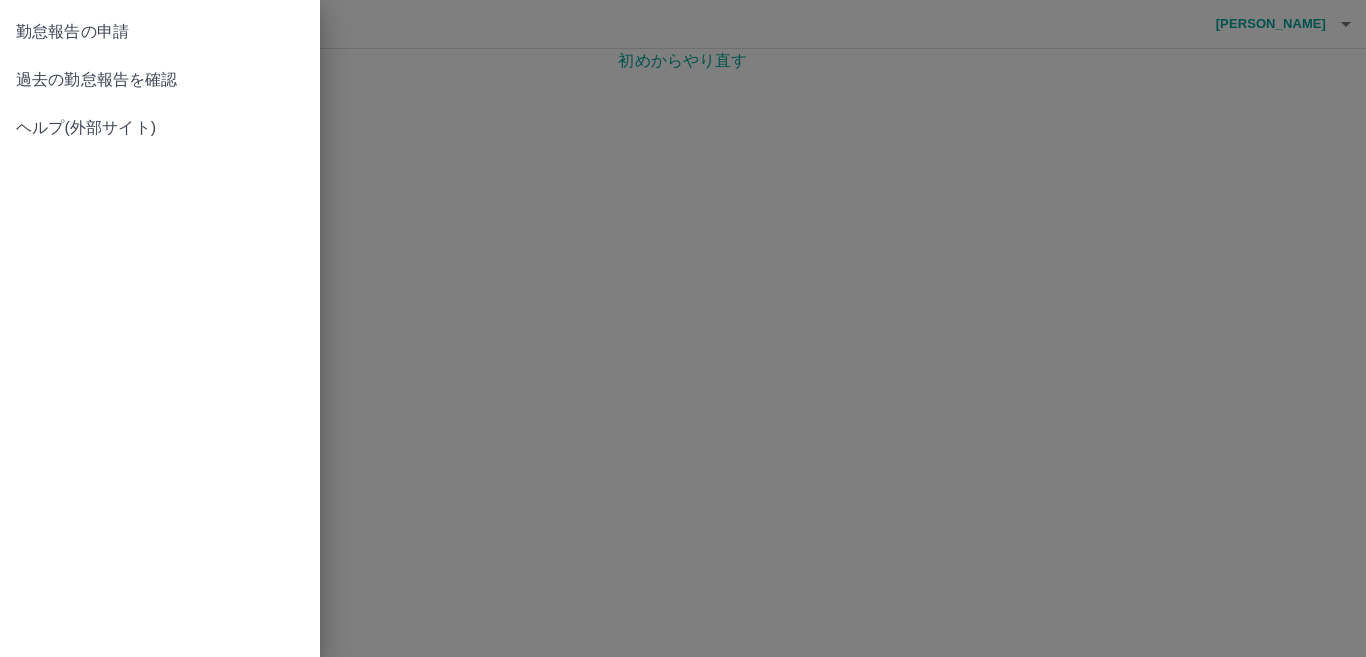 click at bounding box center [683, 328] 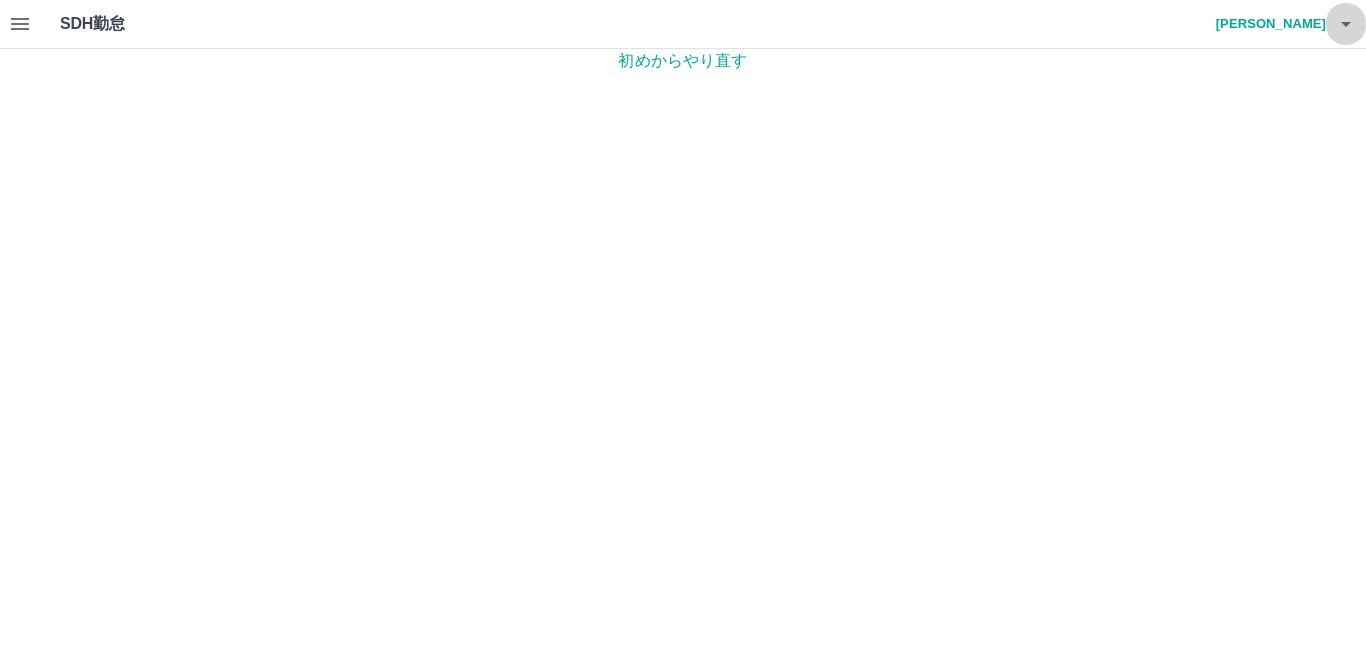 click 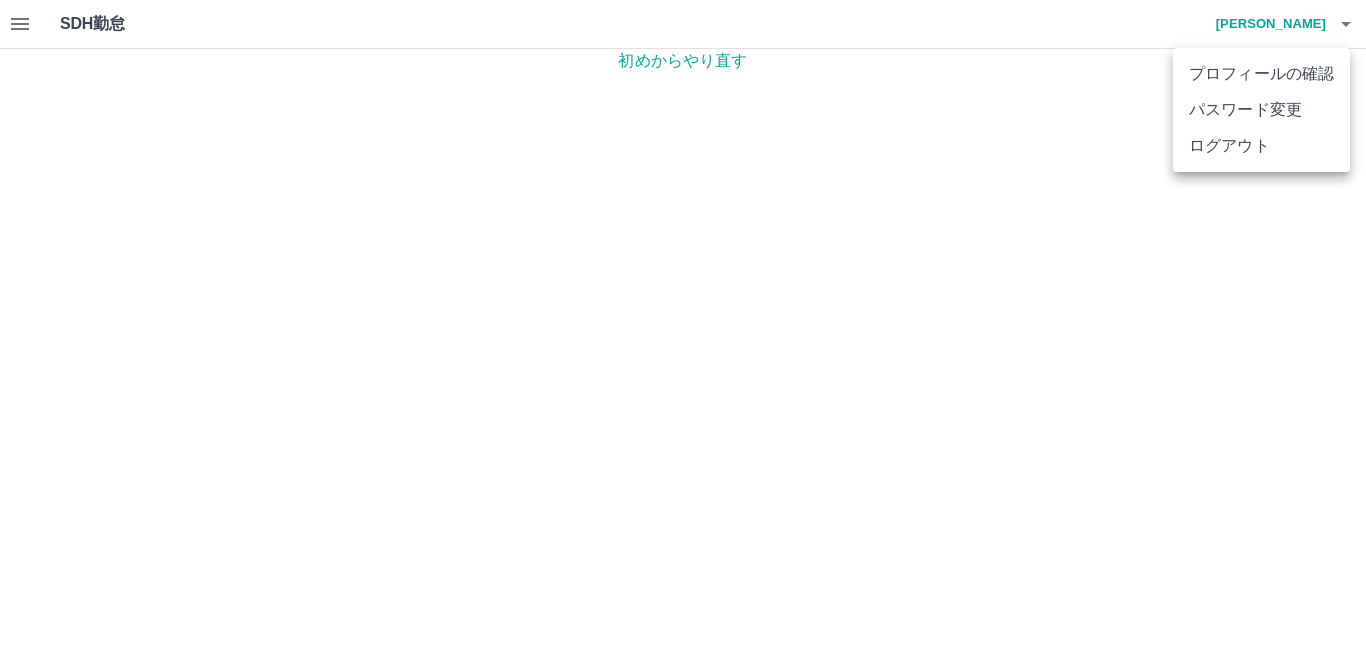 drag, startPoint x: 1066, startPoint y: 232, endPoint x: 1066, endPoint y: 247, distance: 15 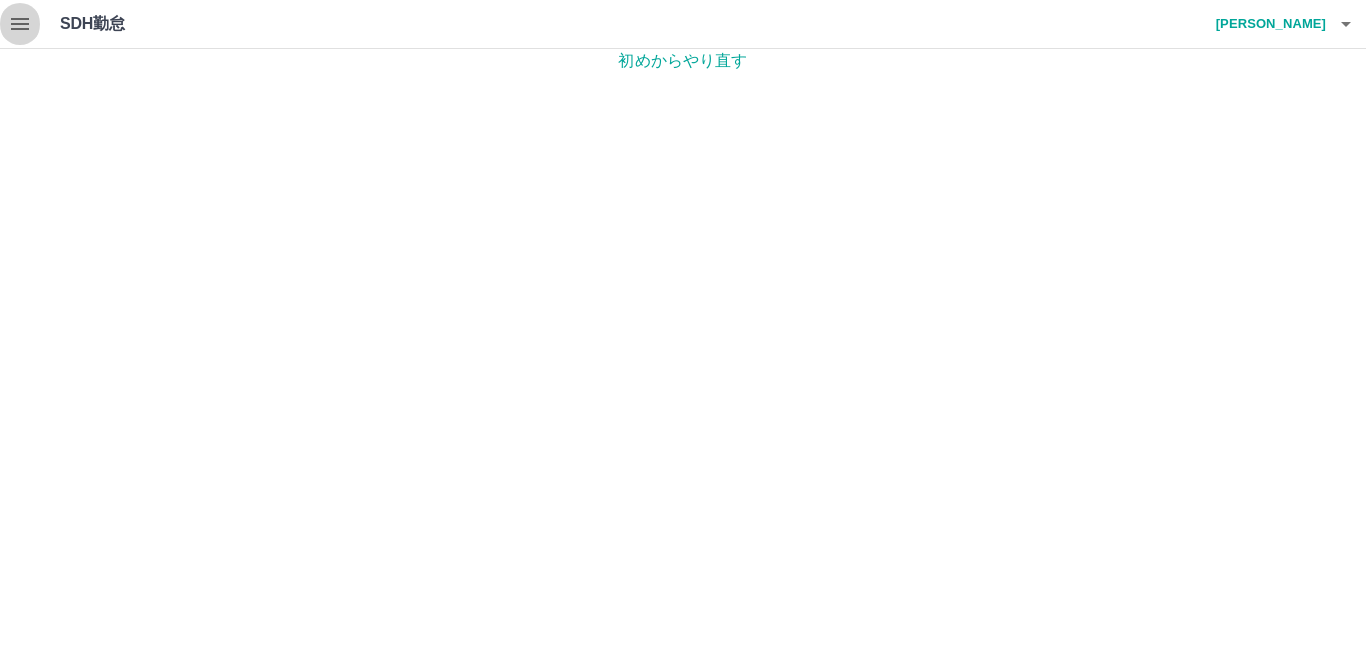 click 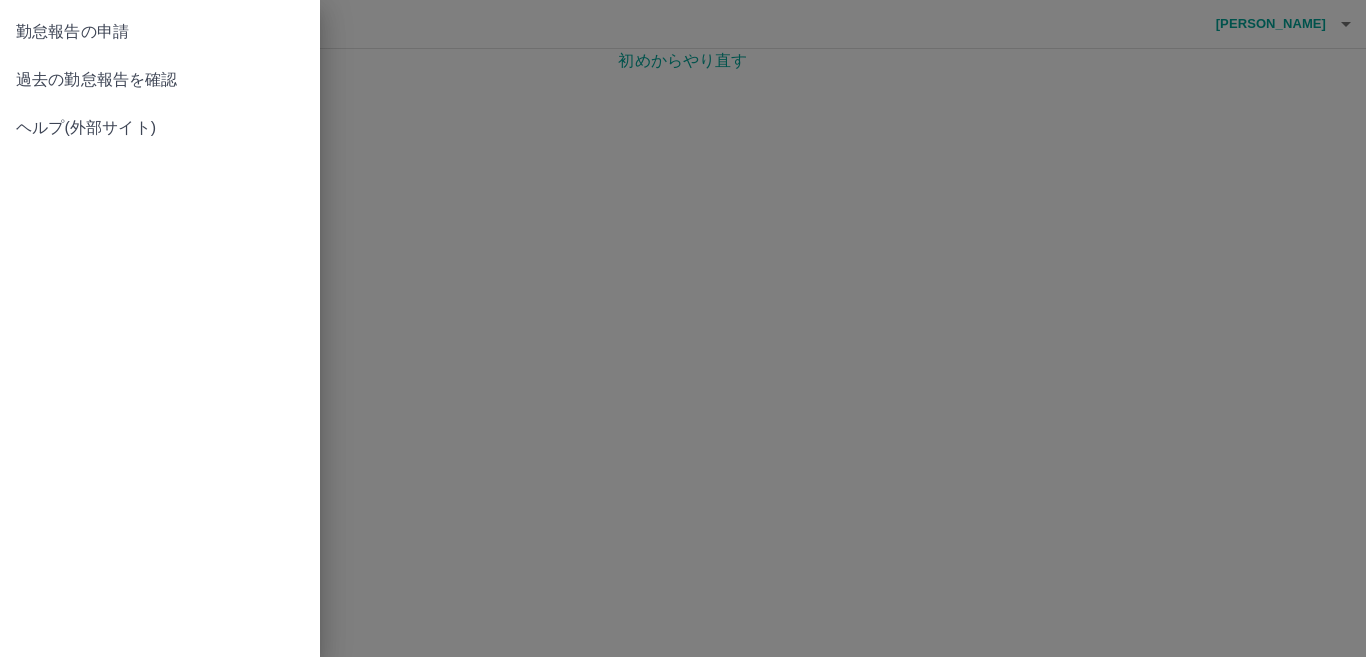 click on "過去の勤怠報告を確認" at bounding box center [160, 80] 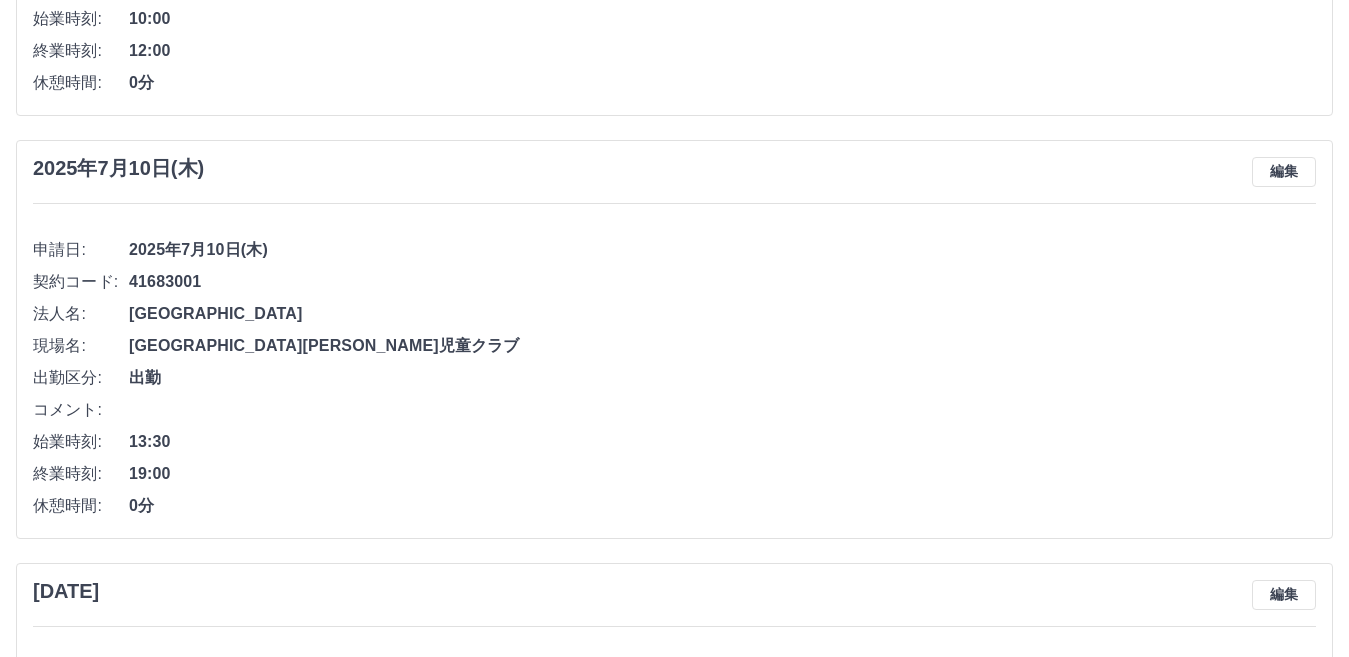 scroll, scrollTop: 967, scrollLeft: 0, axis: vertical 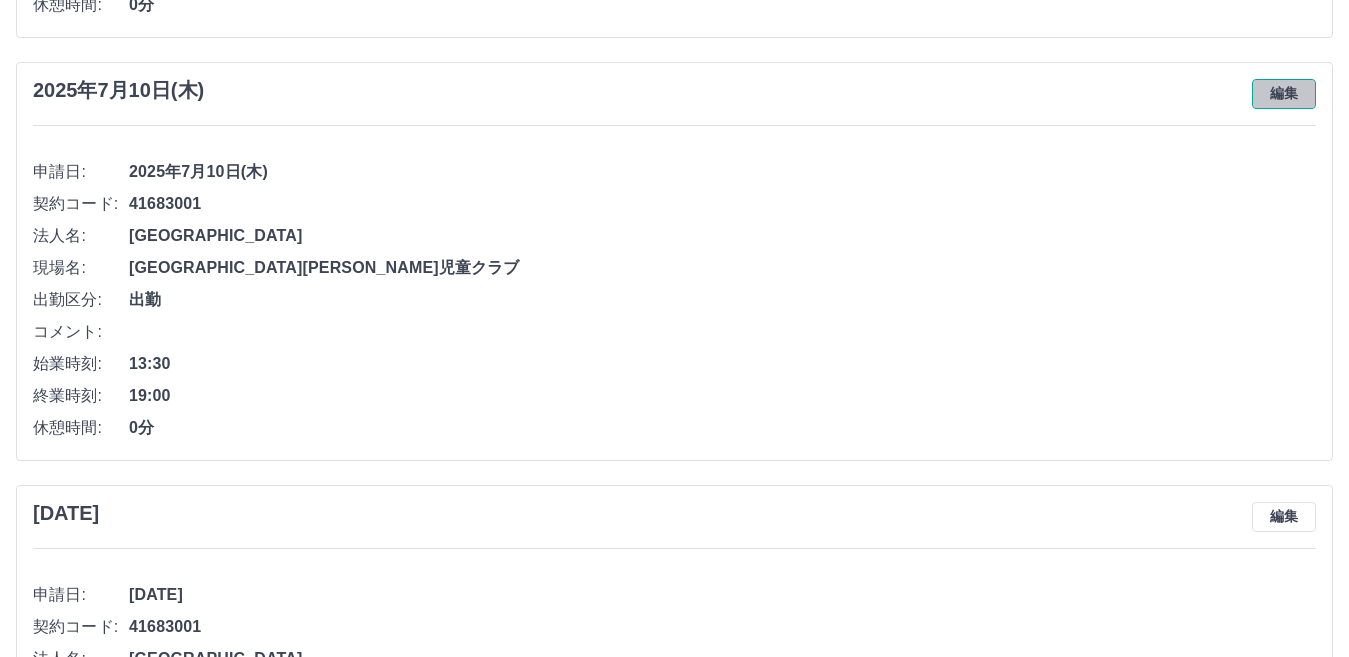 click on "編集" at bounding box center [1284, 94] 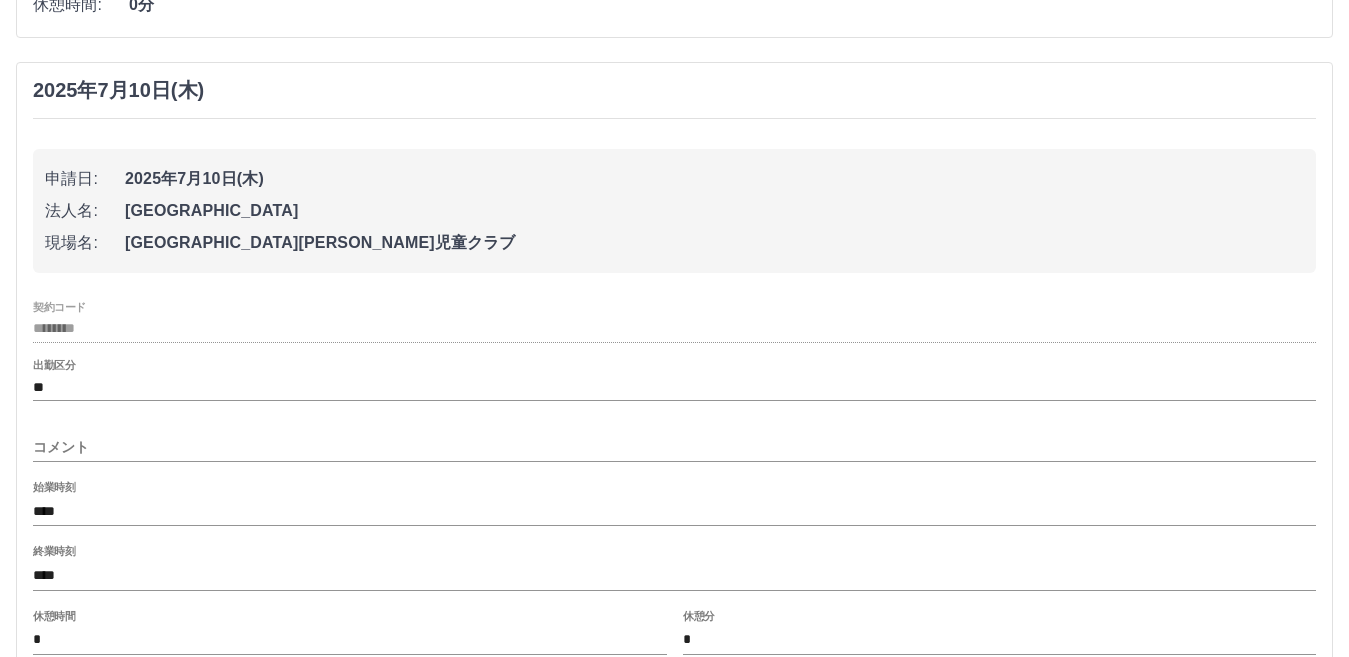 click on "2025年7月10日(木) 申請日: 2025年7月10日(木) 法人名: 茅ヶ崎市 現場名: 茅ヶ崎市小出児童クラブ 契約コード ******** 出勤区分 ** コメント 始業時刻 **** 終業時刻 **** 休憩時間 * 休憩分 * 内容の変更を保存する キャンセル" at bounding box center [674, 434] 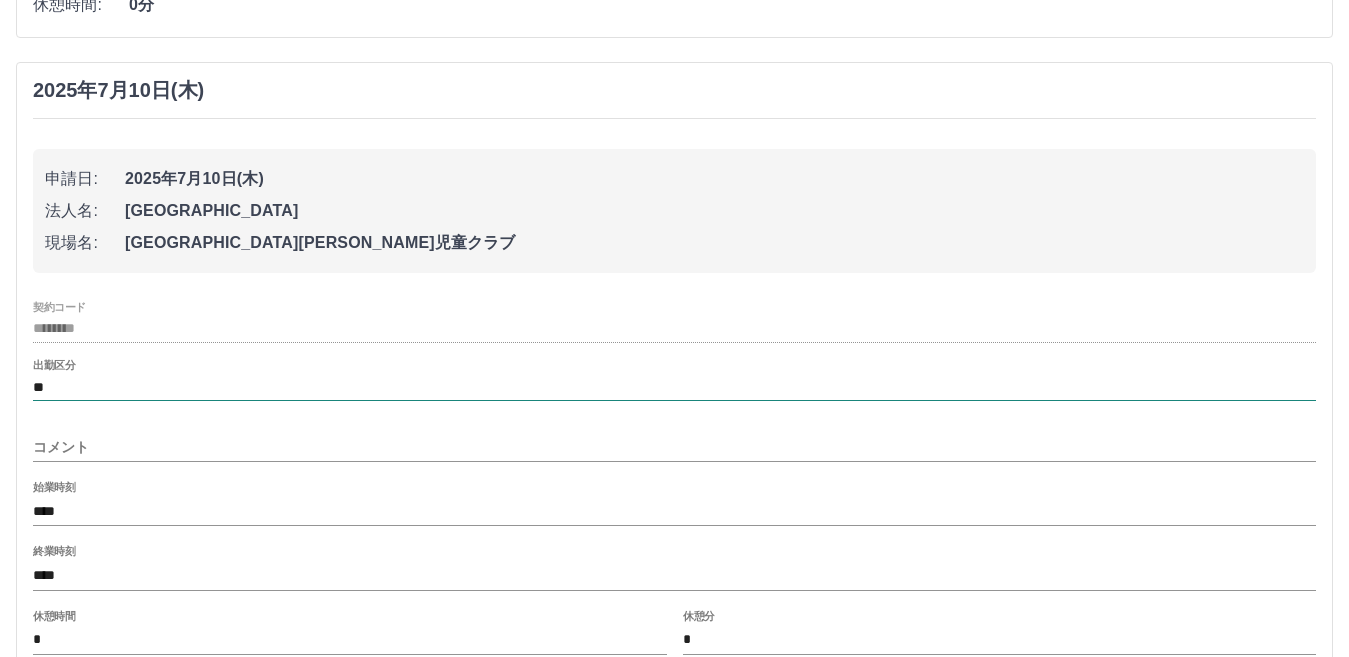 drag, startPoint x: 185, startPoint y: 95, endPoint x: 727, endPoint y: 398, distance: 620.94525 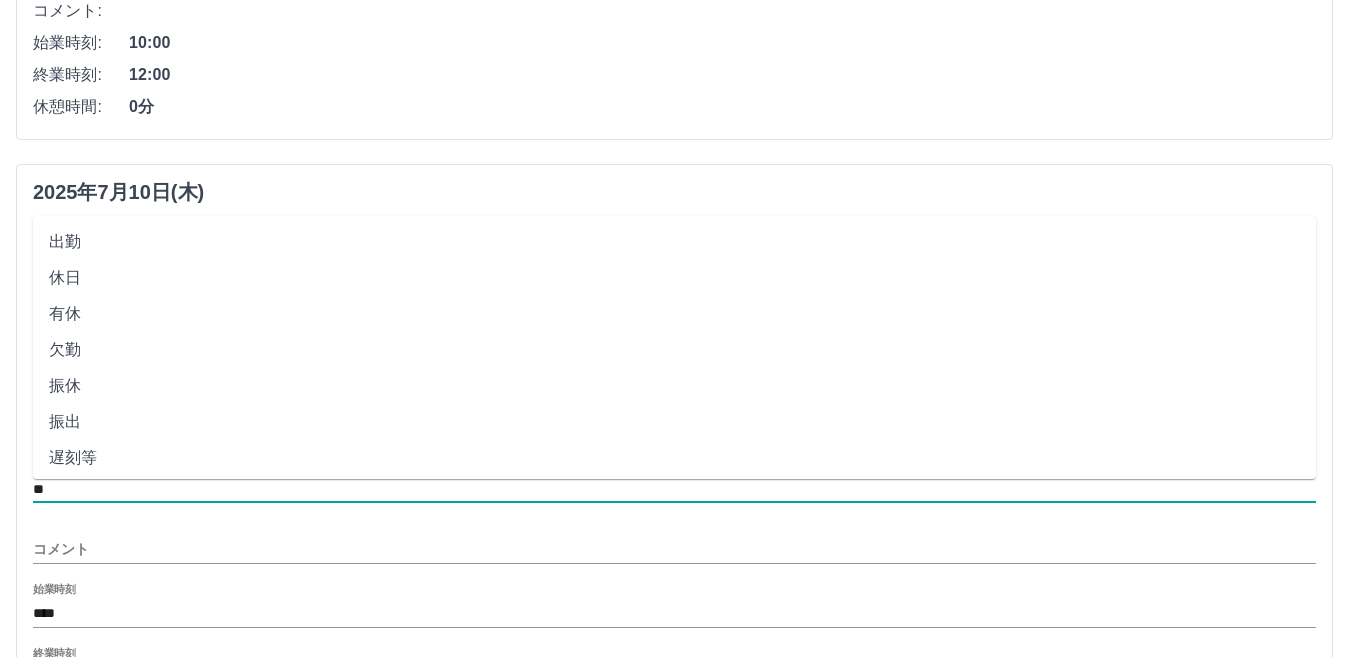 scroll, scrollTop: 867, scrollLeft: 0, axis: vertical 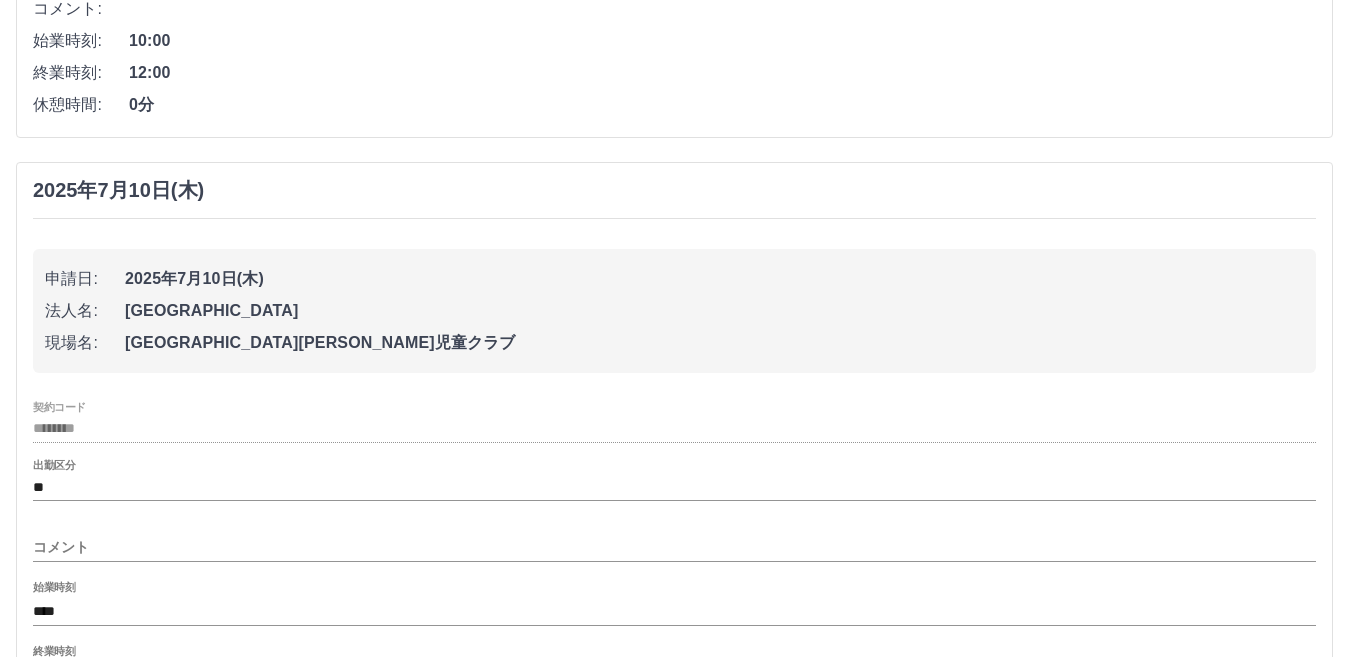 click on "2025年7月10日(木)" at bounding box center [674, 190] 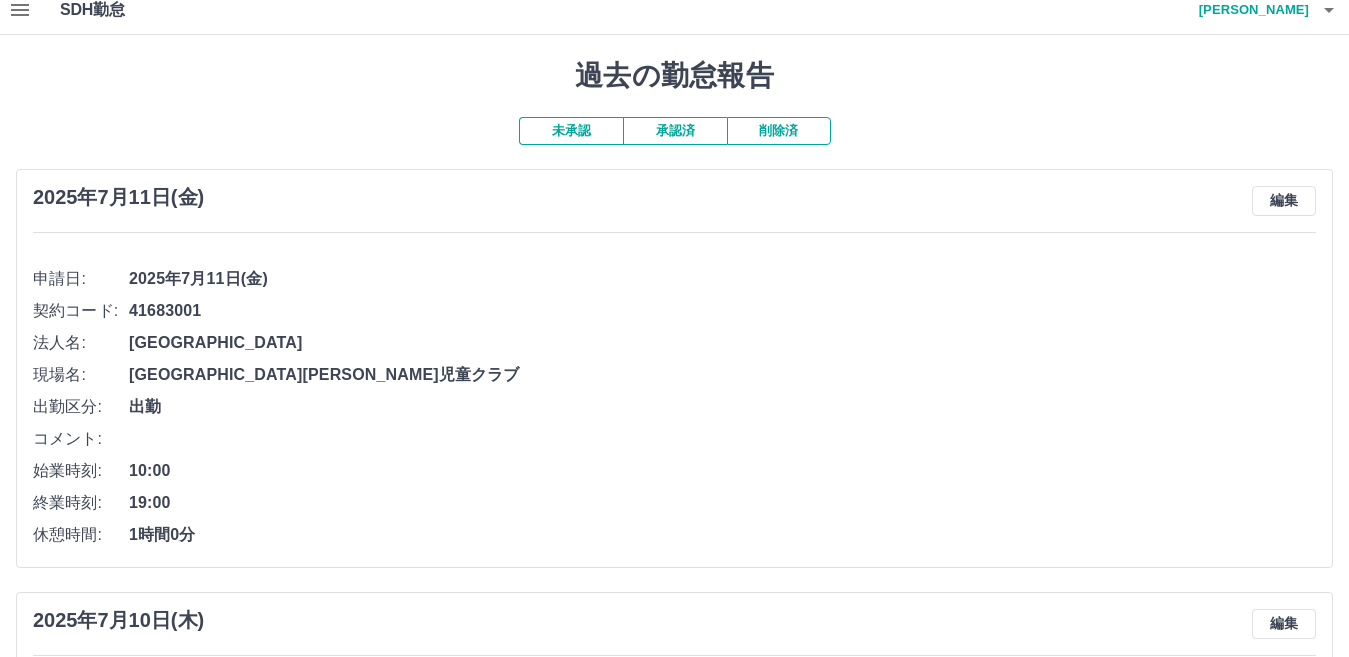 scroll, scrollTop: 0, scrollLeft: 0, axis: both 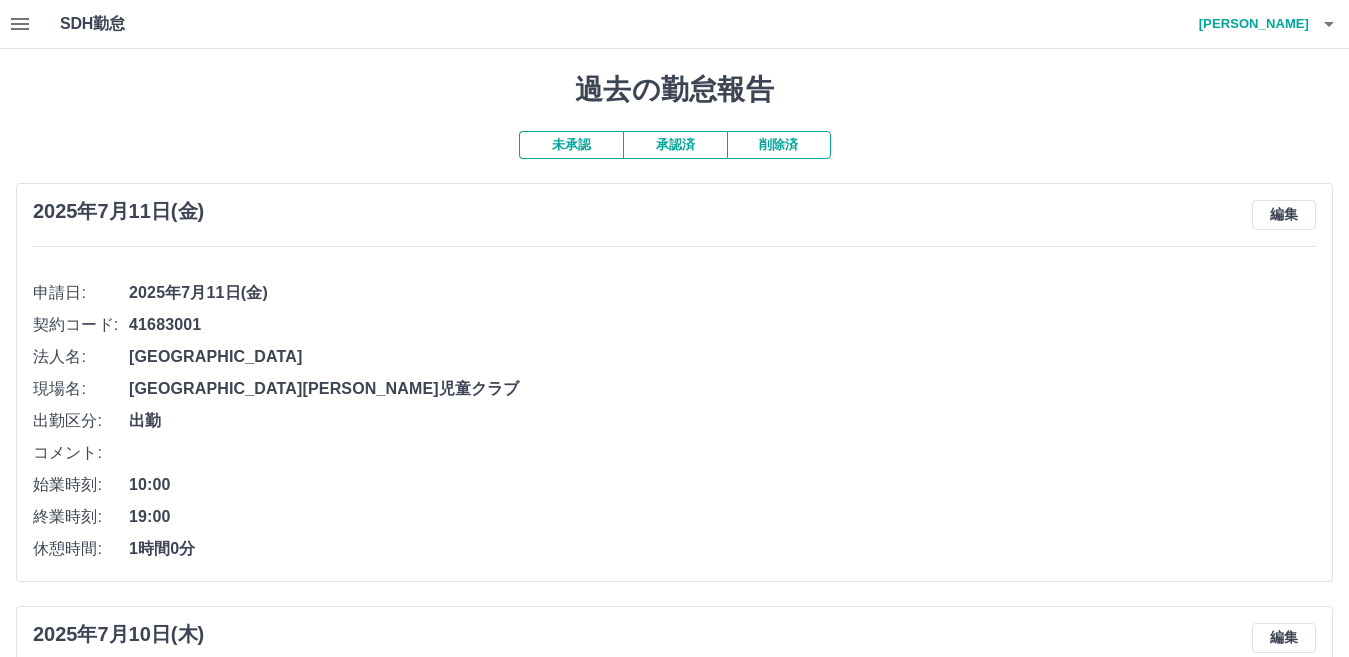 click on "[PERSON_NAME]" at bounding box center (1249, 24) 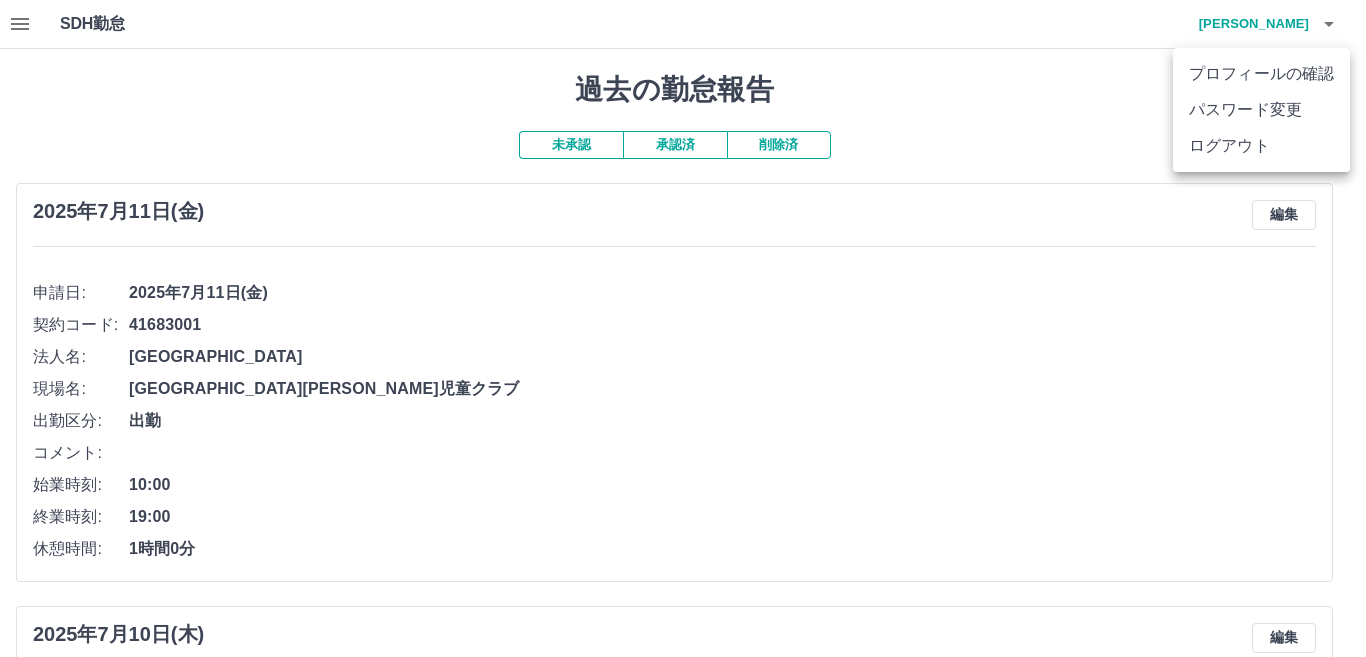 click at bounding box center (683, 328) 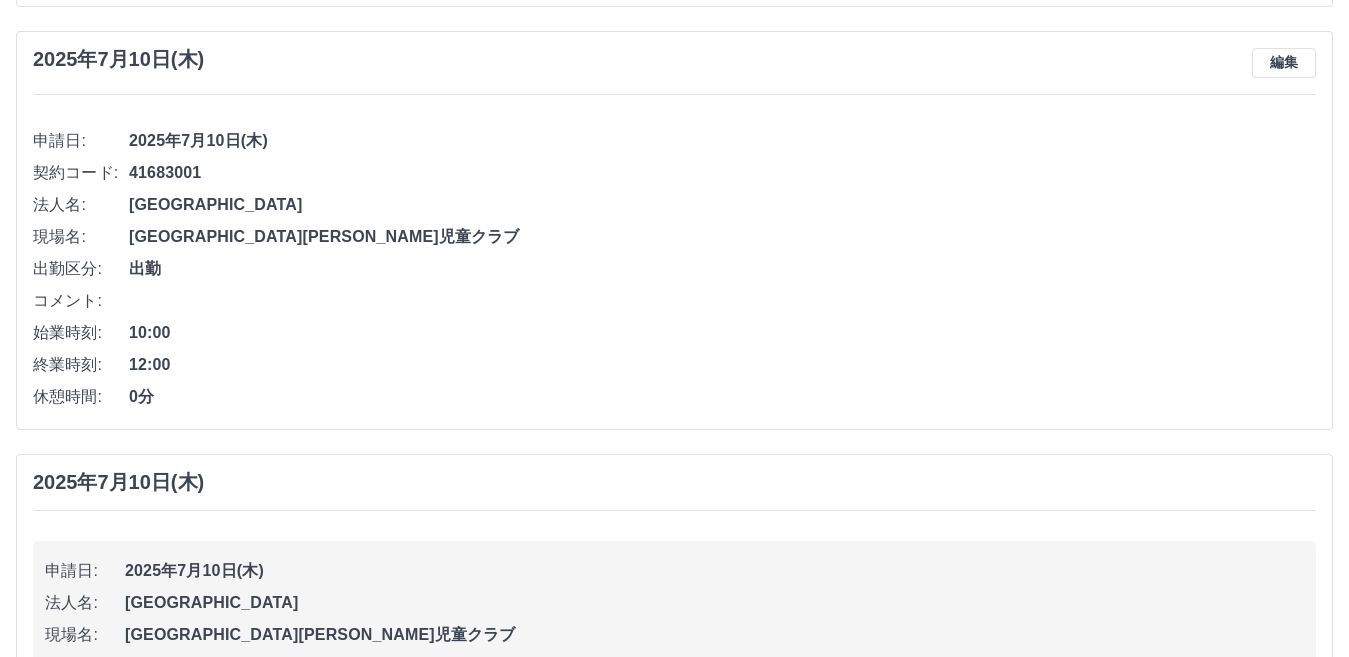 scroll, scrollTop: 766, scrollLeft: 0, axis: vertical 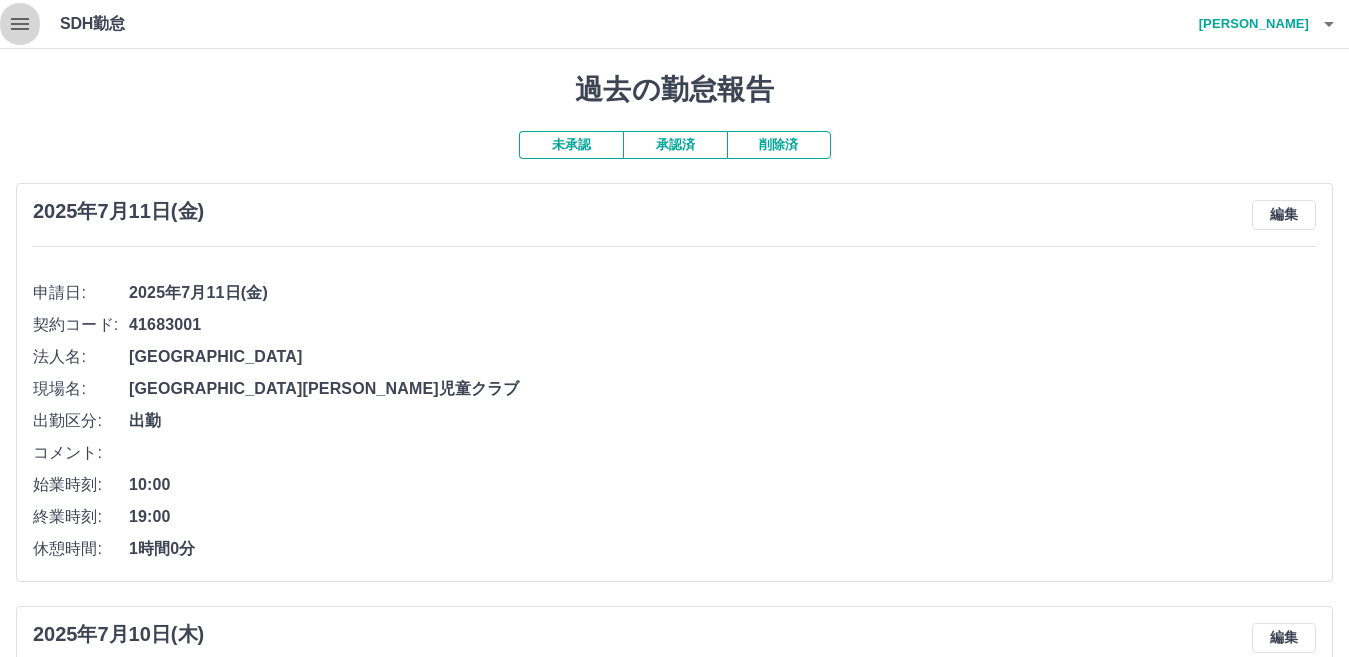 click 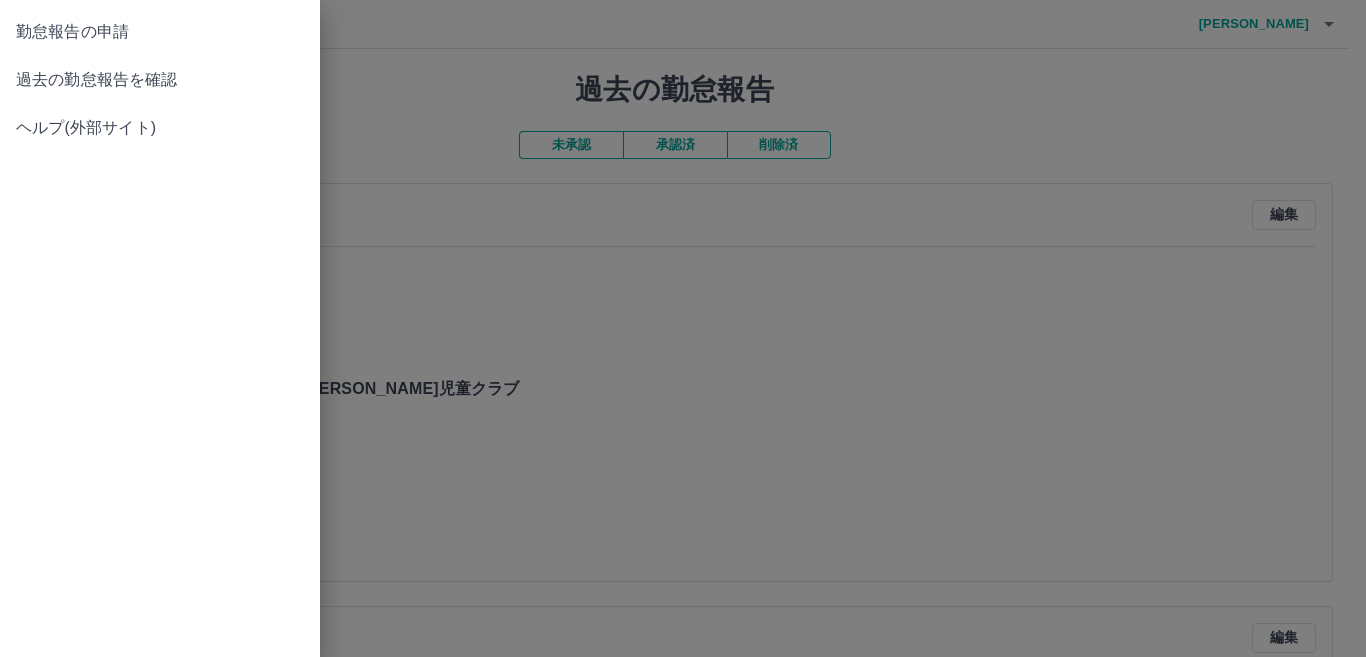 click at bounding box center (683, 328) 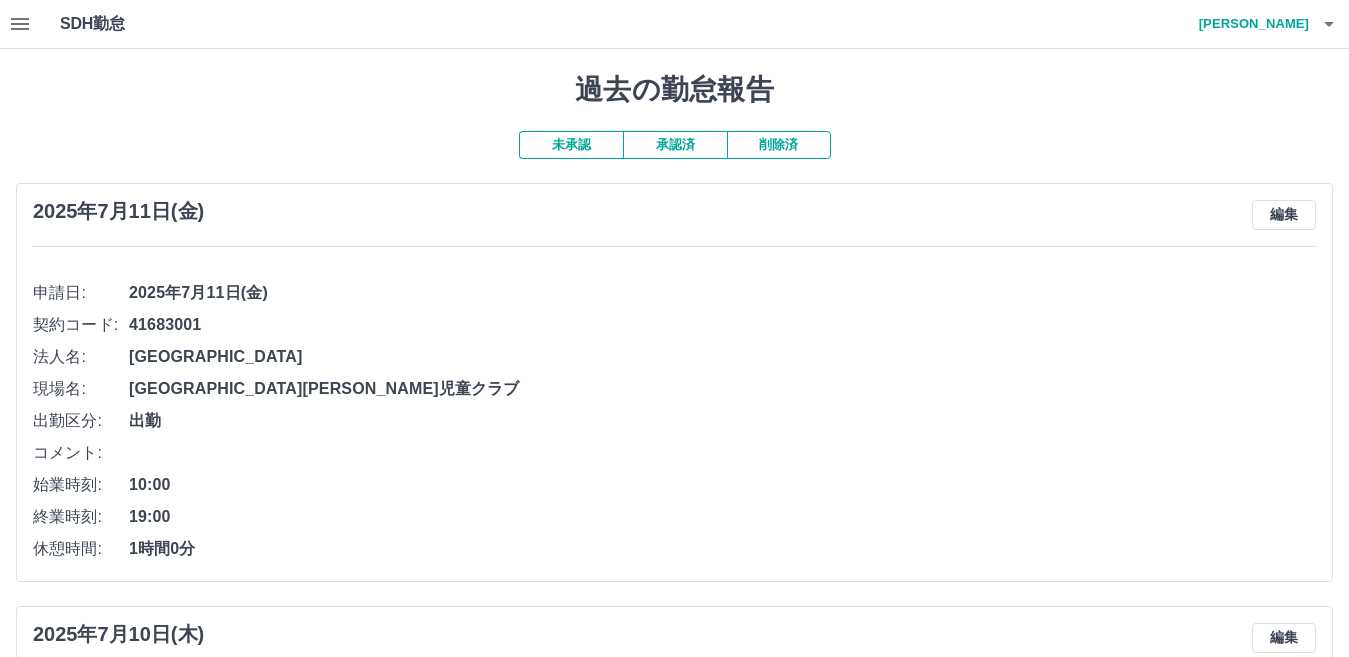 click on "未承認" at bounding box center (571, 145) 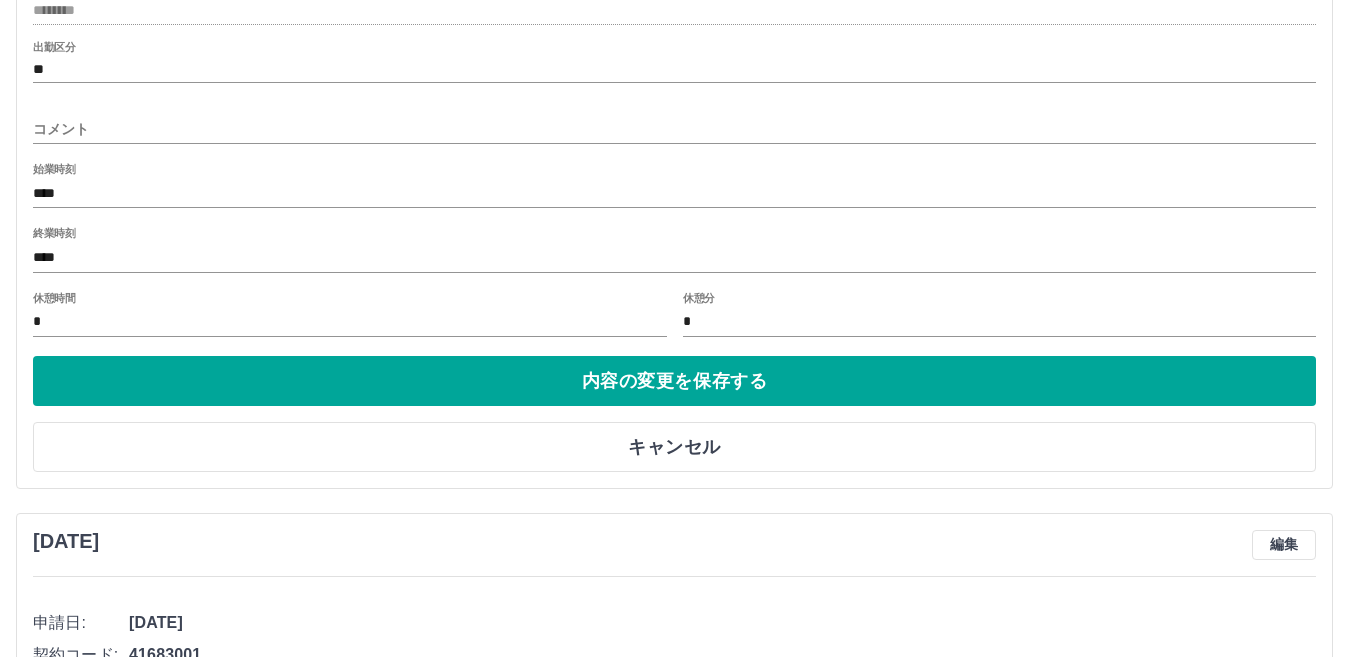 scroll, scrollTop: 1300, scrollLeft: 0, axis: vertical 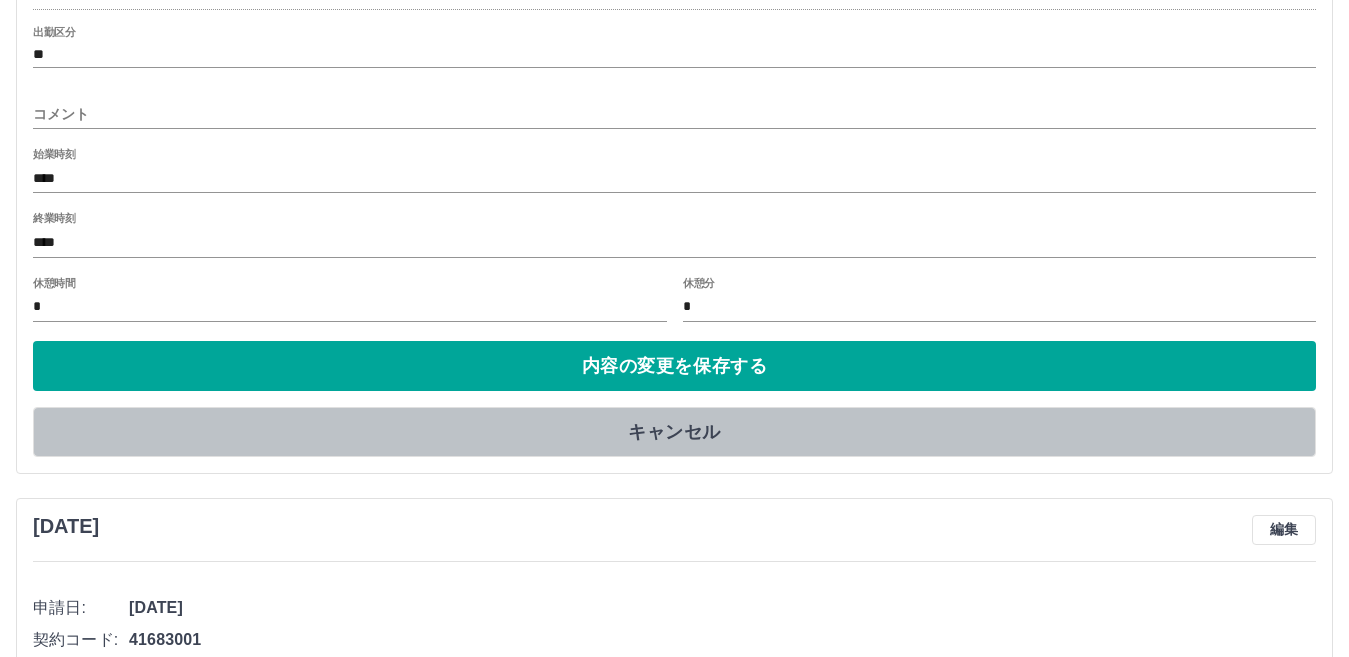 click on "キャンセル" at bounding box center (674, 432) 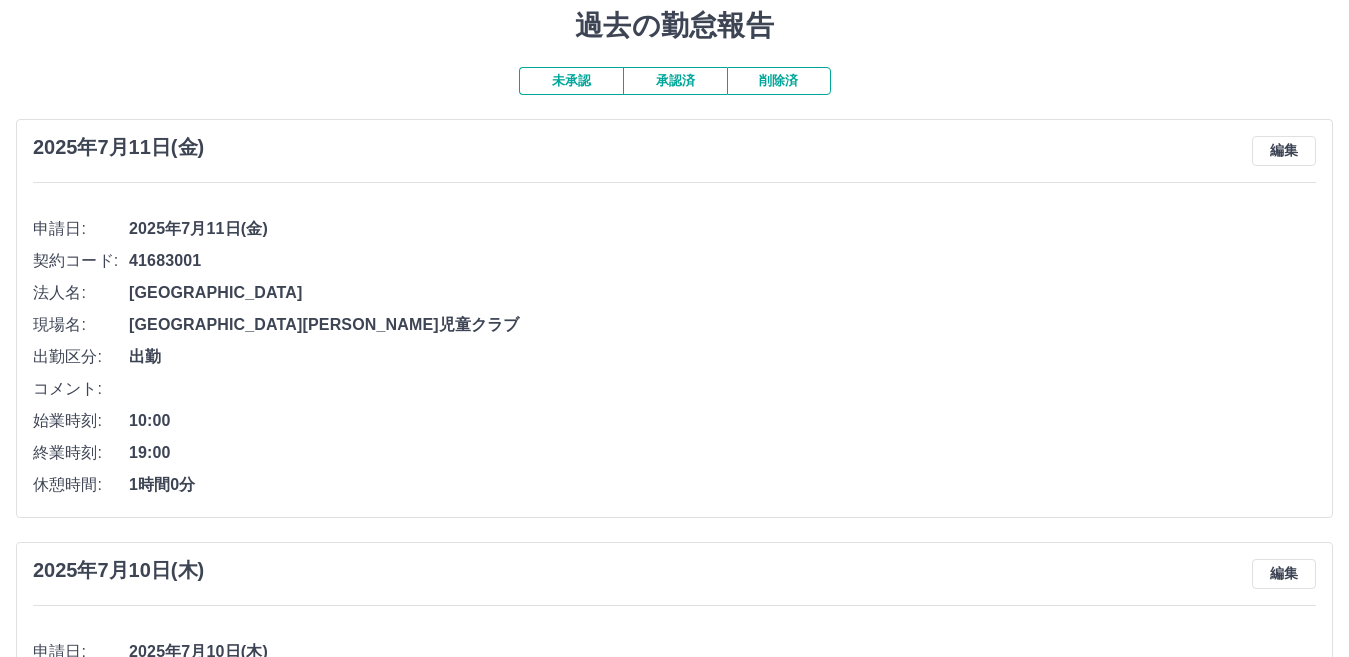 scroll, scrollTop: 0, scrollLeft: 0, axis: both 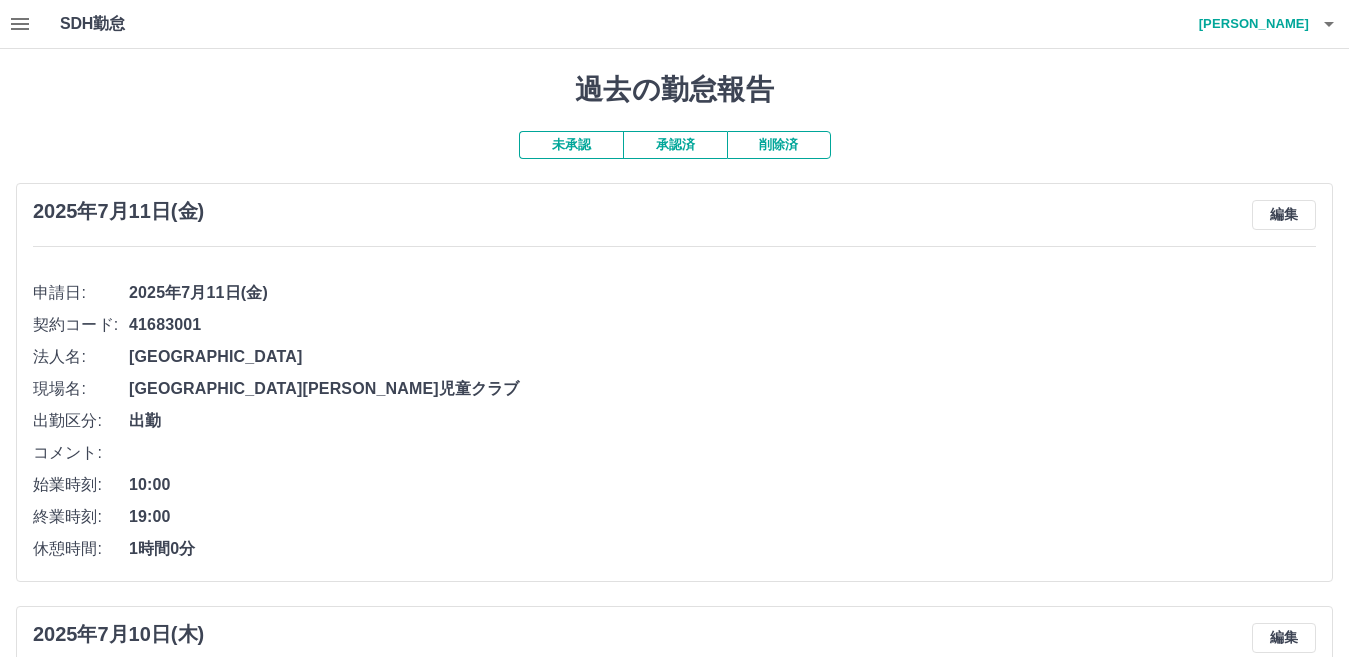 click 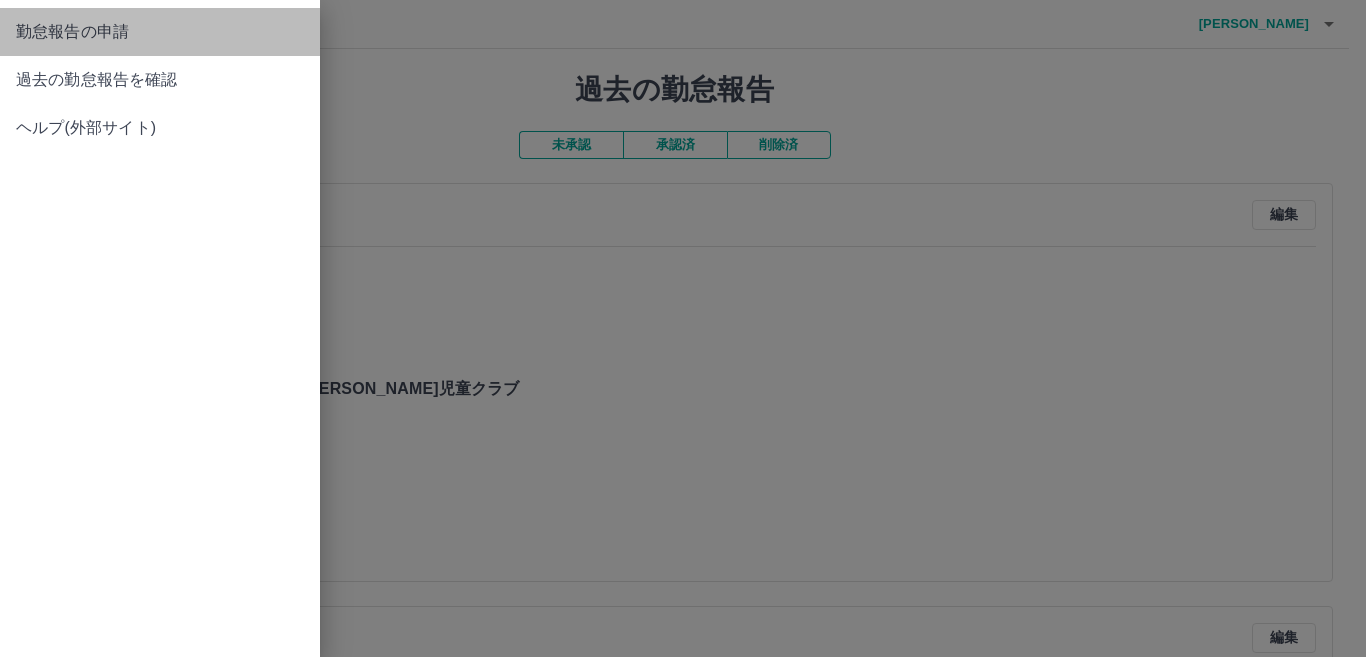click on "勤怠報告の申請" at bounding box center (160, 32) 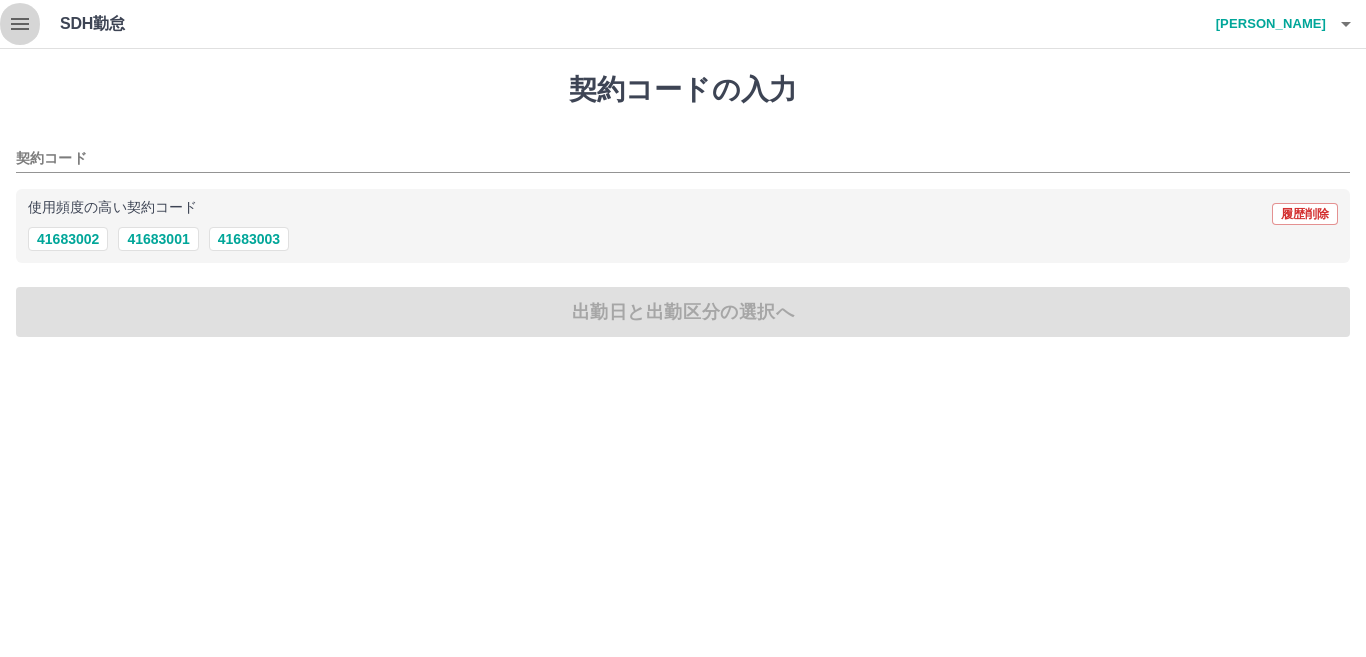 click 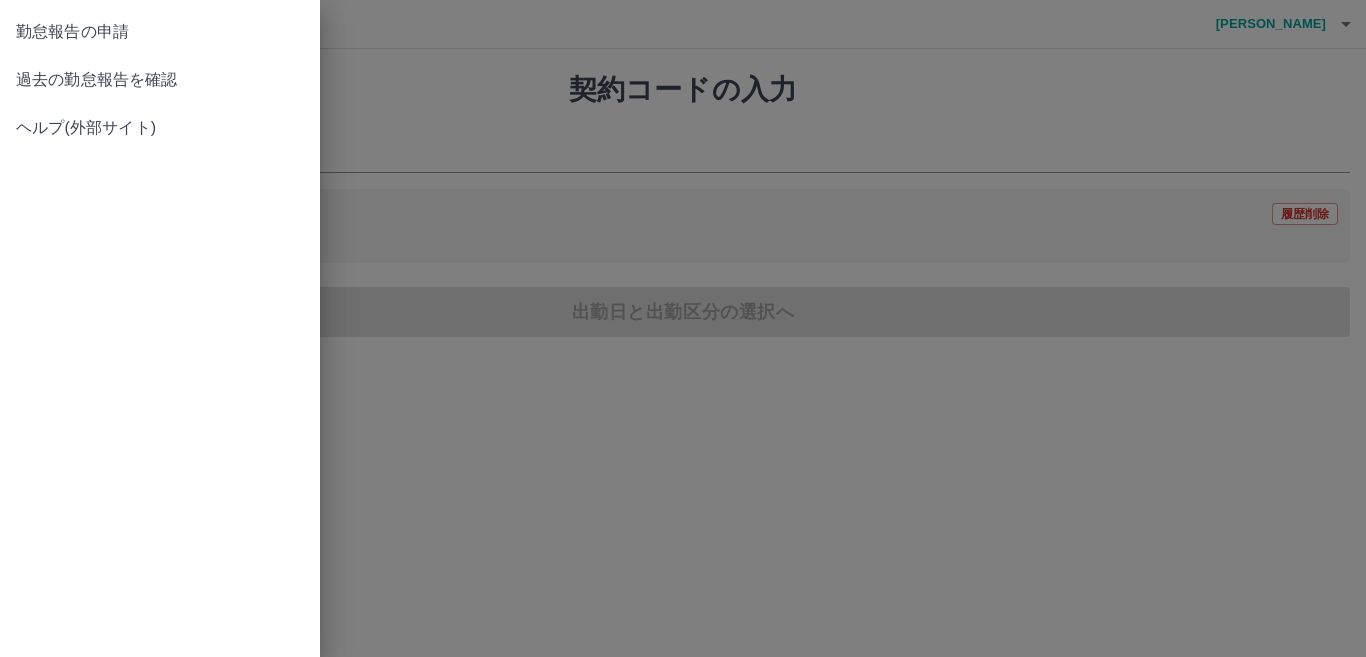click on "過去の勤怠報告を確認" at bounding box center [160, 80] 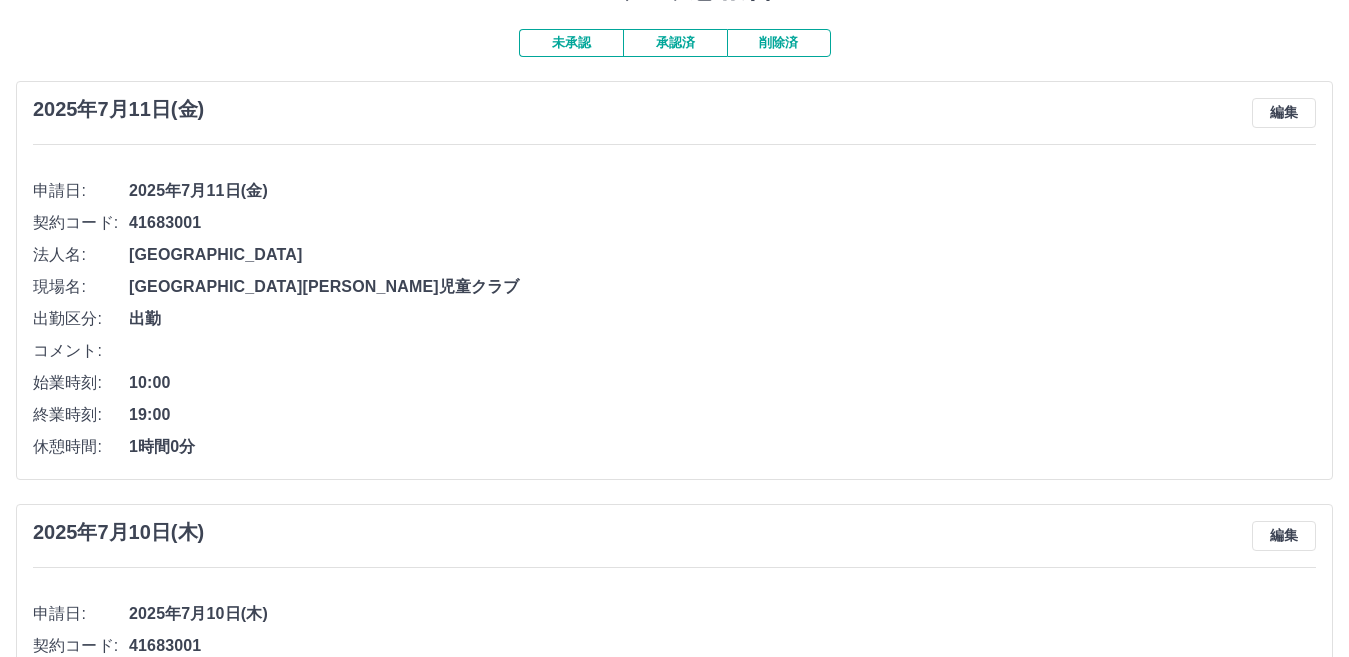 scroll, scrollTop: 100, scrollLeft: 0, axis: vertical 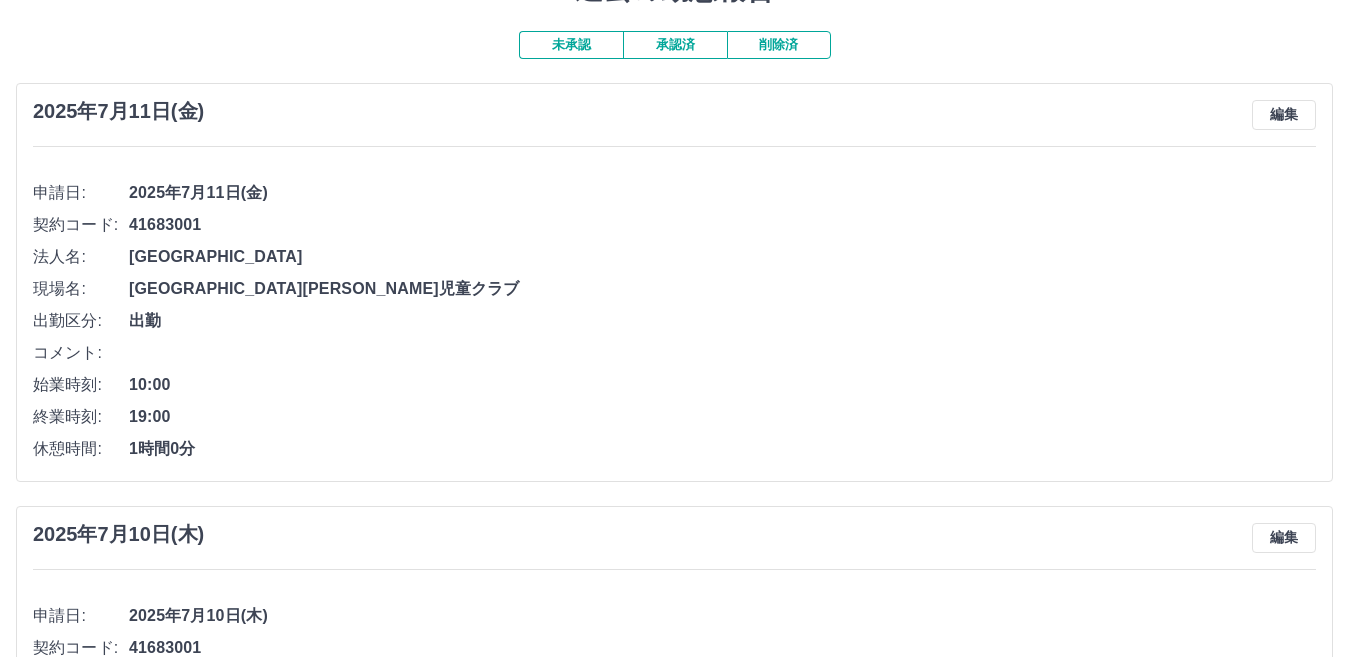 click on "未承認" at bounding box center (571, 45) 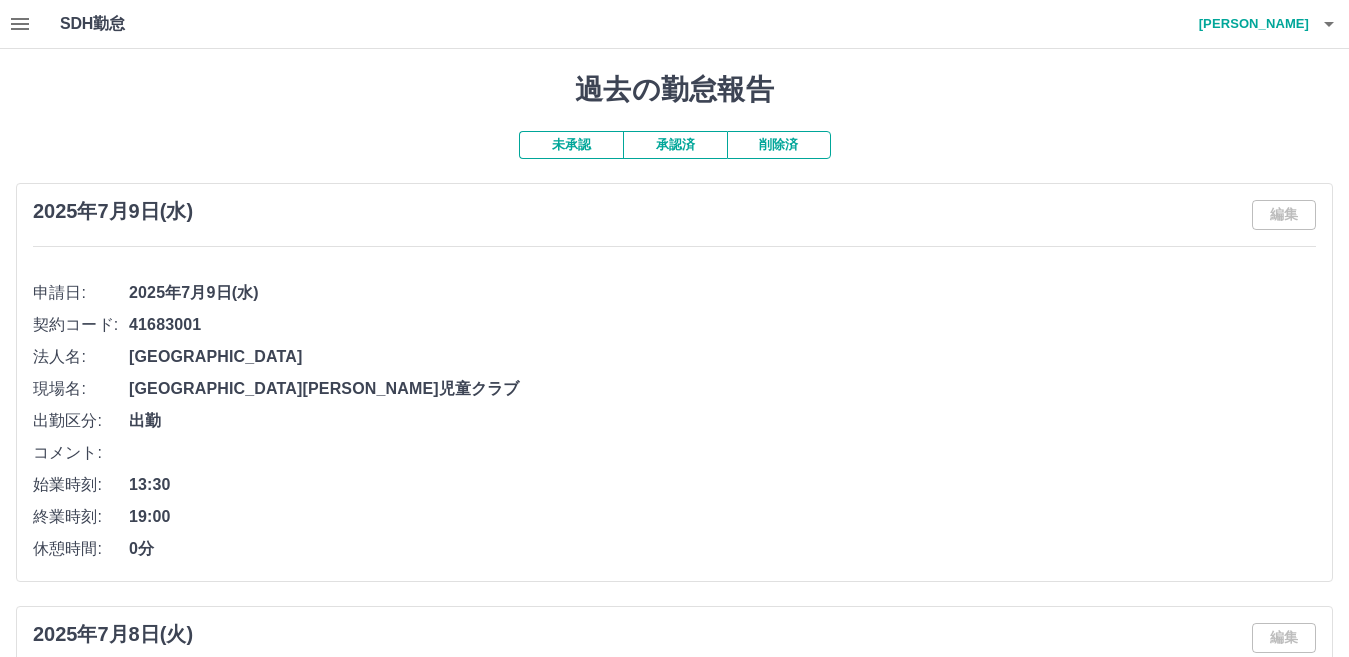 click on "未承認" at bounding box center (571, 145) 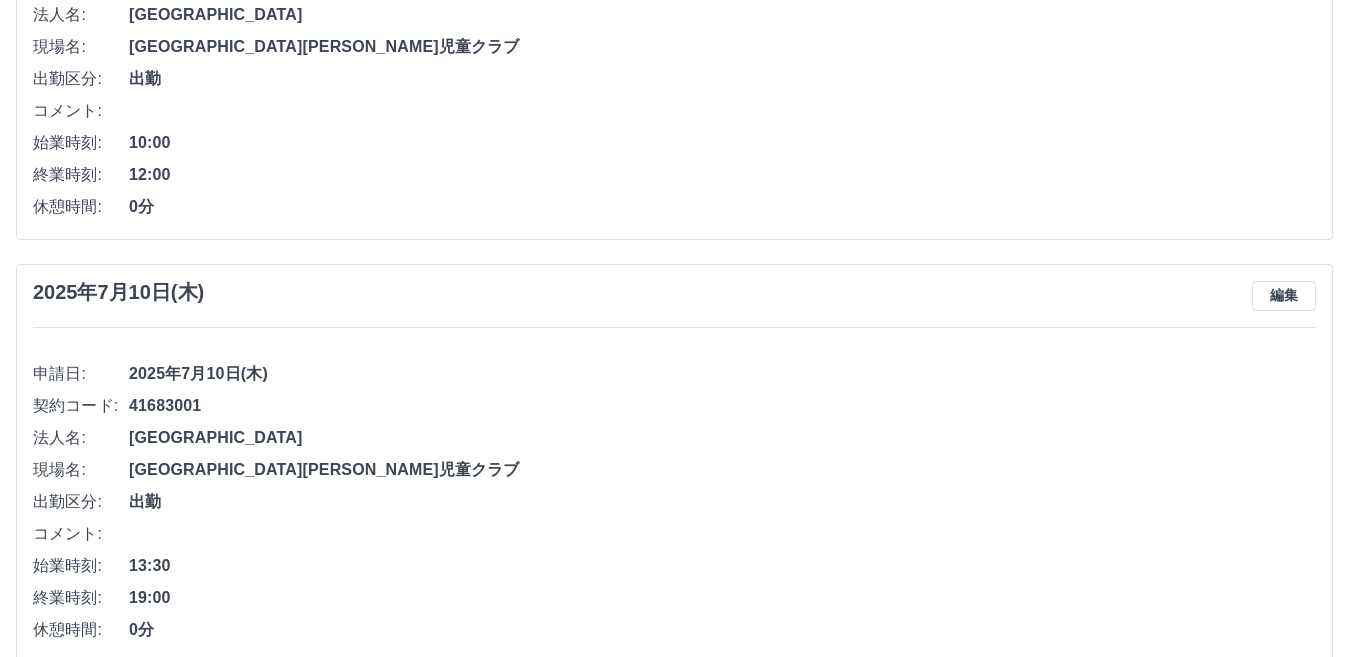 scroll, scrollTop: 800, scrollLeft: 0, axis: vertical 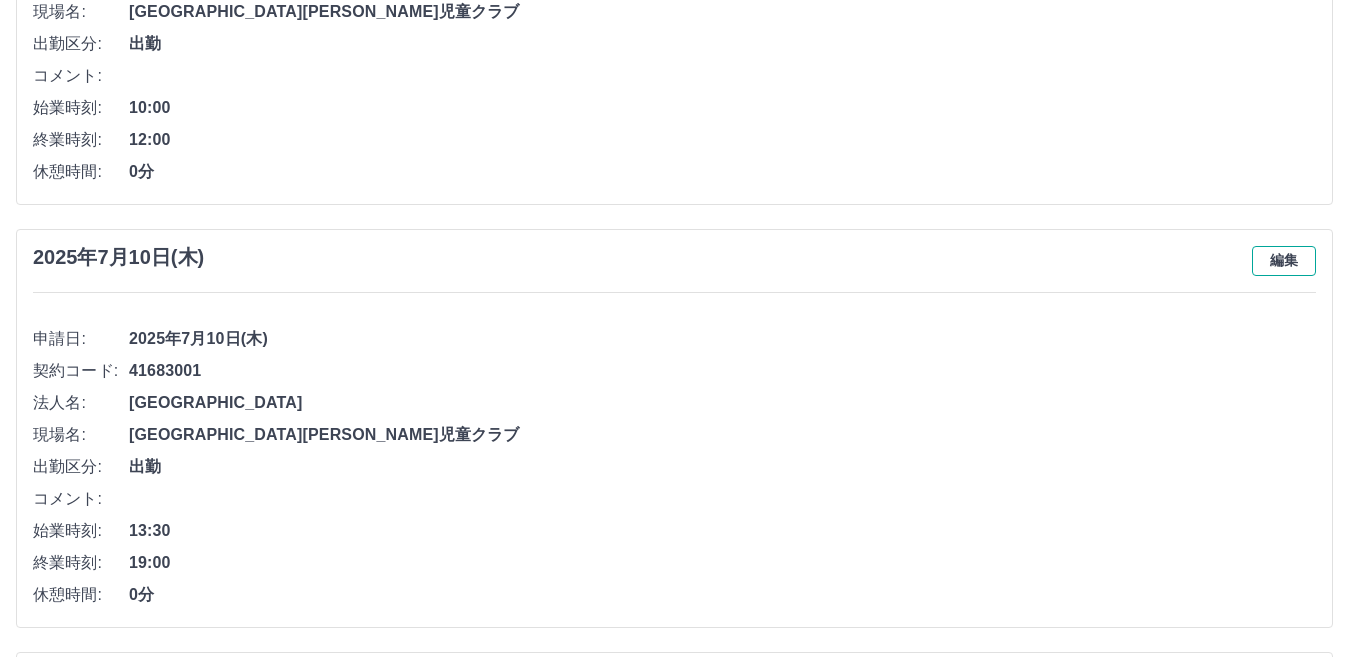 click on "編集" at bounding box center [1284, 261] 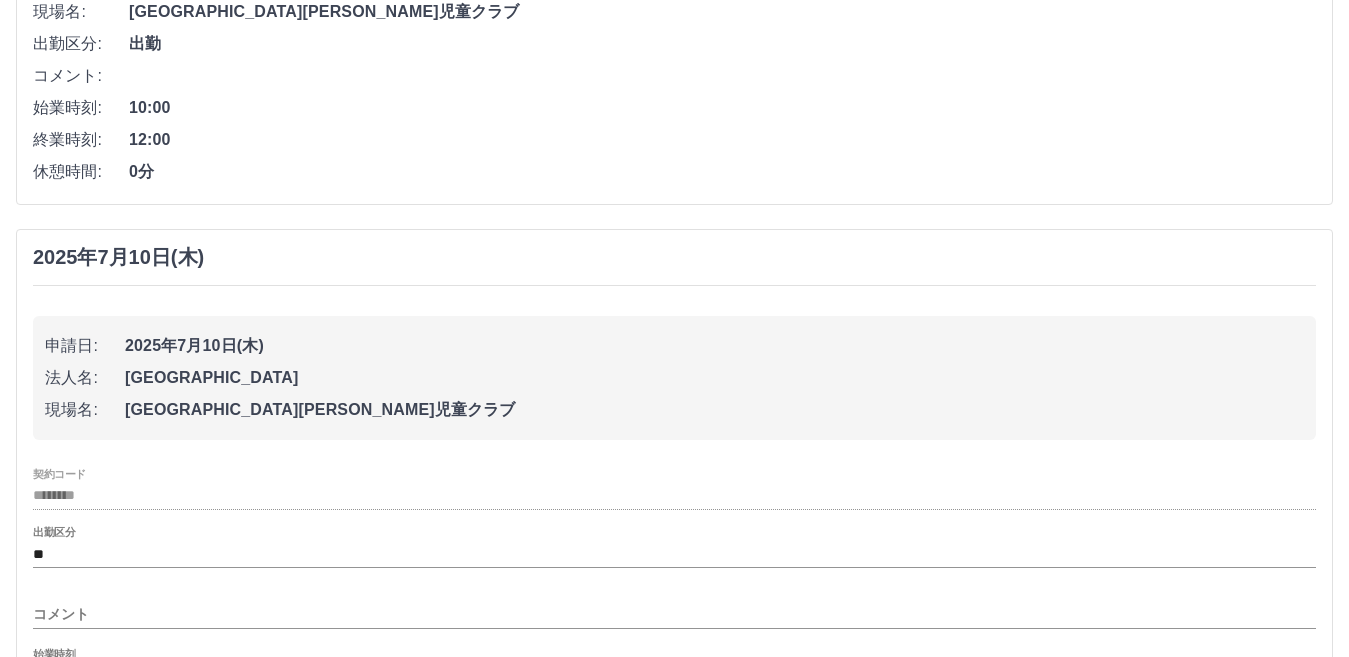 click on "2025年7月10日(木)" at bounding box center (714, 346) 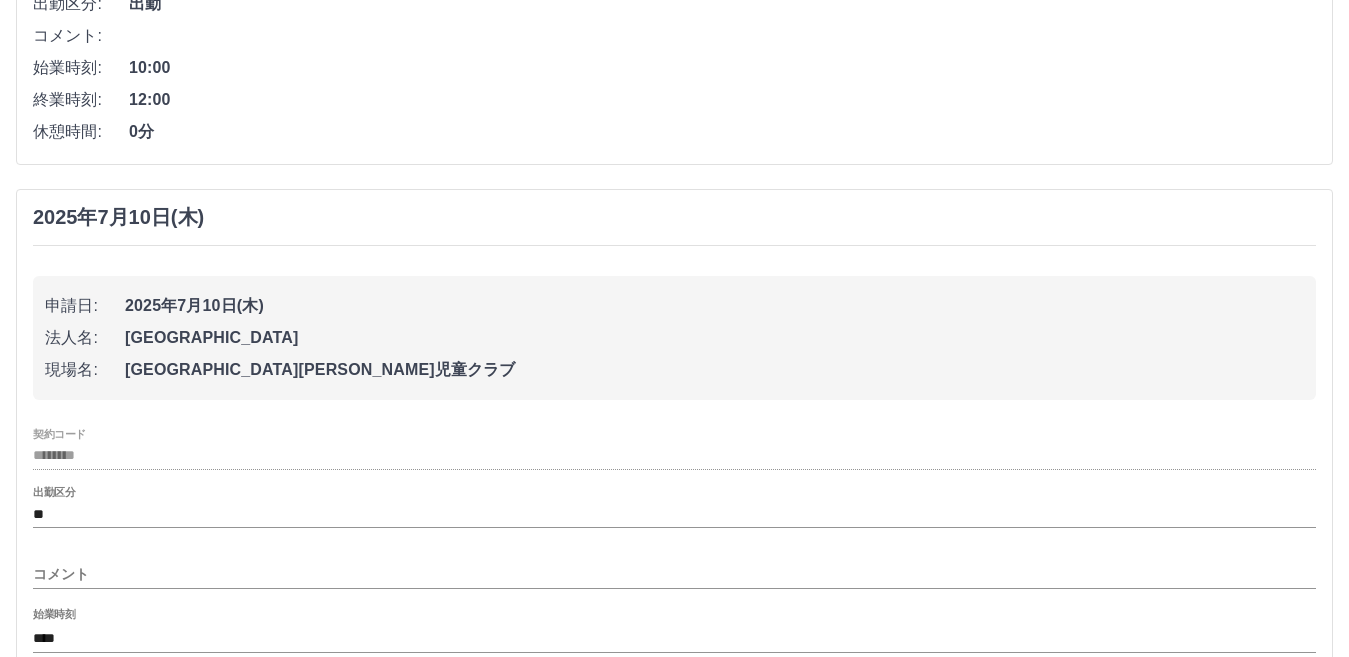 scroll, scrollTop: 880, scrollLeft: 0, axis: vertical 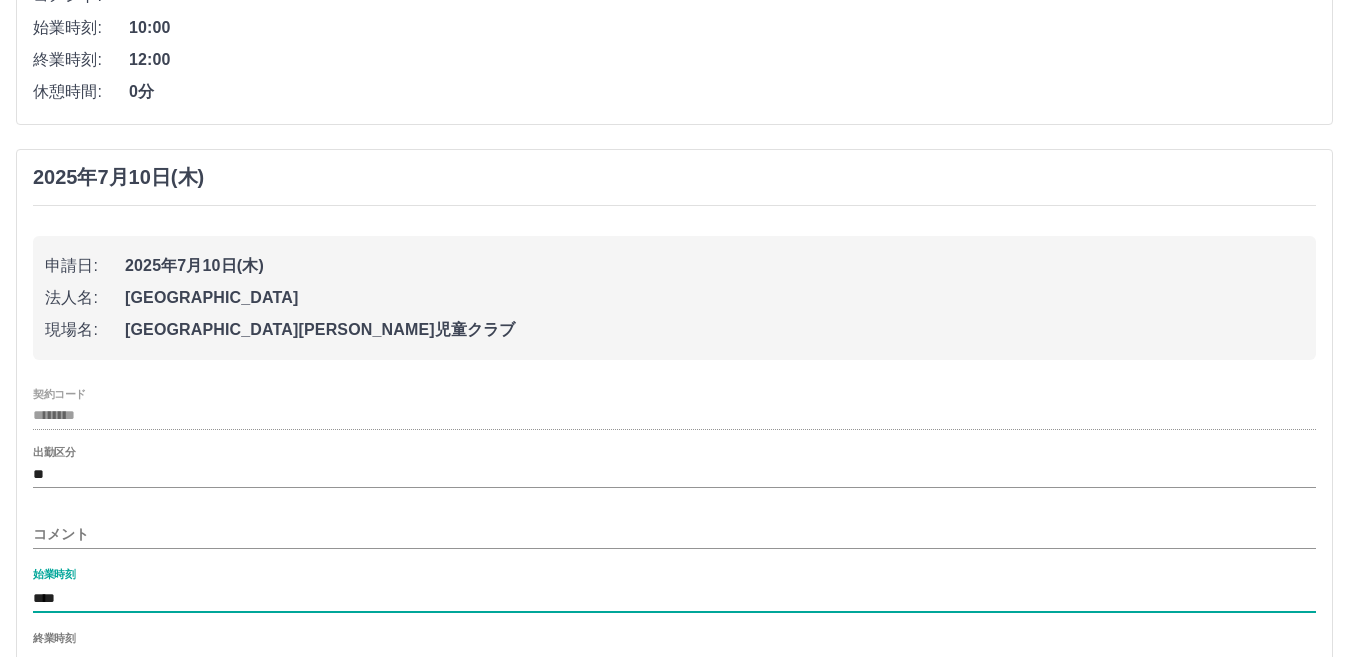 click on "****" at bounding box center (674, 598) 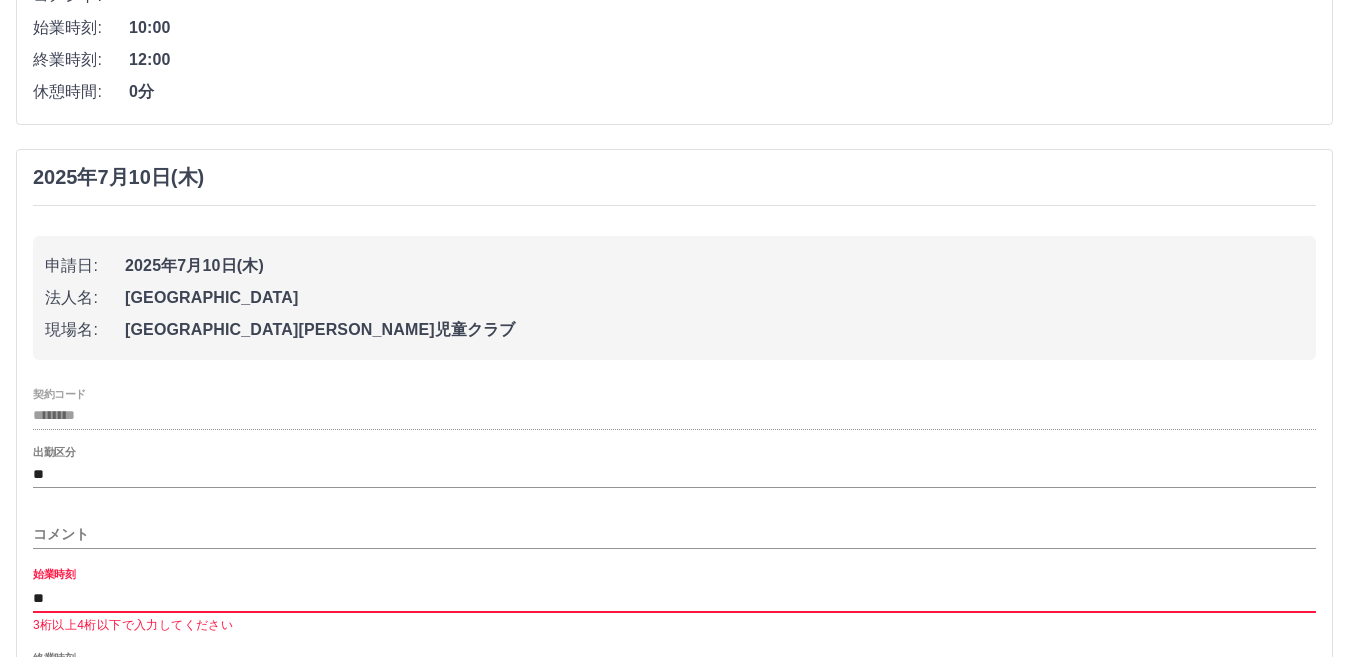 type on "*" 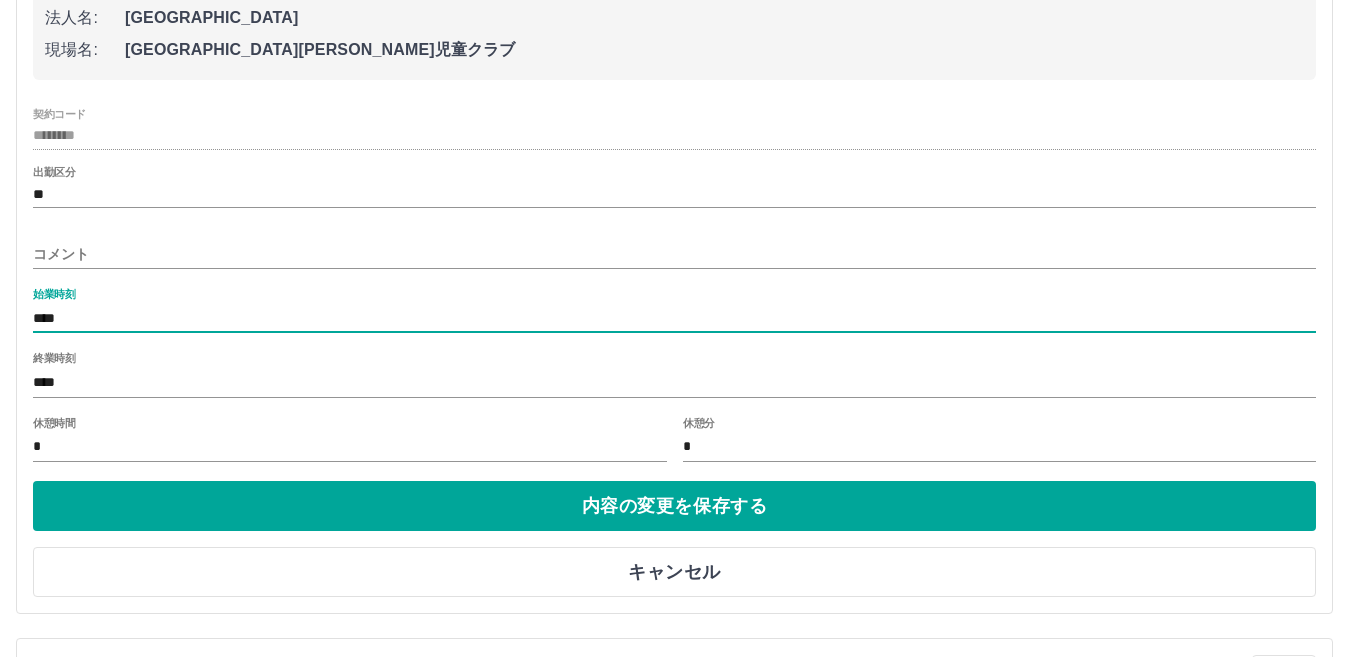 scroll, scrollTop: 1186, scrollLeft: 0, axis: vertical 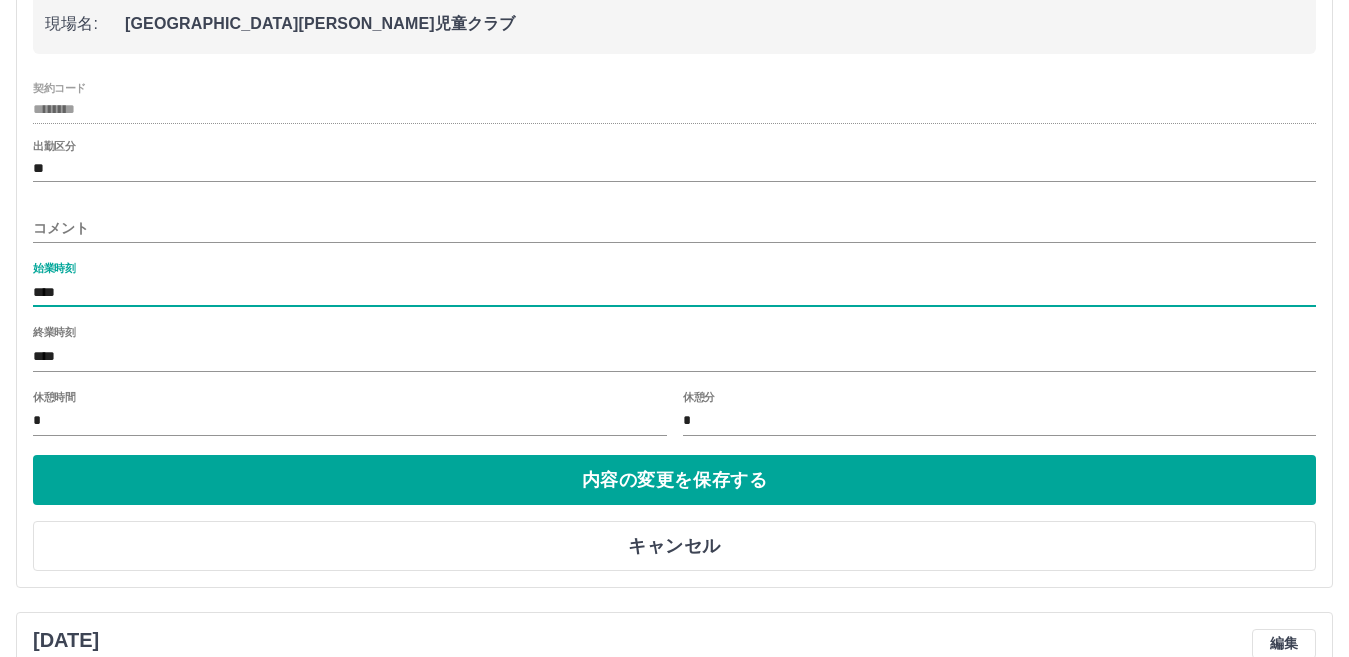 click on "****" at bounding box center (674, 356) 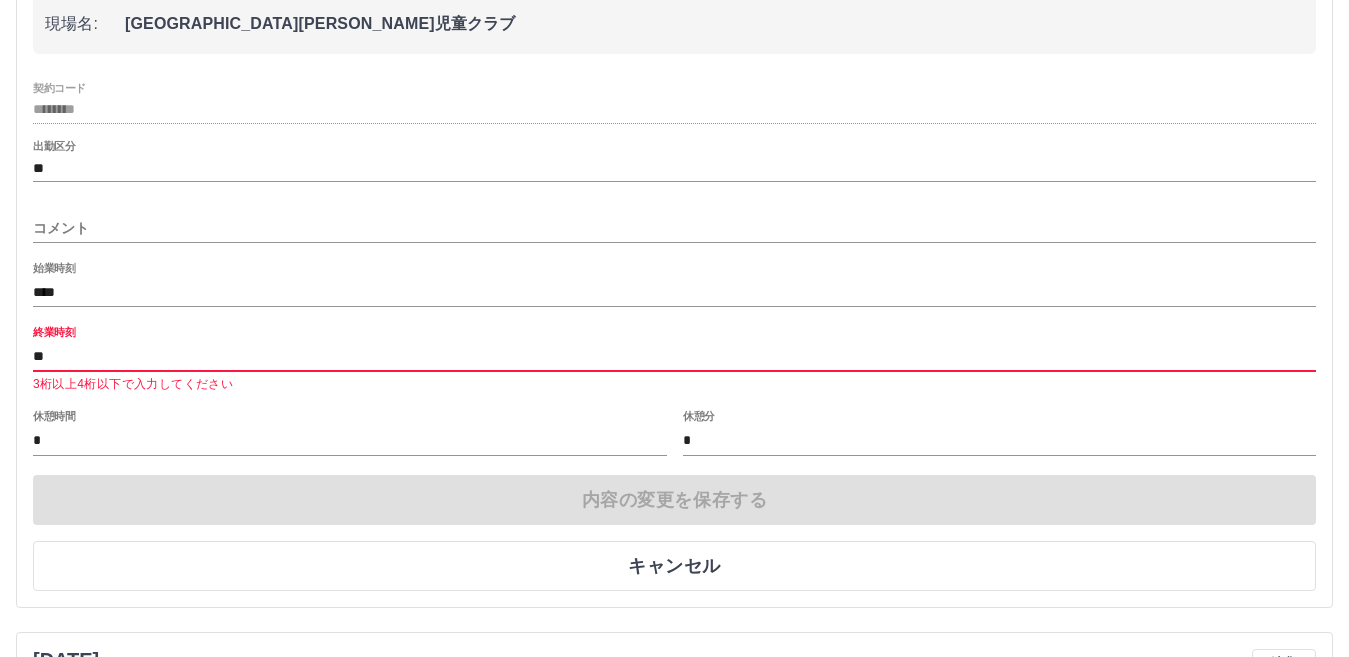 type on "*" 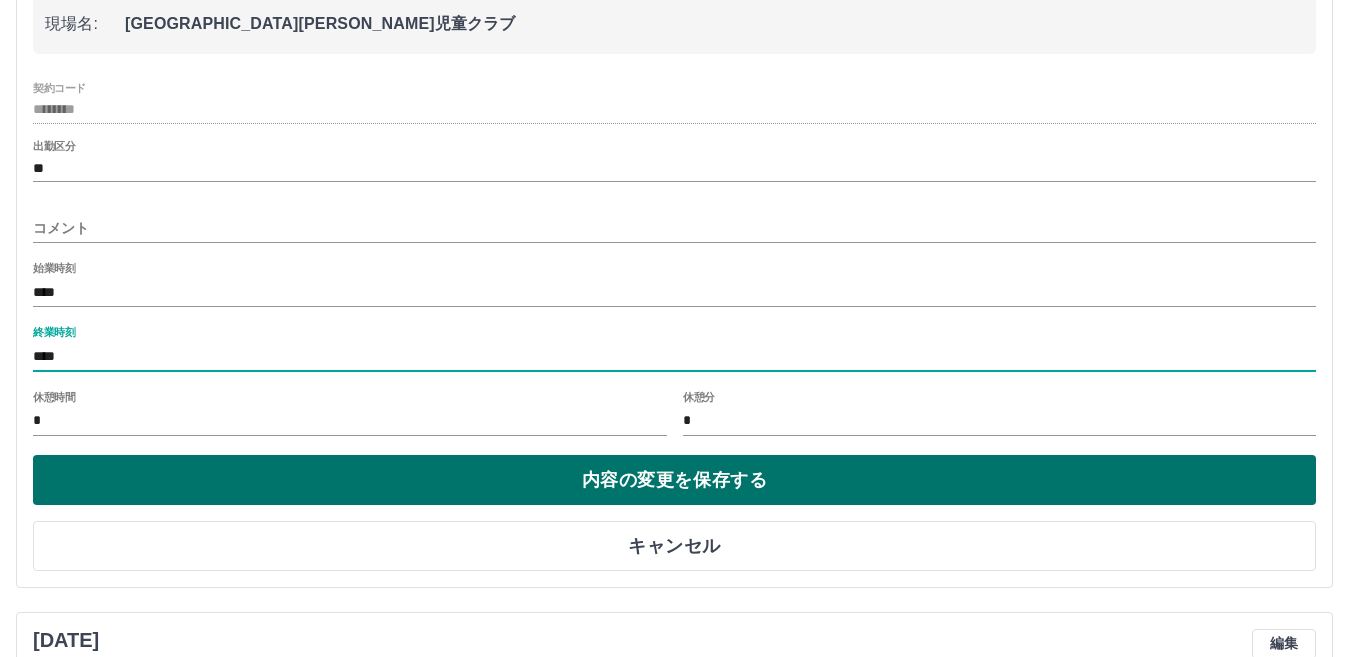 type on "****" 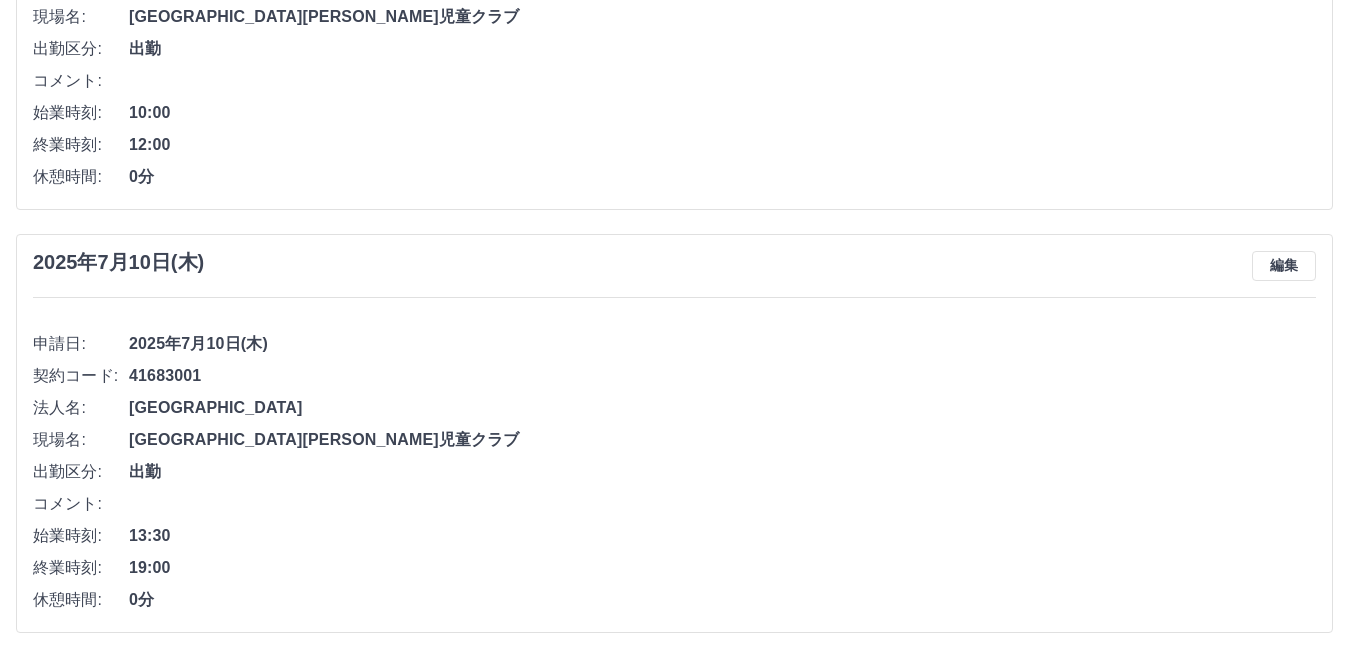 scroll, scrollTop: 893, scrollLeft: 0, axis: vertical 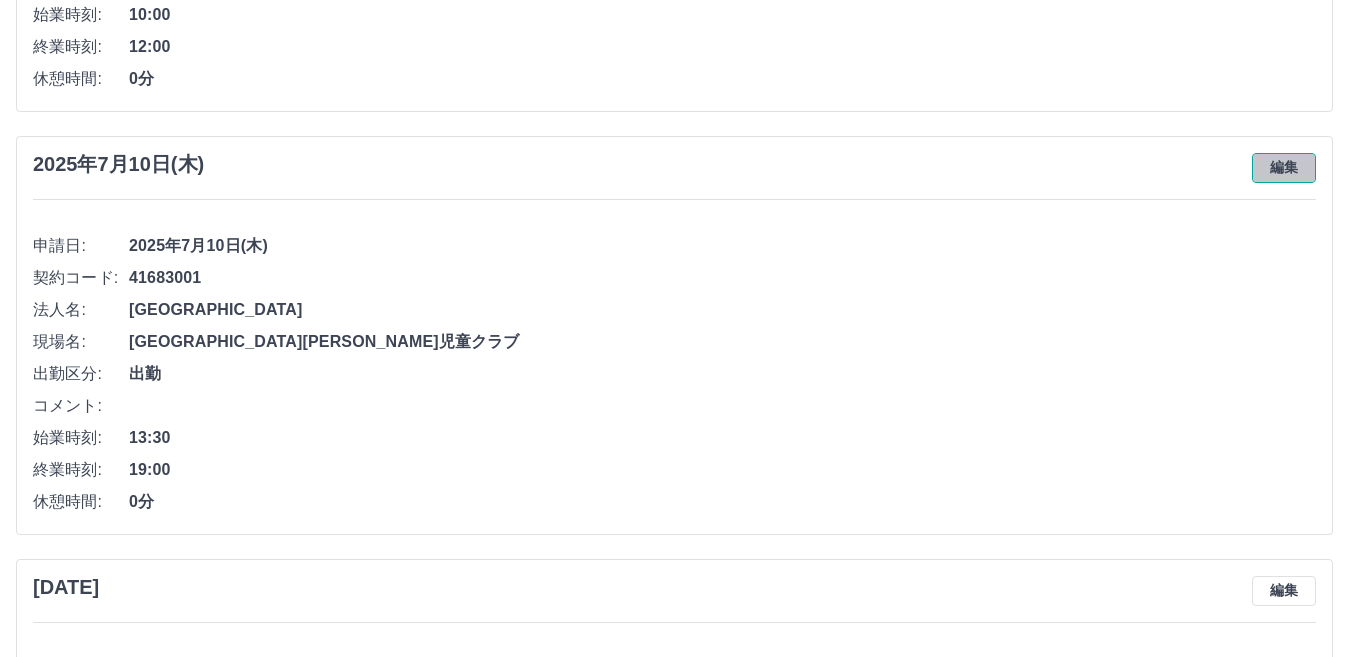 click on "編集" at bounding box center (1284, 168) 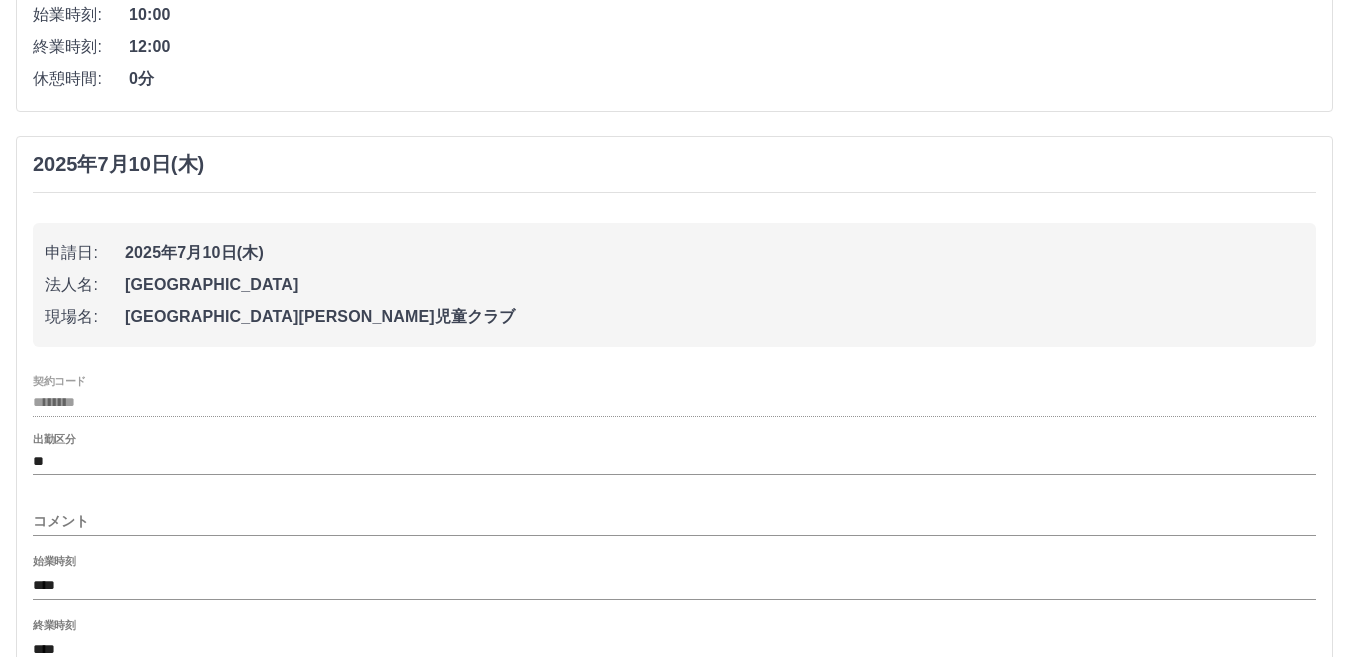 click on "2025年7月10日(木)" at bounding box center (118, 164) 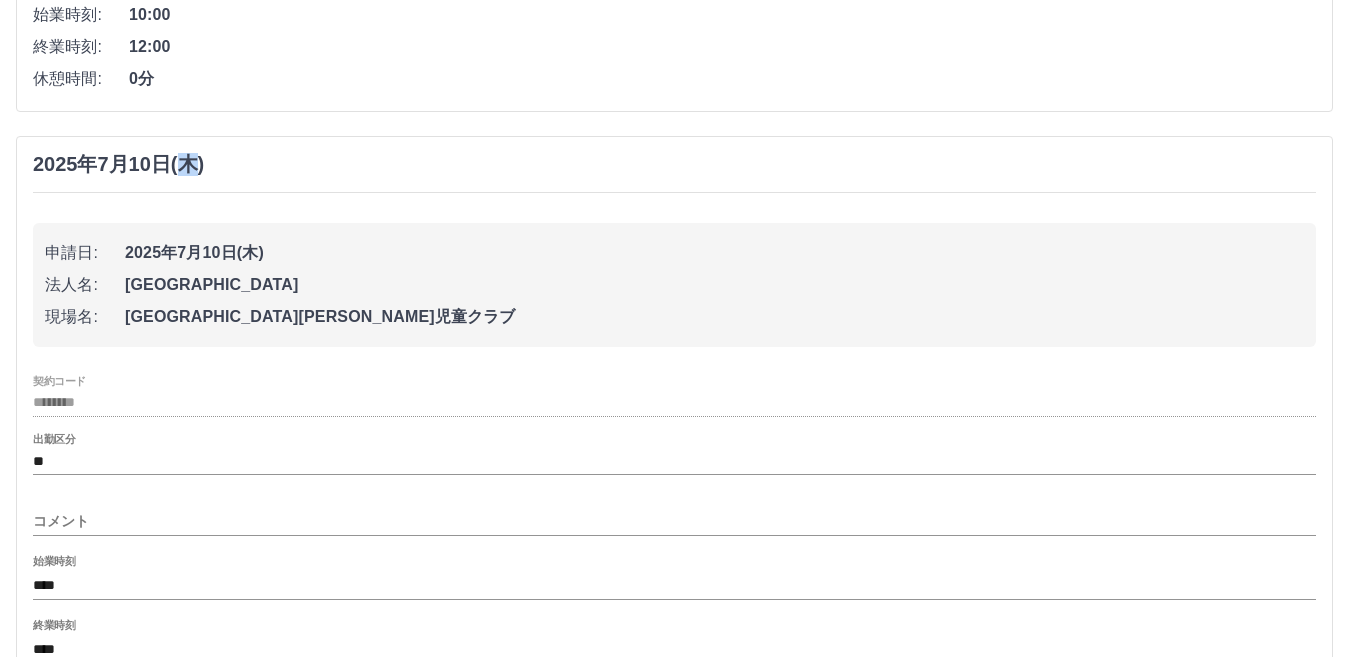 click on "2025年7月10日(木)" at bounding box center [118, 164] 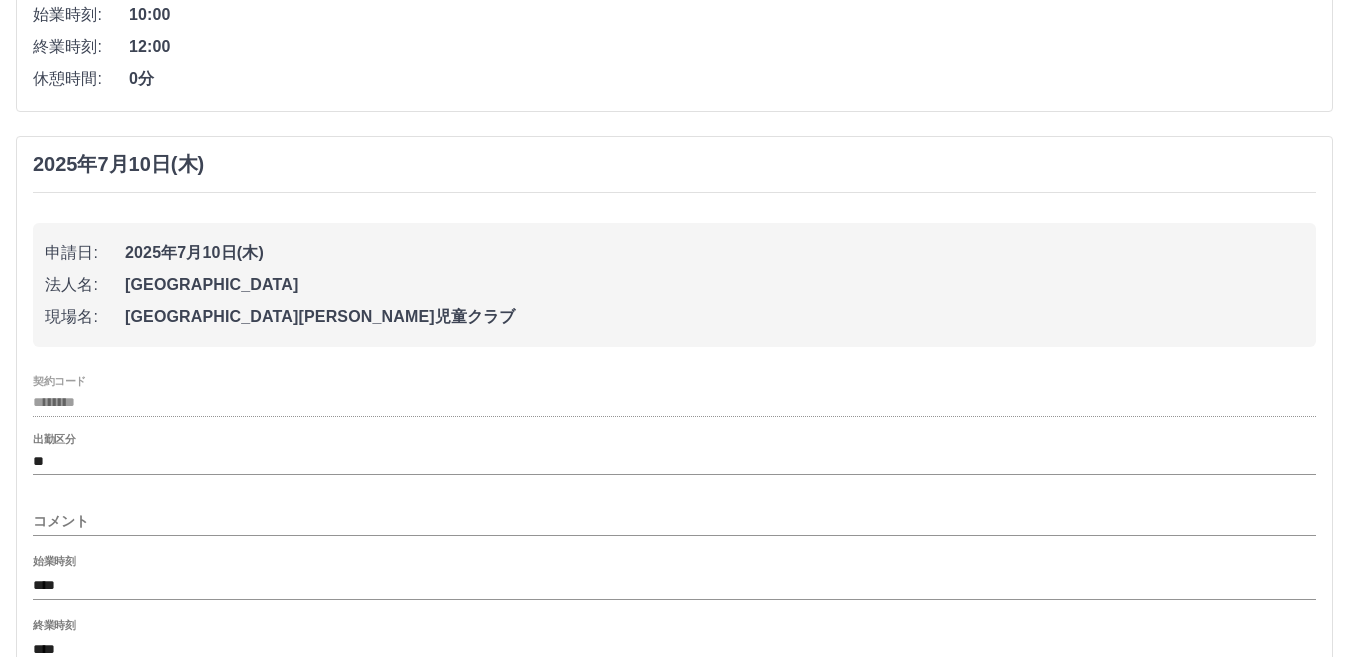 click on "2025年7月10日(木)" at bounding box center [118, 164] 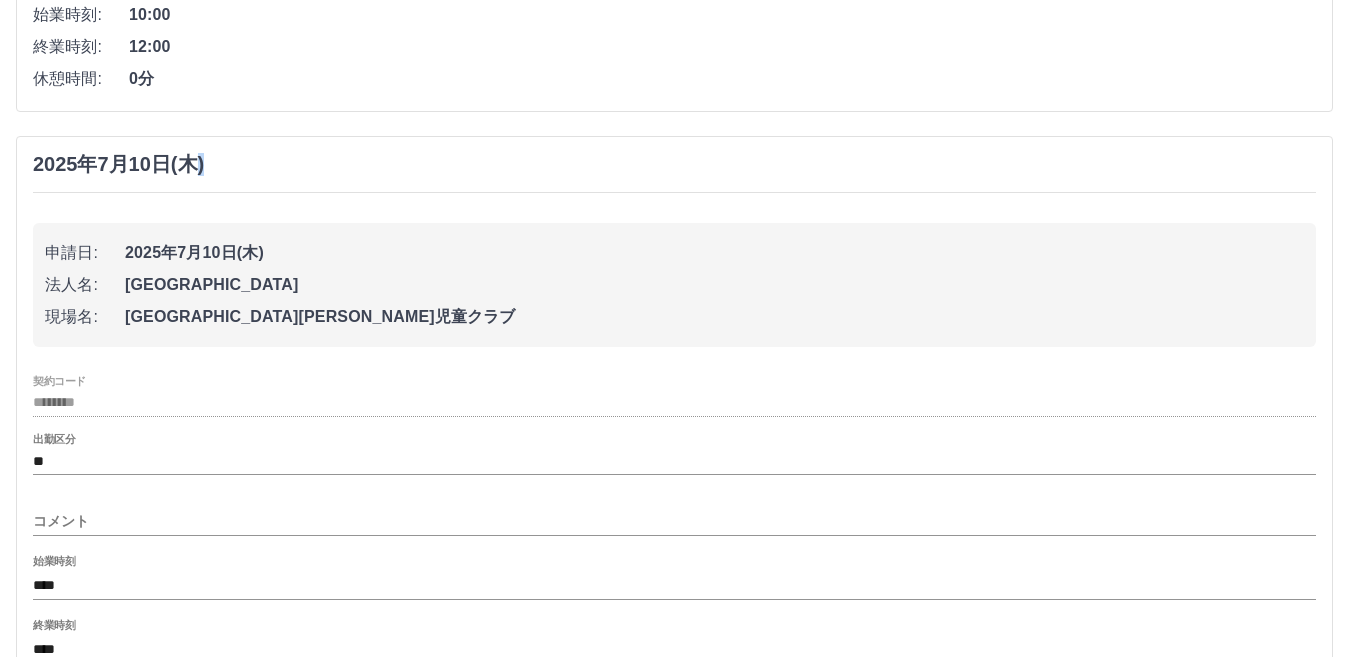drag, startPoint x: 190, startPoint y: 162, endPoint x: 220, endPoint y: 163, distance: 30.016663 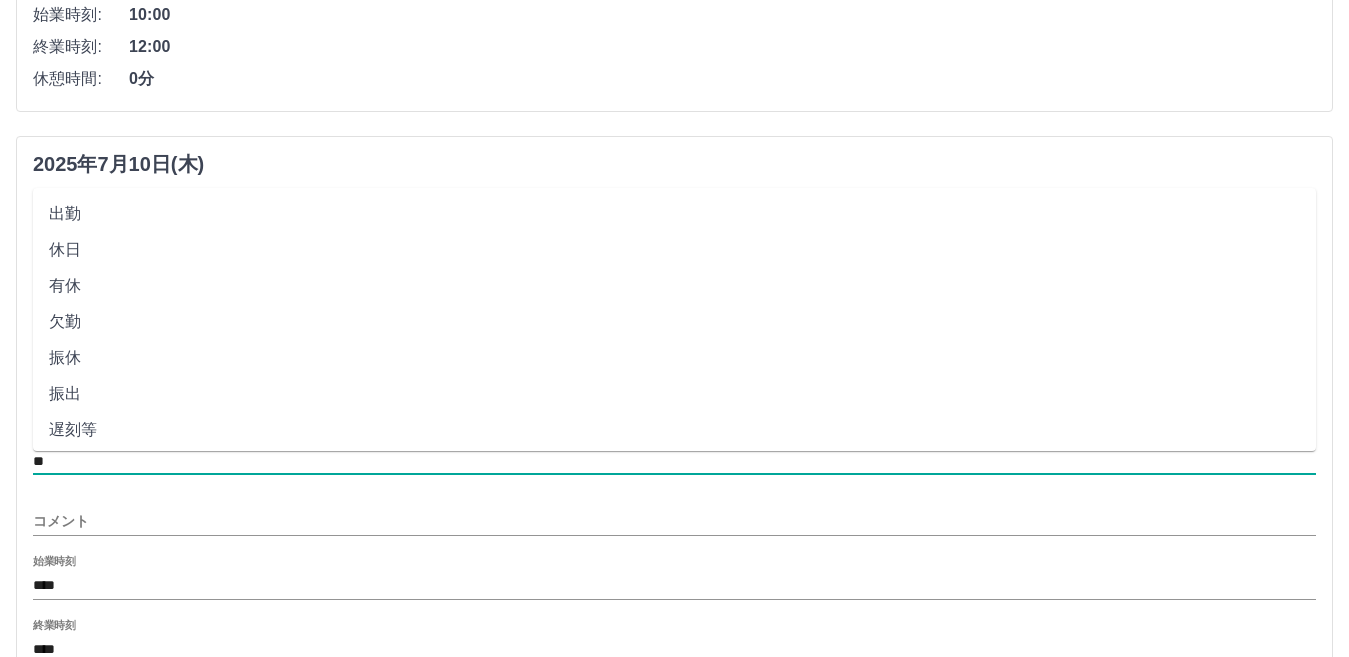 click on "**" at bounding box center (674, 461) 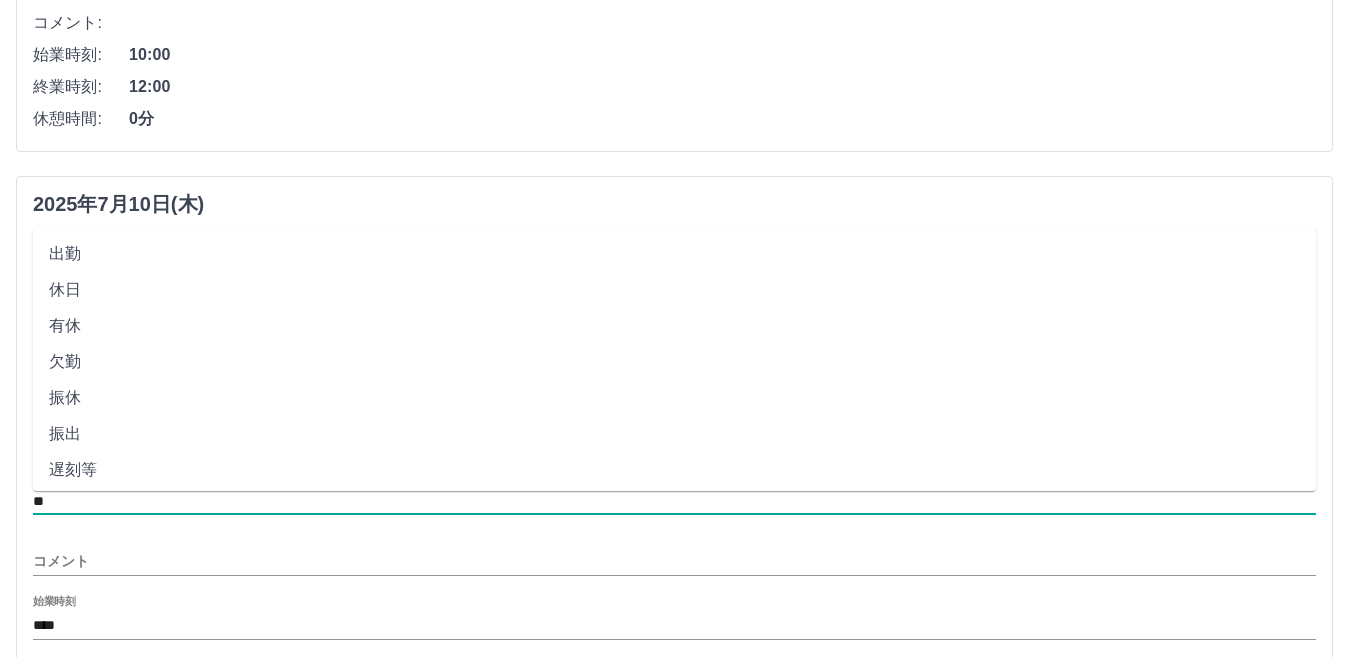 scroll, scrollTop: 787, scrollLeft: 0, axis: vertical 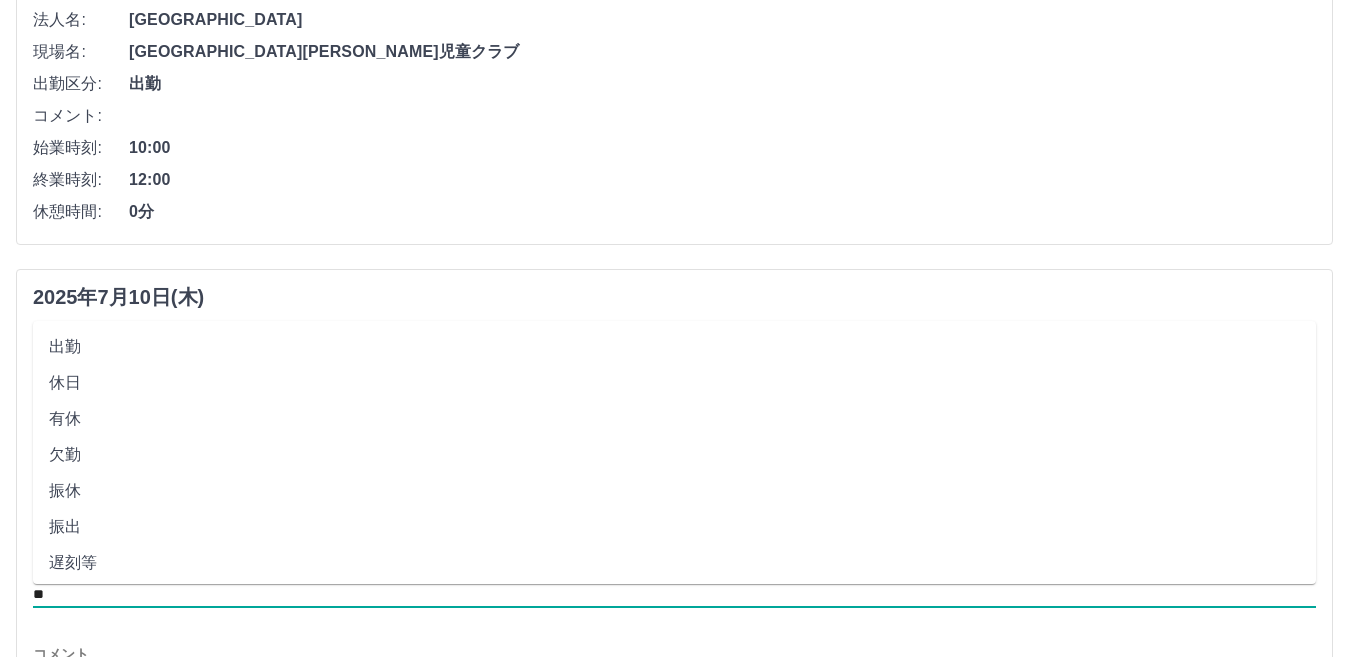 click on "**" at bounding box center (674, 594) 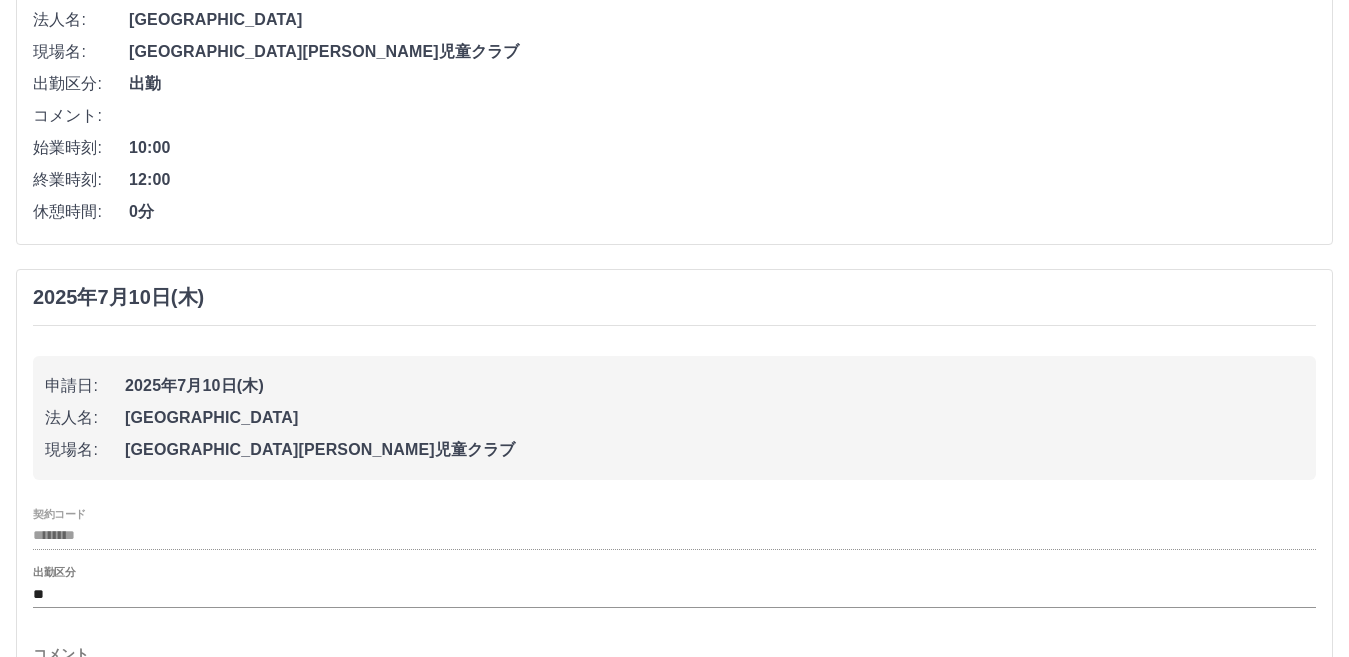 click on "コメント:" at bounding box center [674, 116] 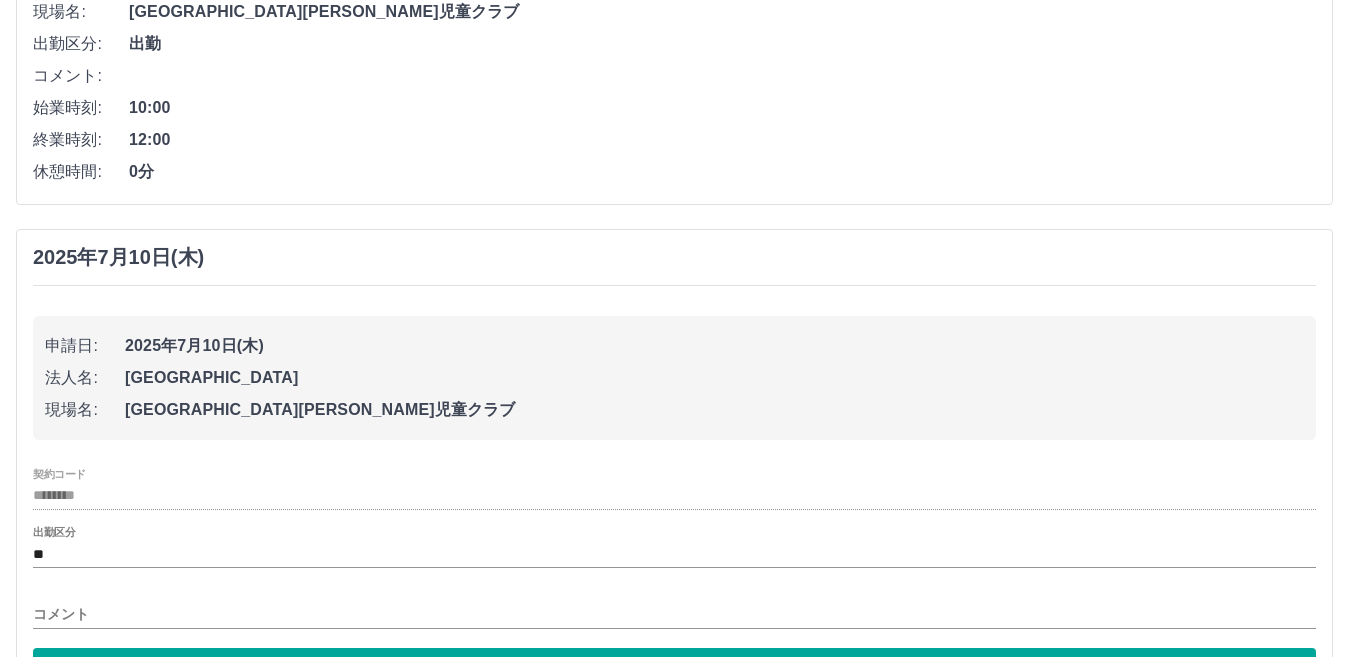 scroll, scrollTop: 907, scrollLeft: 0, axis: vertical 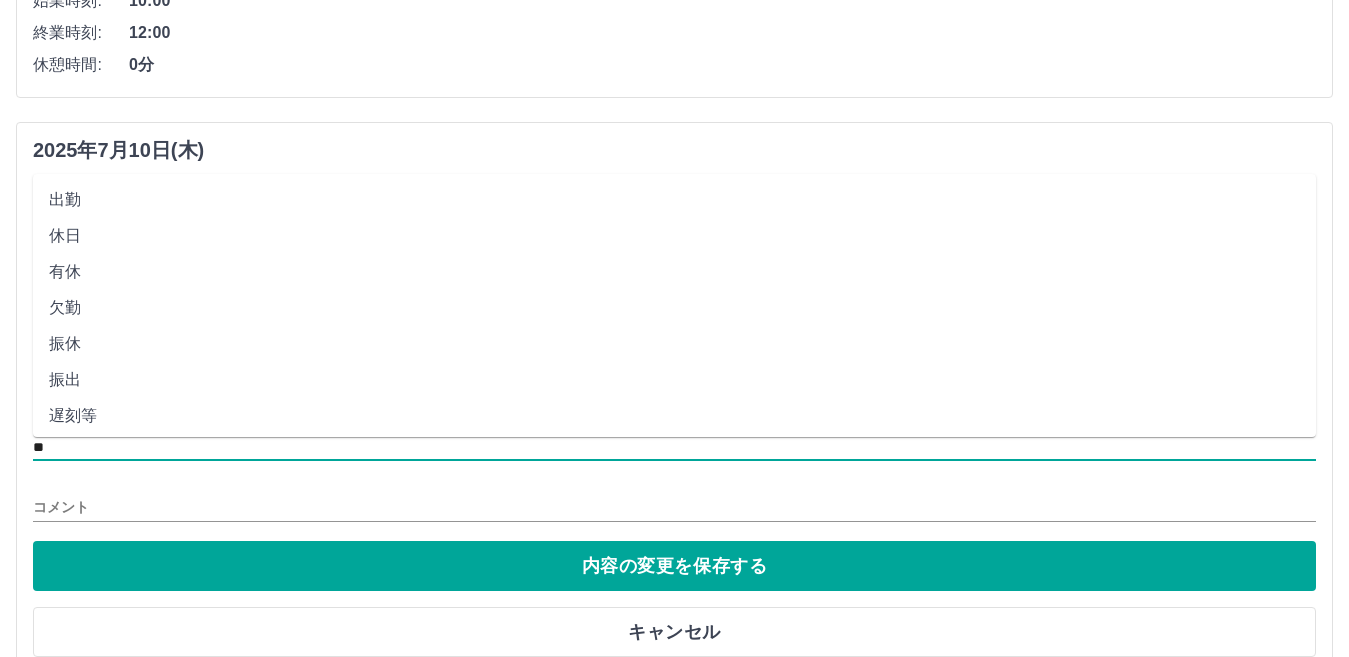 click on "**" at bounding box center [674, 447] 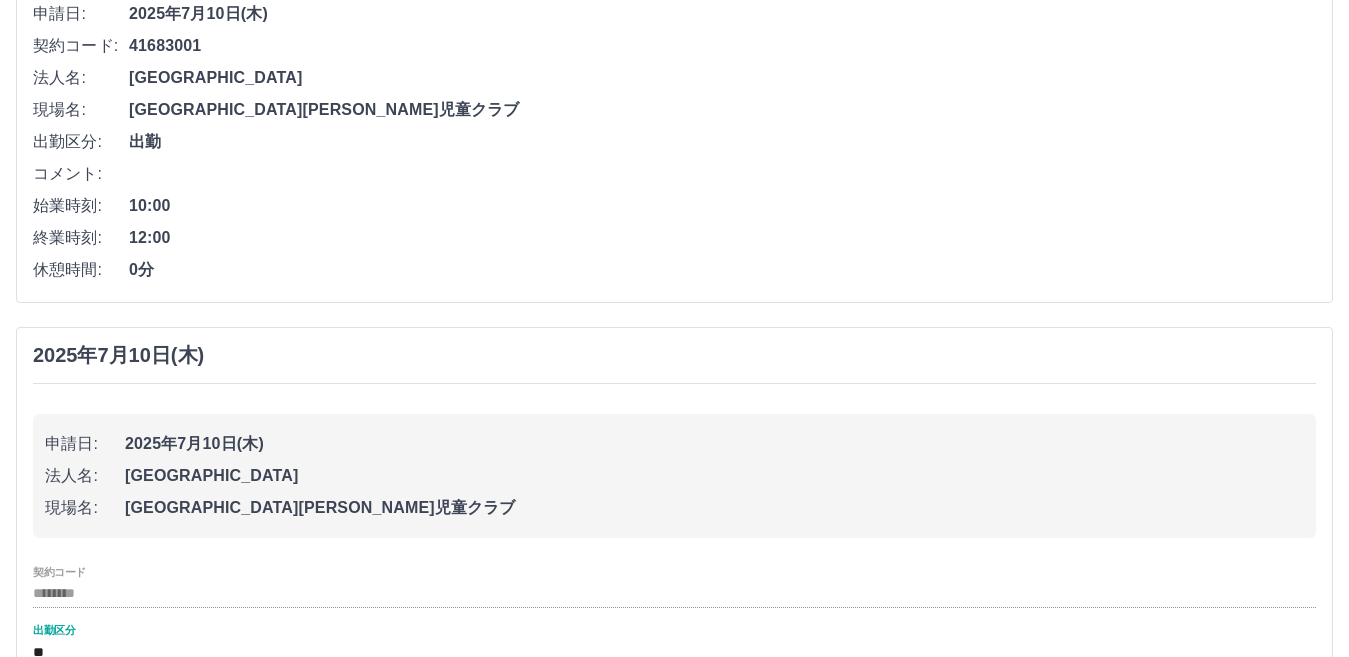 scroll, scrollTop: 1007, scrollLeft: 0, axis: vertical 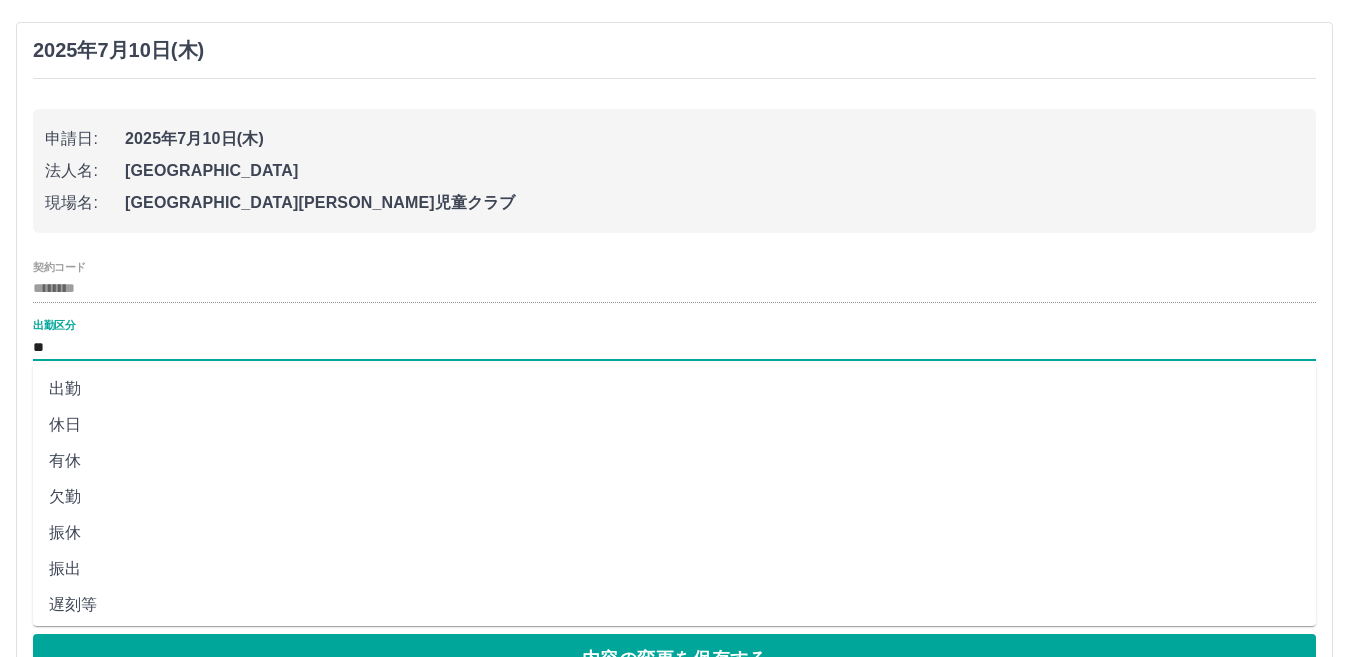 click on "**" at bounding box center (674, 347) 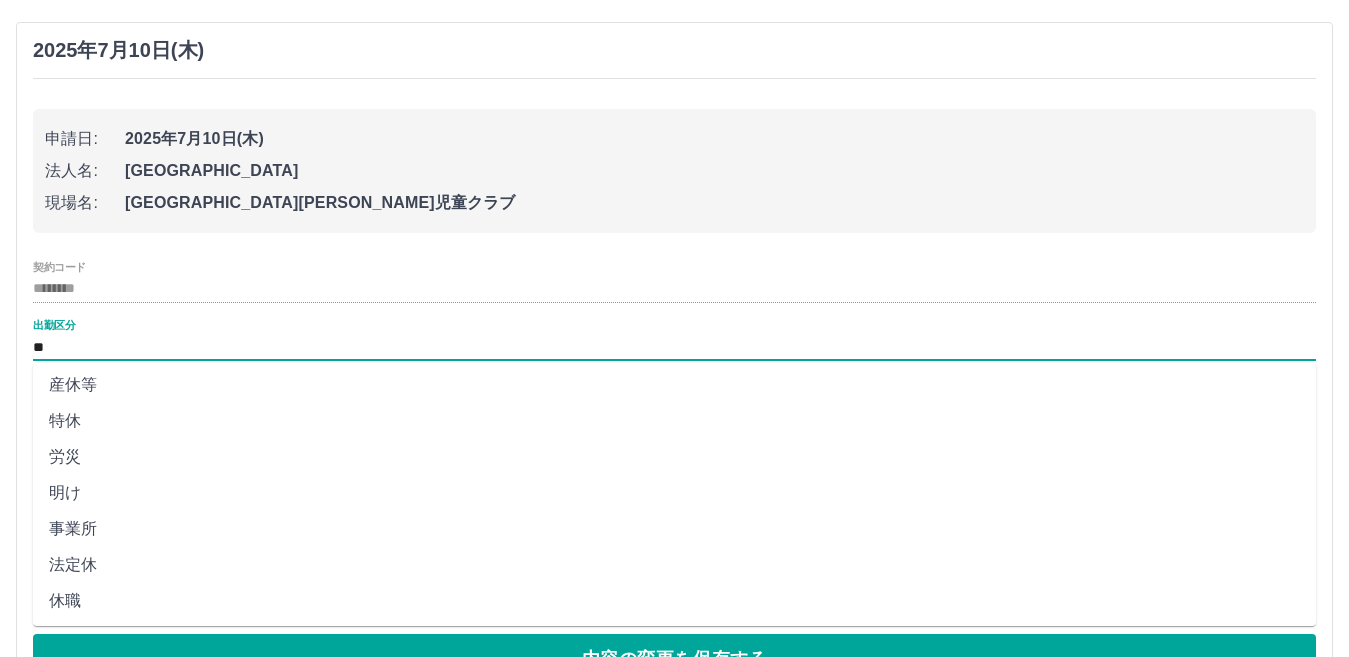 scroll, scrollTop: 401, scrollLeft: 0, axis: vertical 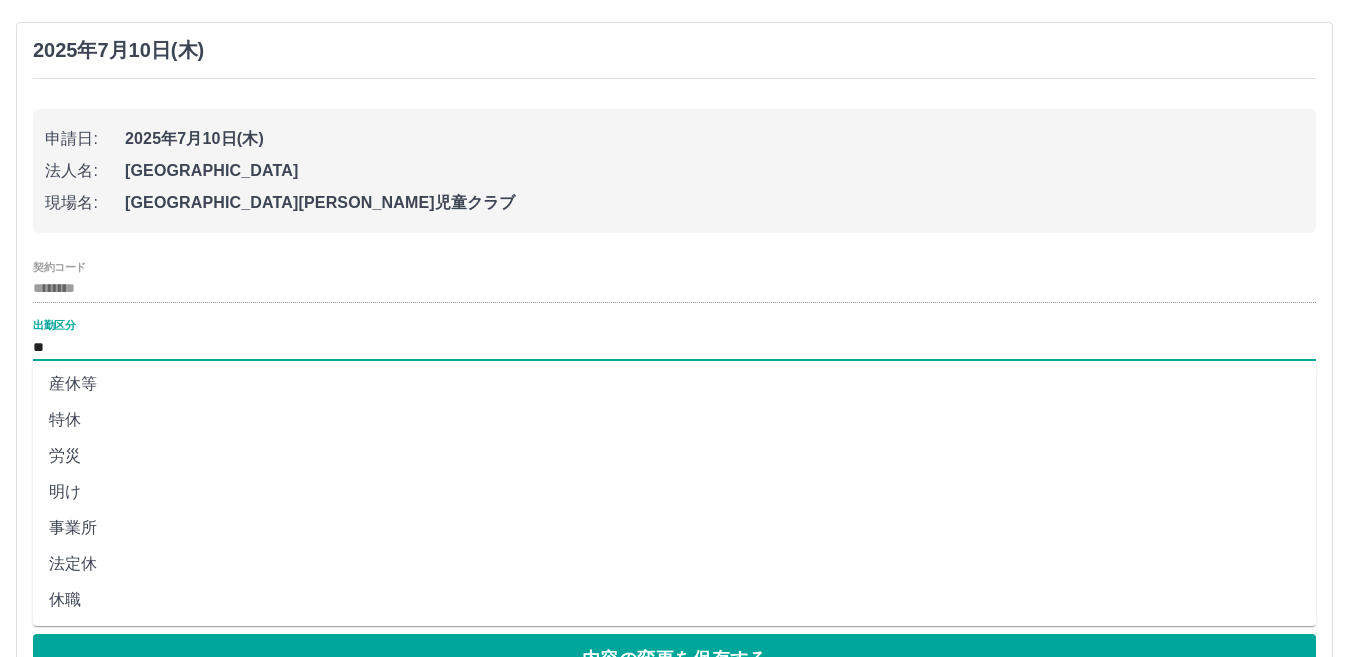 click on "申請日: 2025年7月10日(木) 法人名: 茅ヶ崎市 現場名: 茅ヶ崎市小出児童クラブ 契約コード ******** 出勤区分 ** コメント 始業時刻 **** 終業時刻 **** 休憩時間 * 休憩分 * 内容の変更を保存する キャンセル" at bounding box center [674, 422] 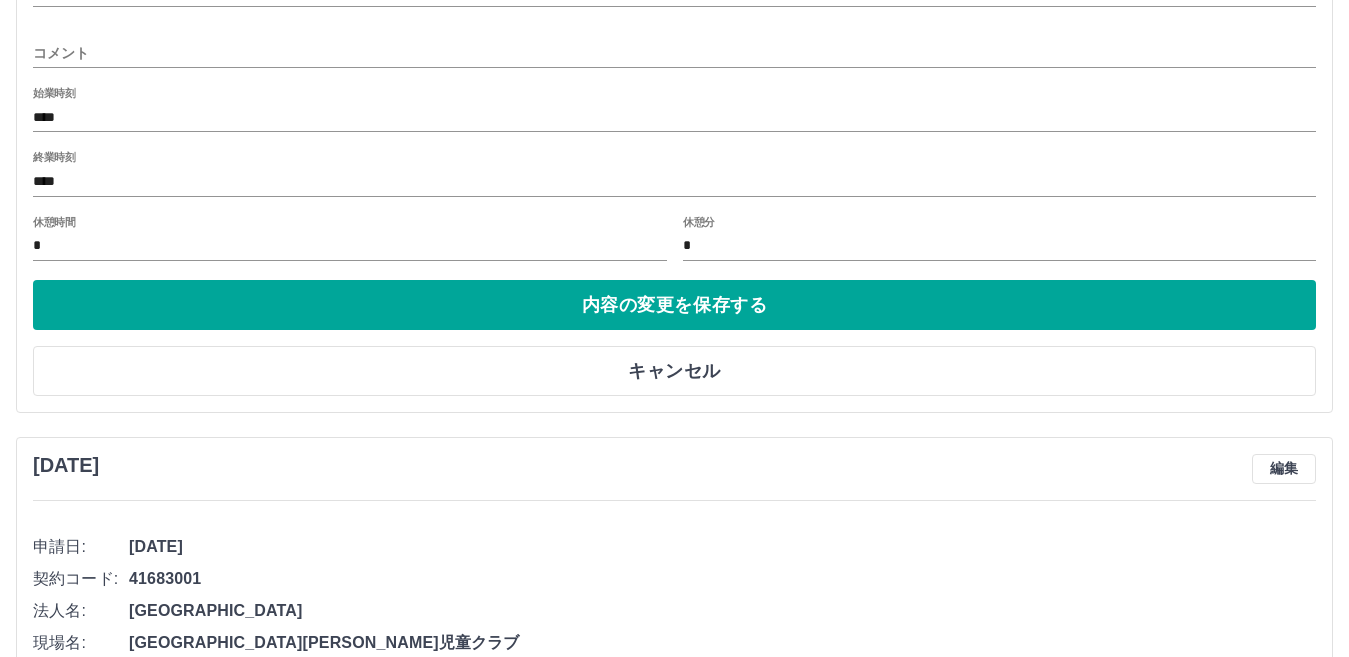 scroll, scrollTop: 1402, scrollLeft: 0, axis: vertical 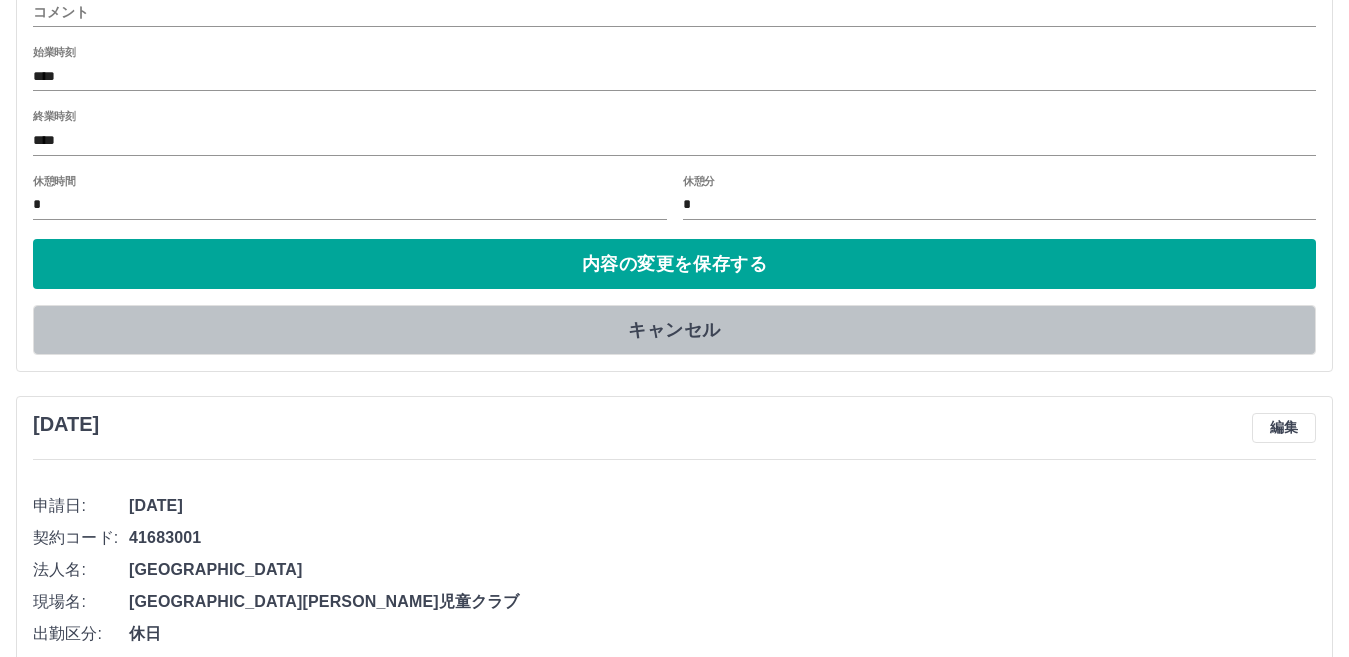 click on "キャンセル" at bounding box center [674, 330] 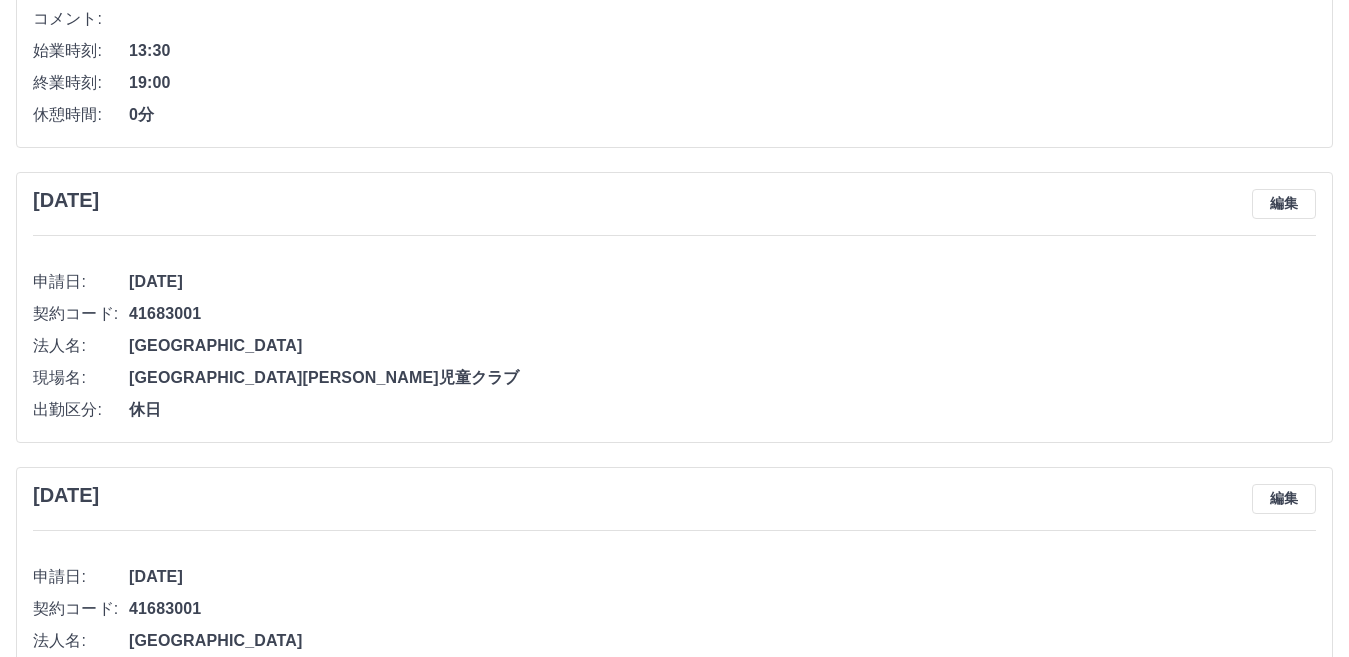 scroll, scrollTop: 1300, scrollLeft: 0, axis: vertical 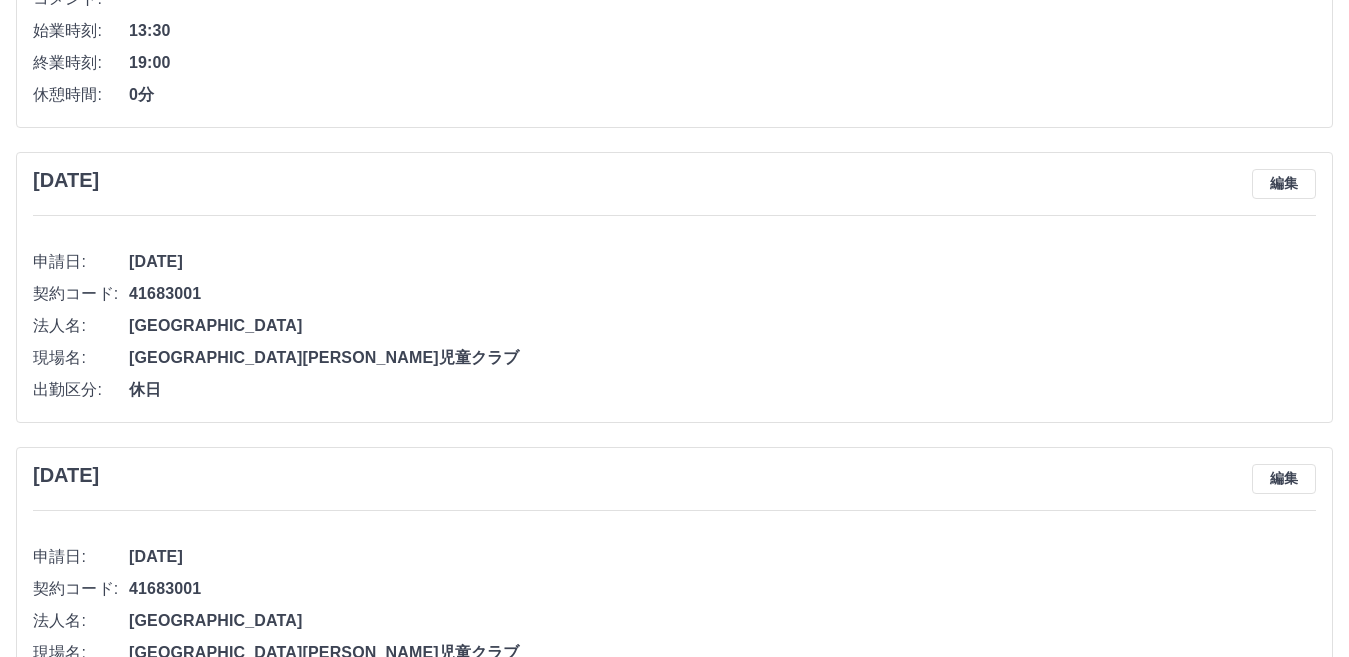 drag, startPoint x: 978, startPoint y: 2, endPoint x: 925, endPoint y: 276, distance: 279.07883 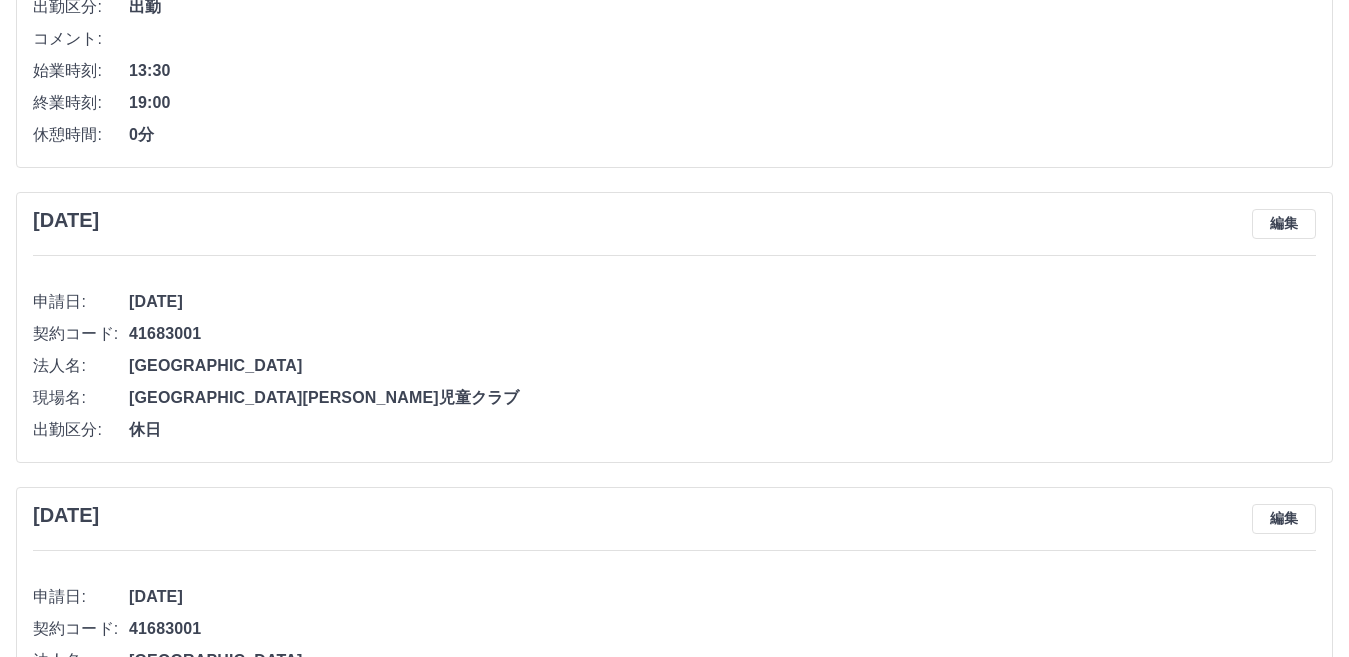 scroll, scrollTop: 1220, scrollLeft: 0, axis: vertical 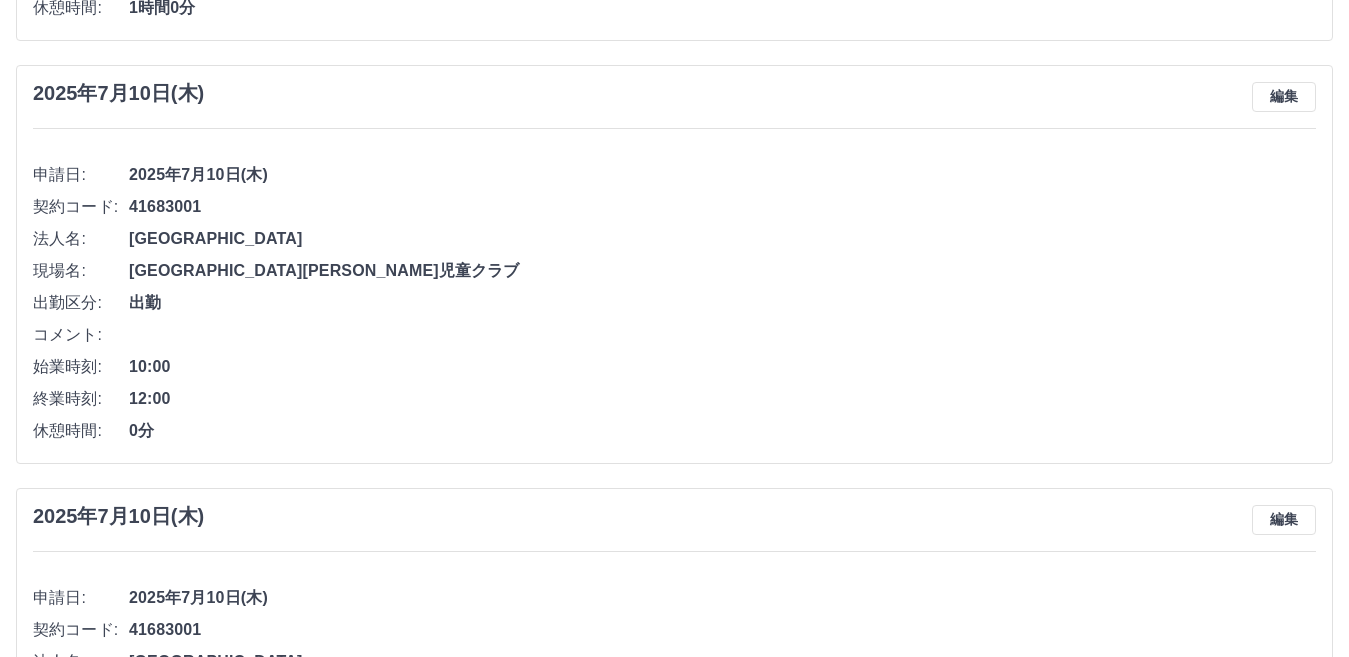 drag, startPoint x: 1351, startPoint y: 0, endPoint x: 853, endPoint y: 48, distance: 500.3079 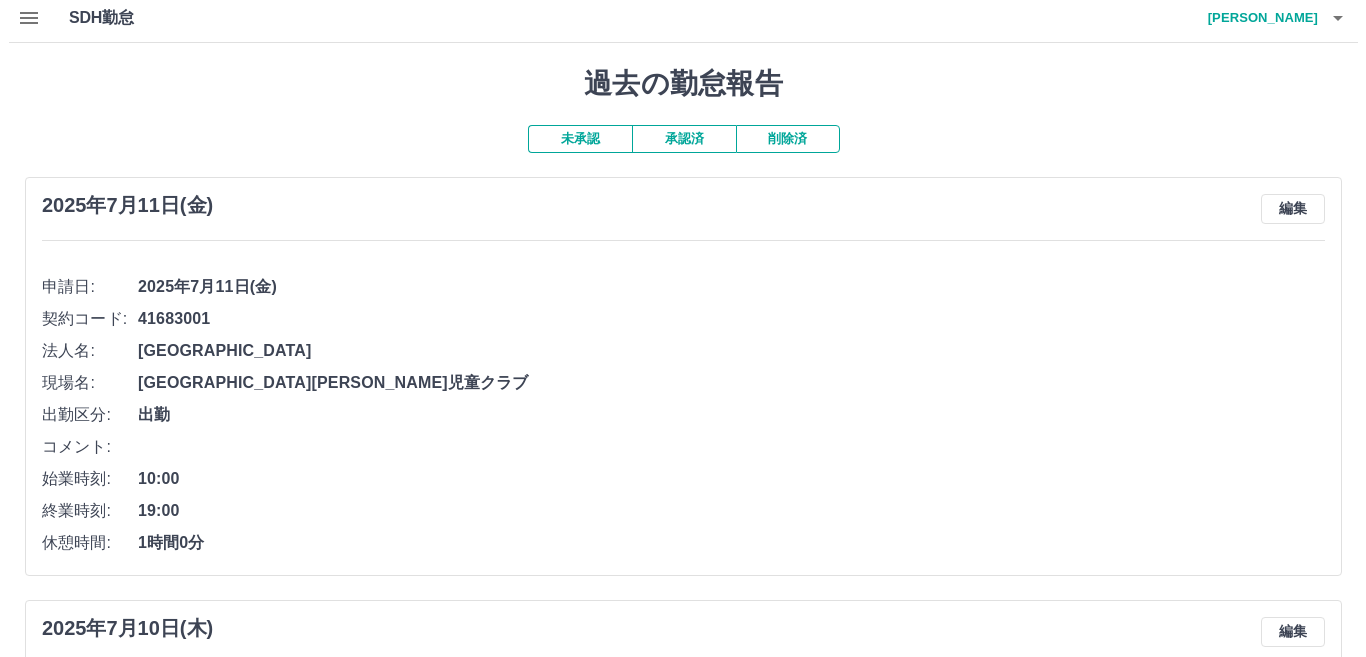 scroll, scrollTop: 0, scrollLeft: 0, axis: both 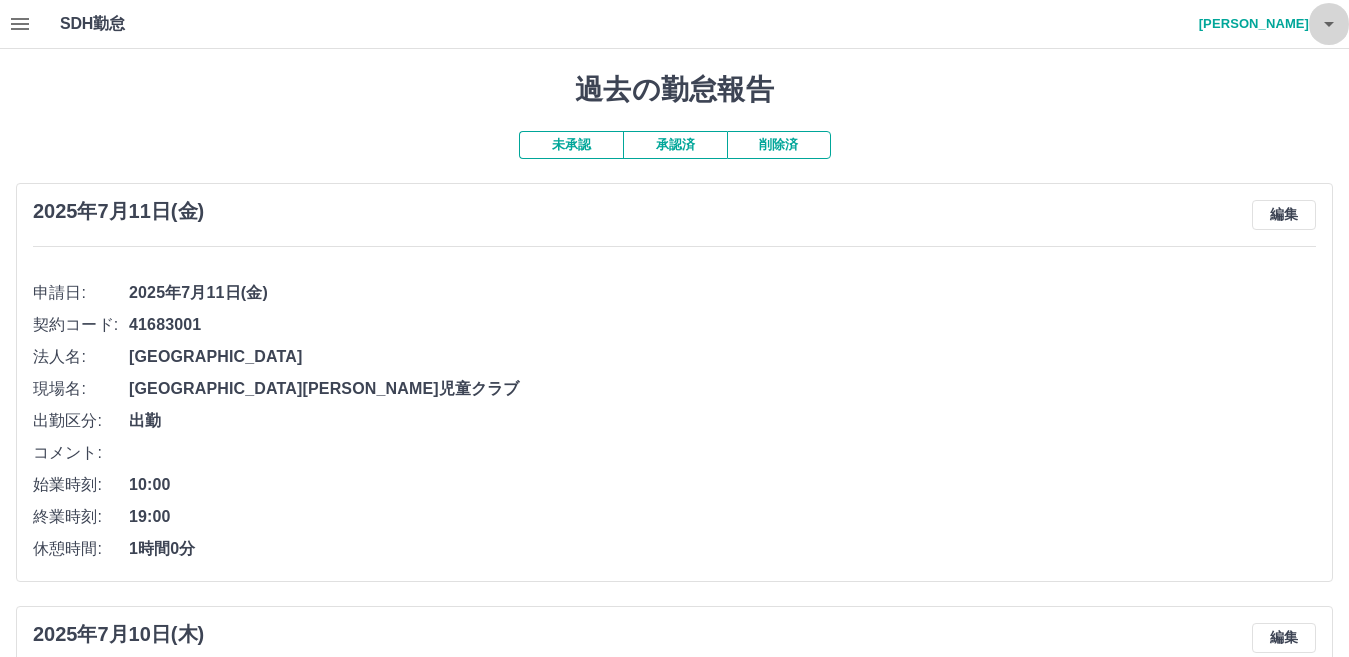 click 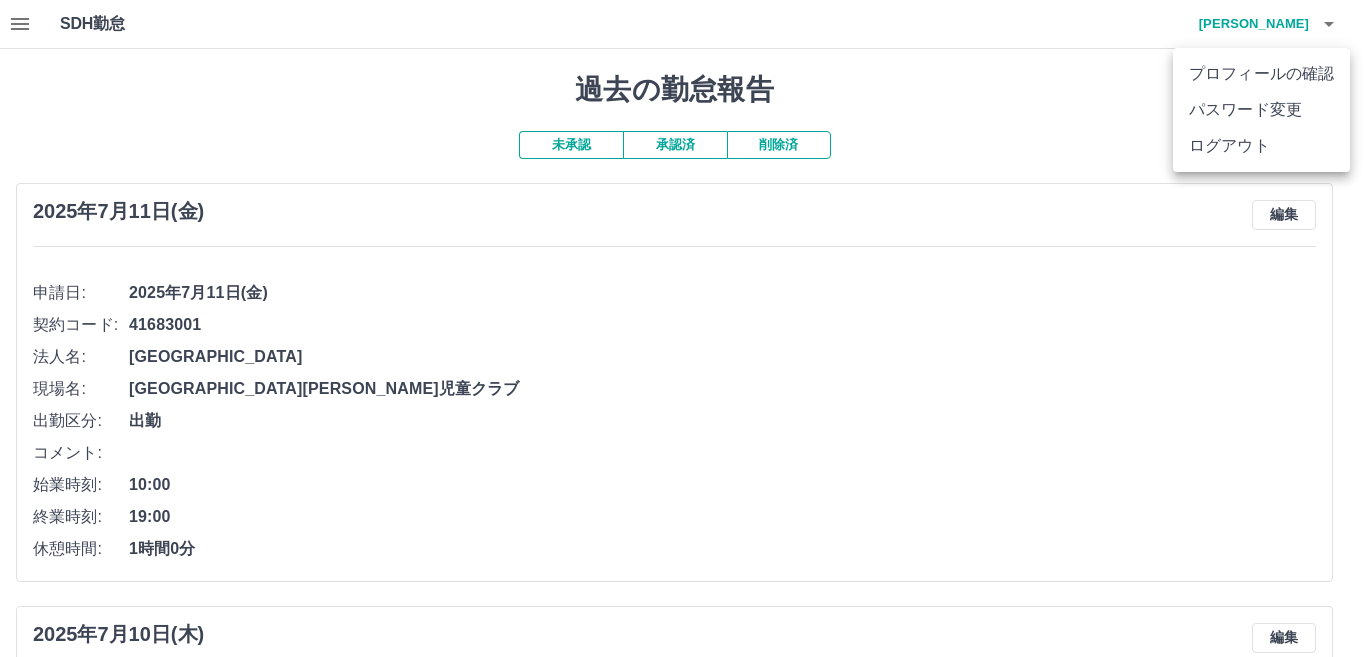 click on "ログアウト" at bounding box center (1261, 146) 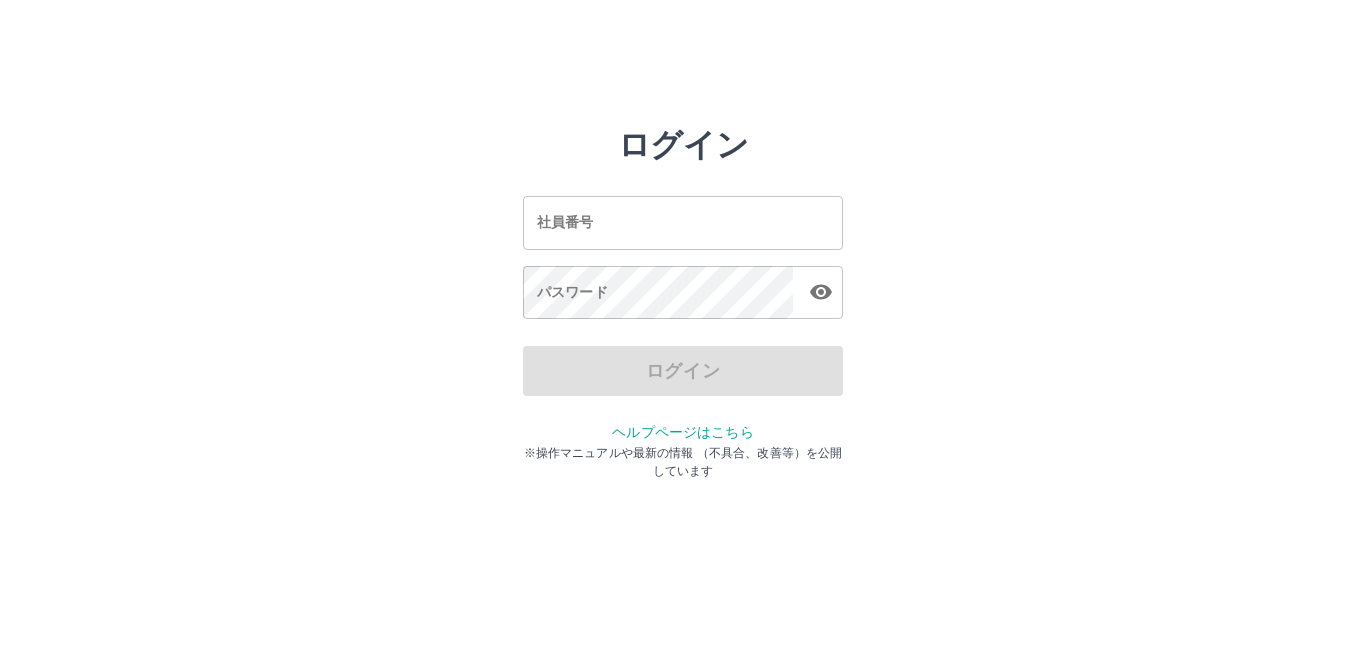scroll, scrollTop: 0, scrollLeft: 0, axis: both 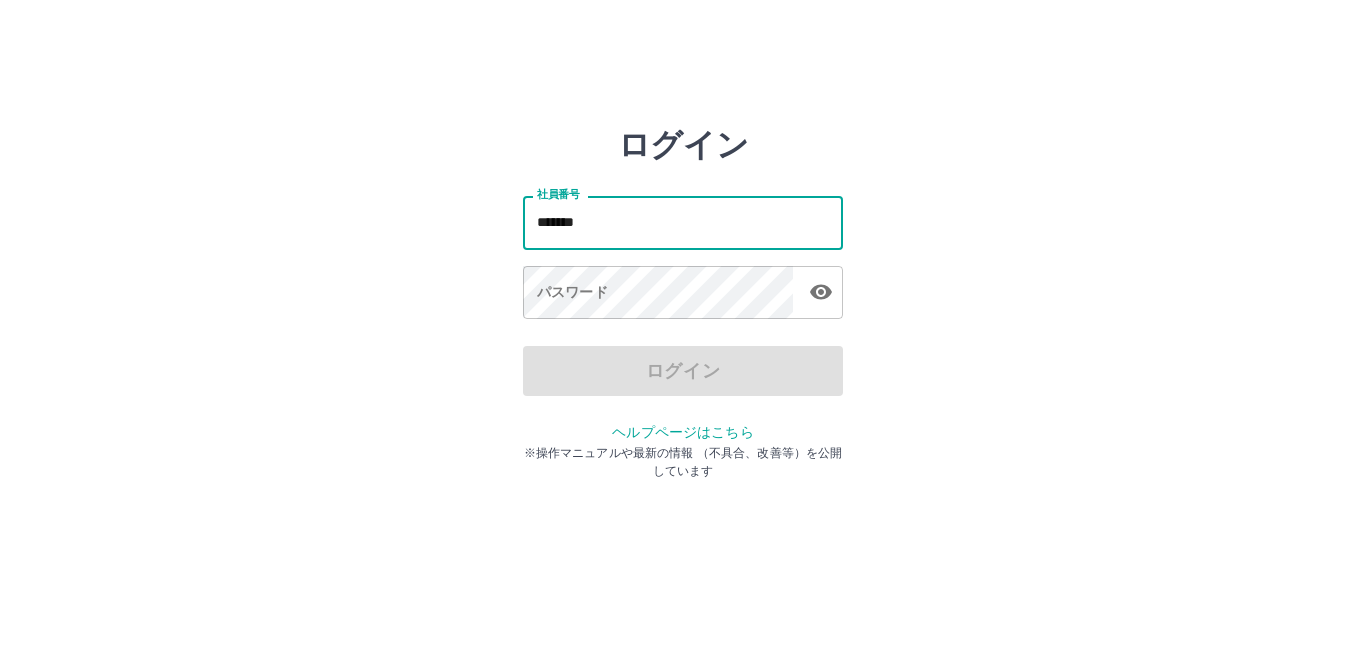 type on "*******" 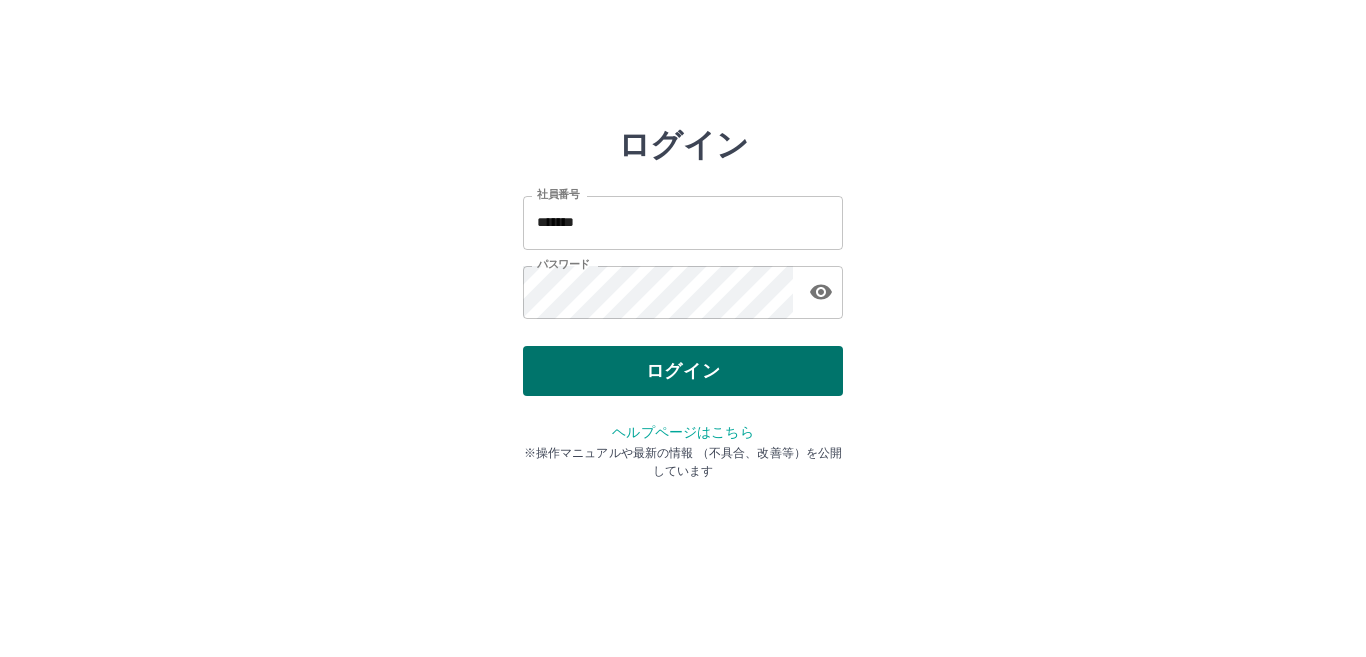 drag, startPoint x: 984, startPoint y: 271, endPoint x: 810, endPoint y: 381, distance: 205.85432 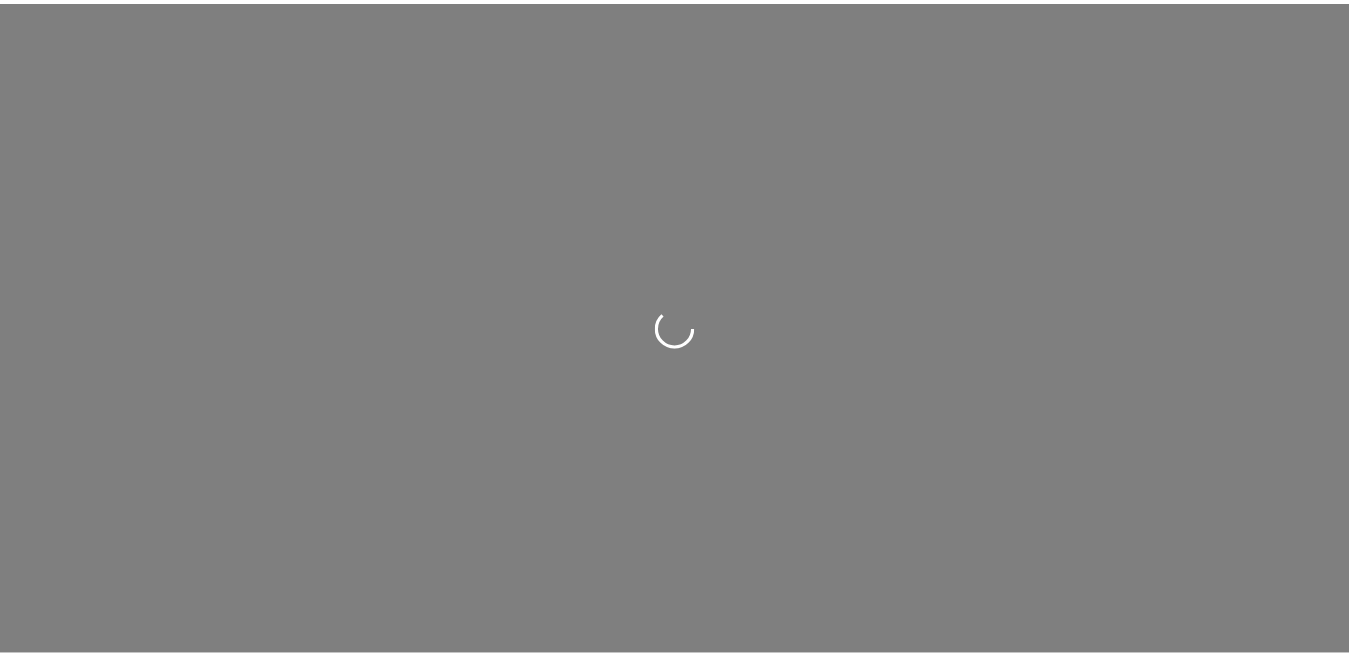 scroll, scrollTop: 0, scrollLeft: 0, axis: both 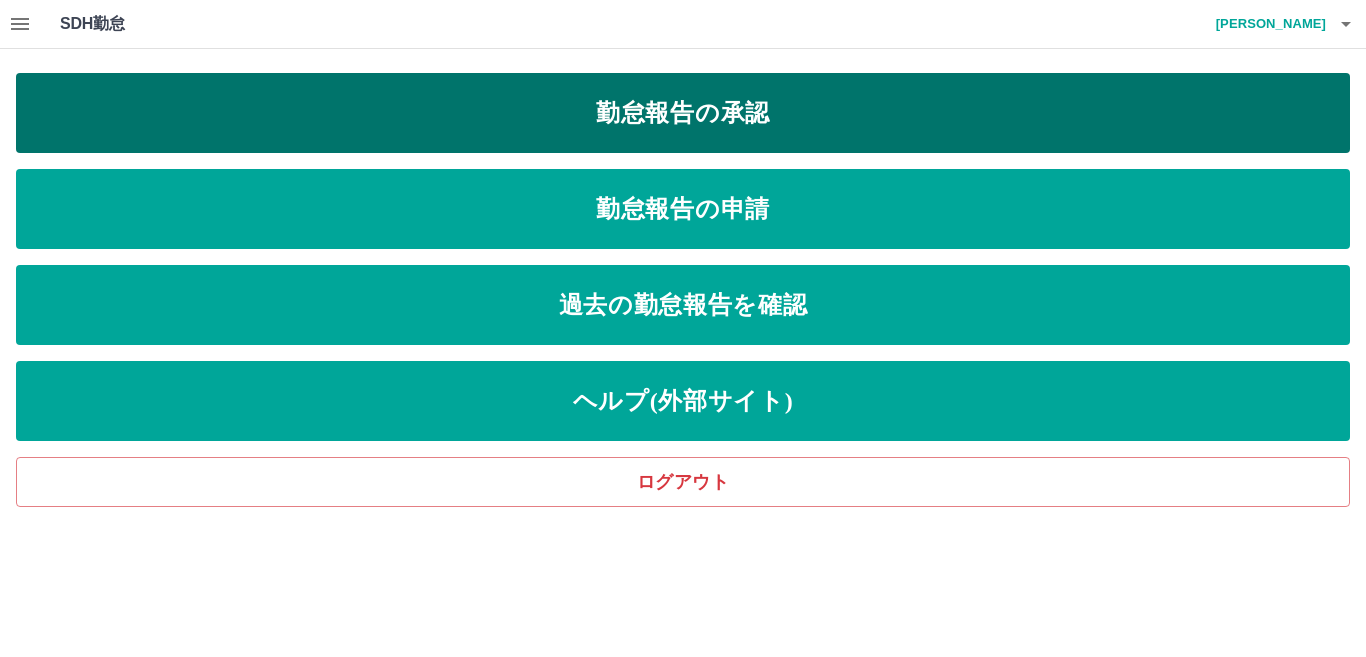 click on "勤怠報告の承認" at bounding box center (683, 113) 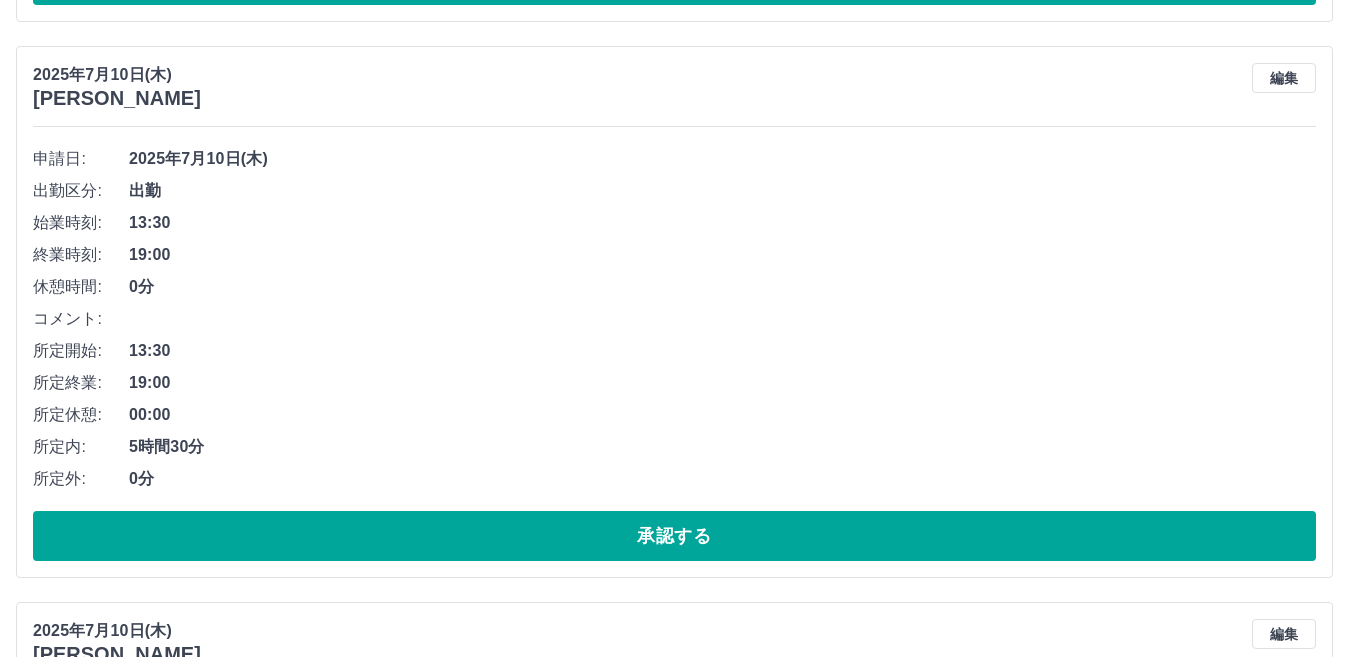 scroll, scrollTop: 3400, scrollLeft: 0, axis: vertical 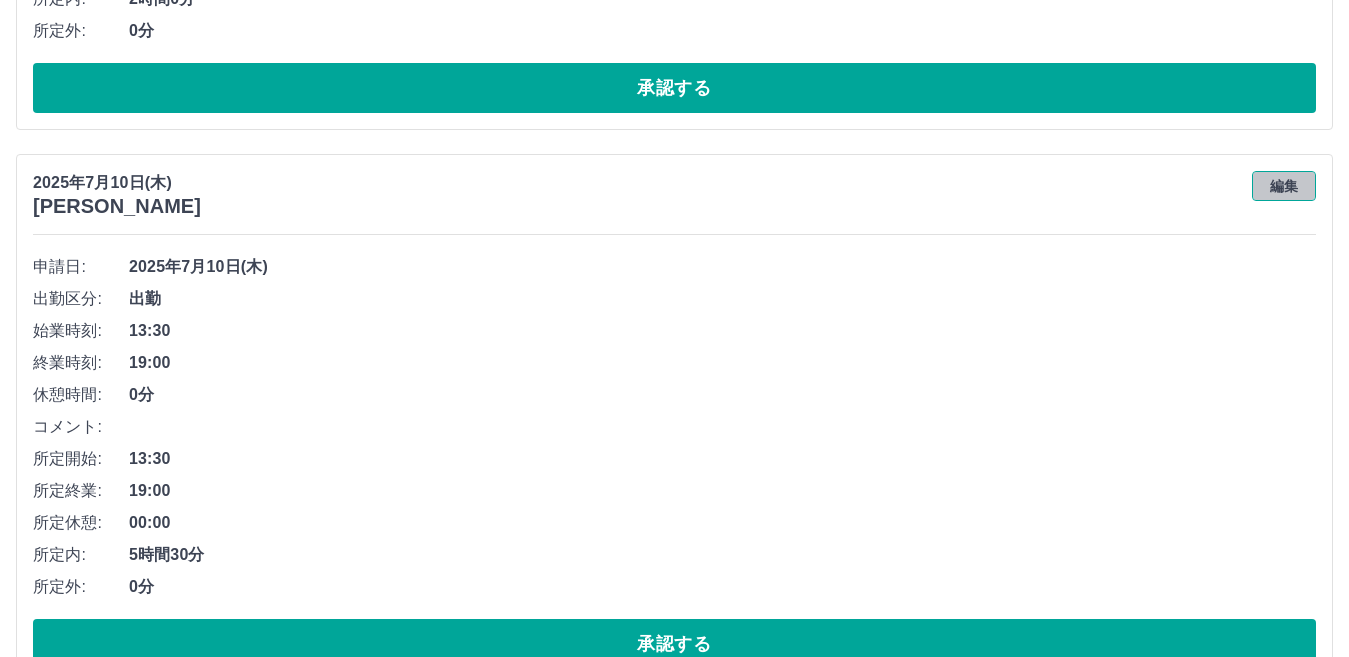 click on "編集" at bounding box center [1284, 186] 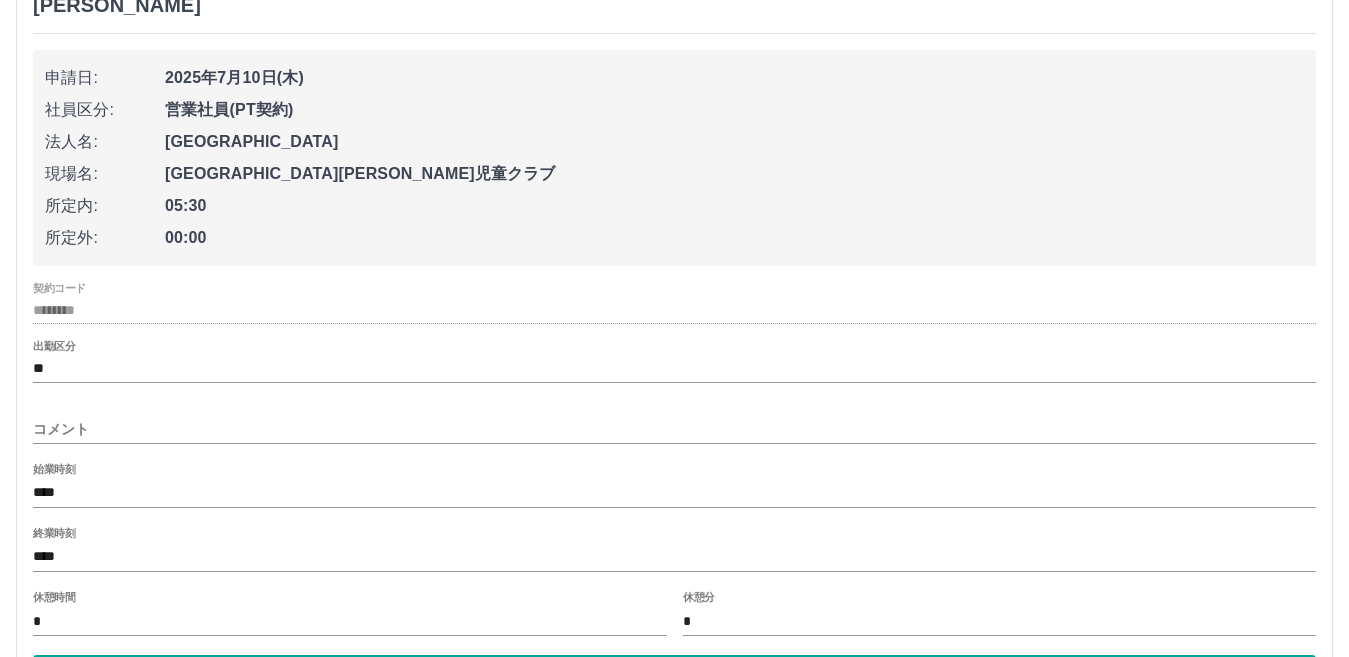 scroll, scrollTop: 3700, scrollLeft: 0, axis: vertical 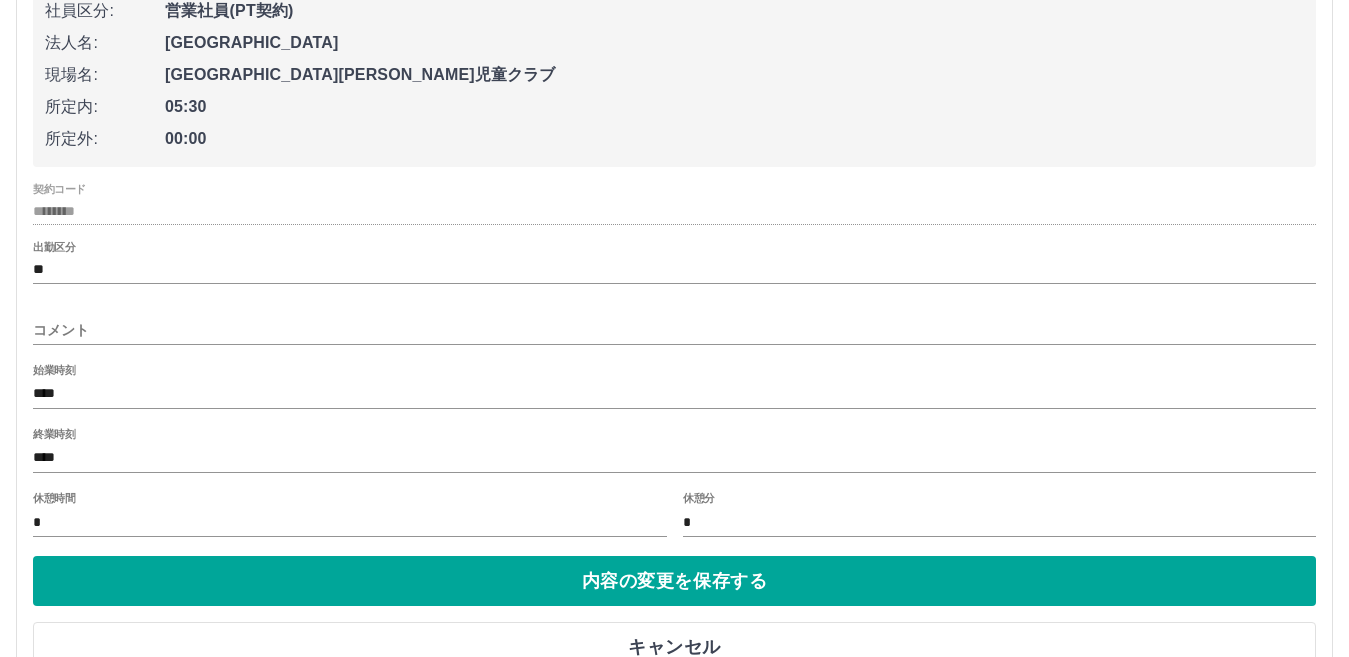 click on "現場名: [GEOGRAPHIC_DATA][PERSON_NAME]児童クラブ" at bounding box center [674, 75] 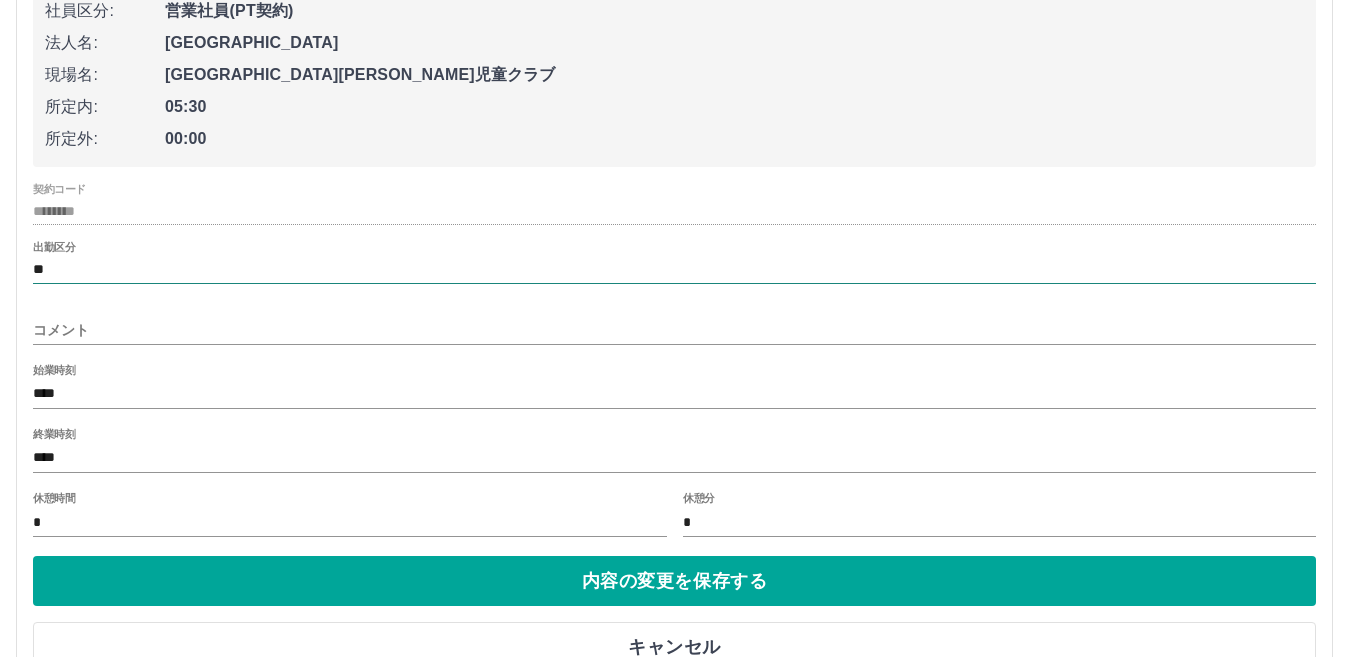 click on "**" at bounding box center [674, 269] 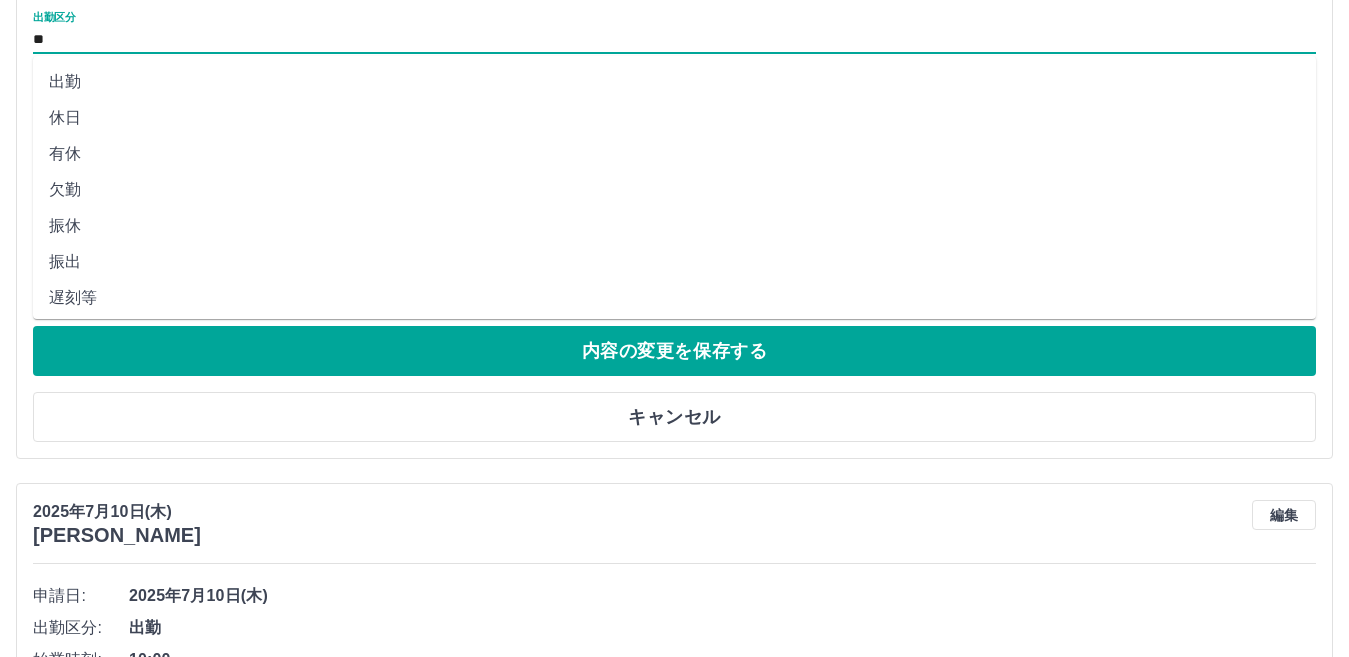 scroll, scrollTop: 4000, scrollLeft: 0, axis: vertical 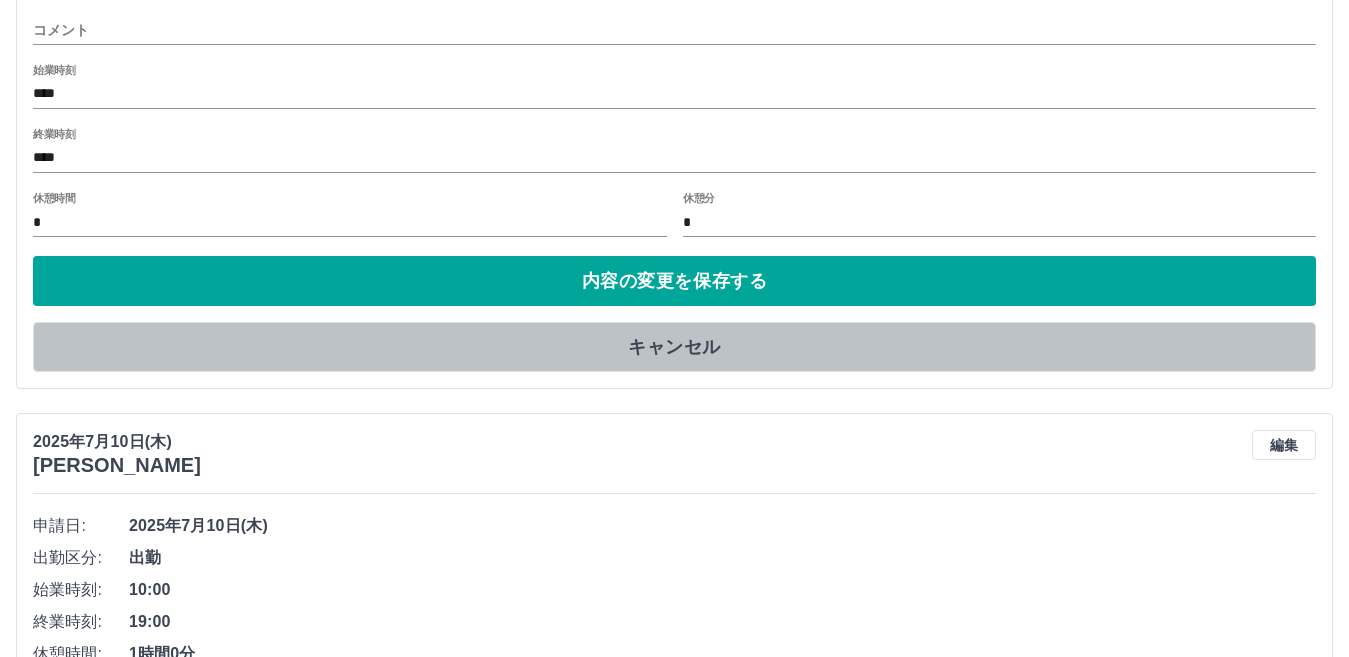 click on "キャンセル" at bounding box center [674, 347] 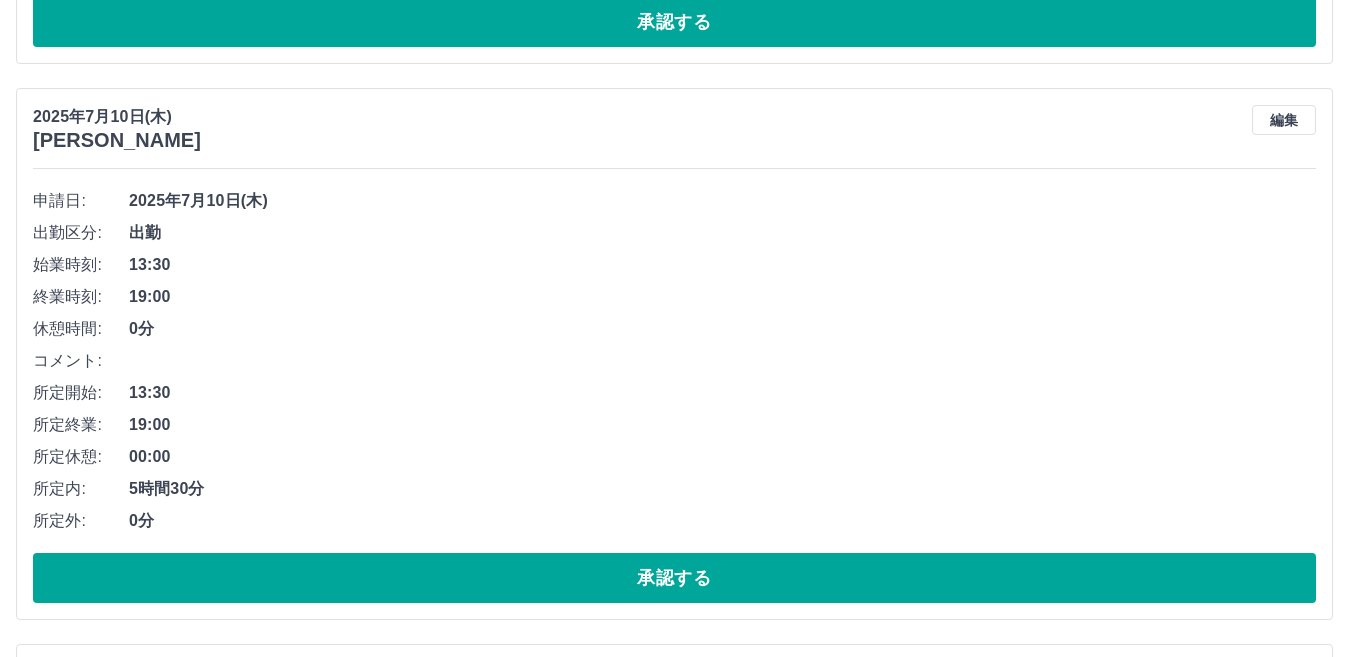 scroll, scrollTop: 3200, scrollLeft: 0, axis: vertical 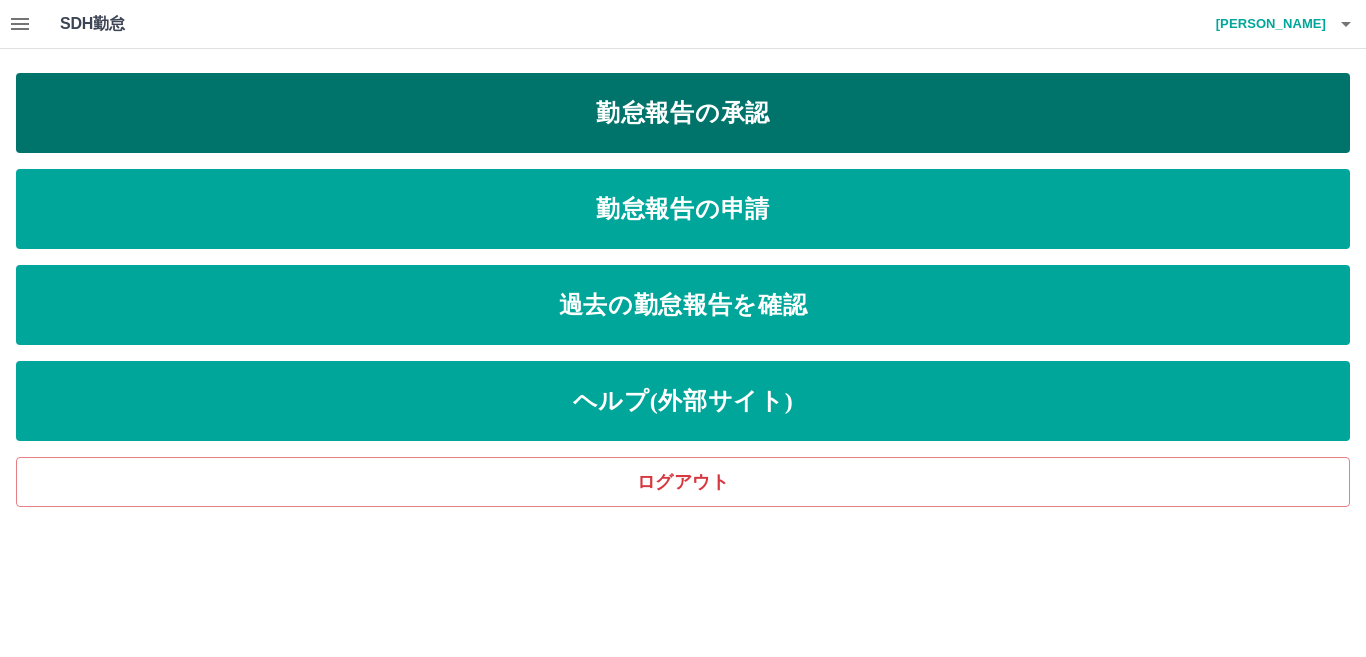 click on "勤怠報告の承認" at bounding box center (683, 113) 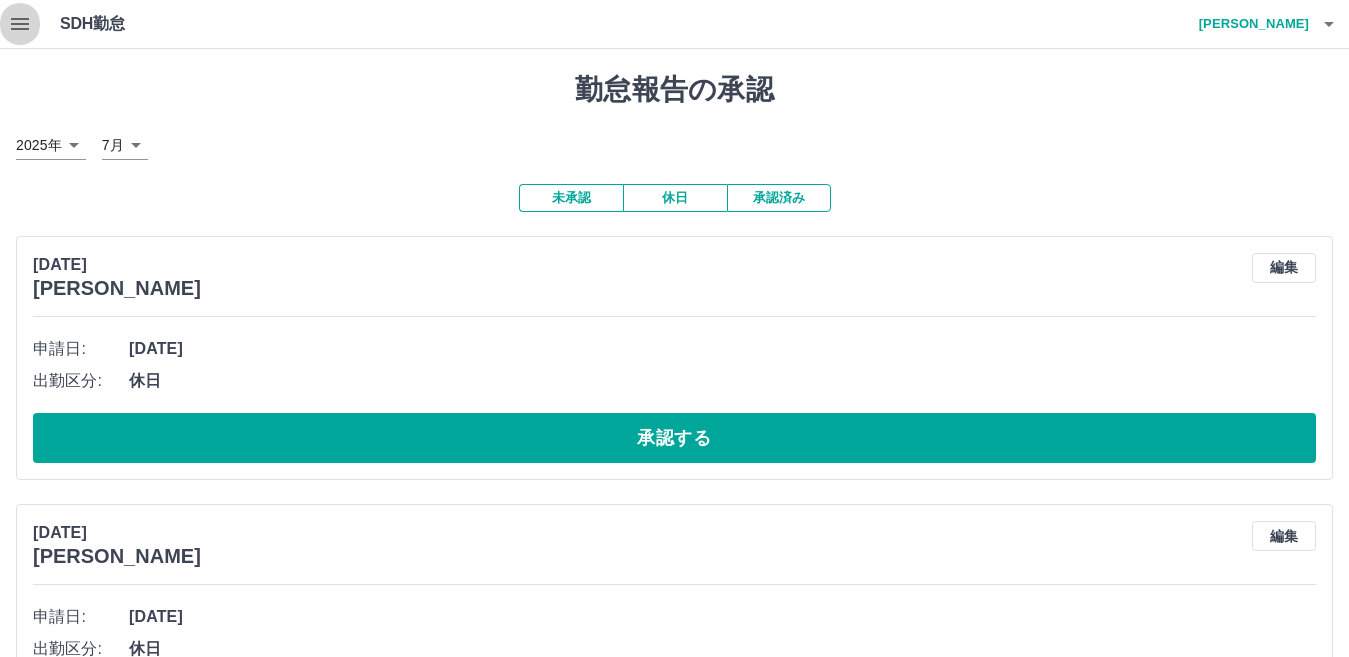 click 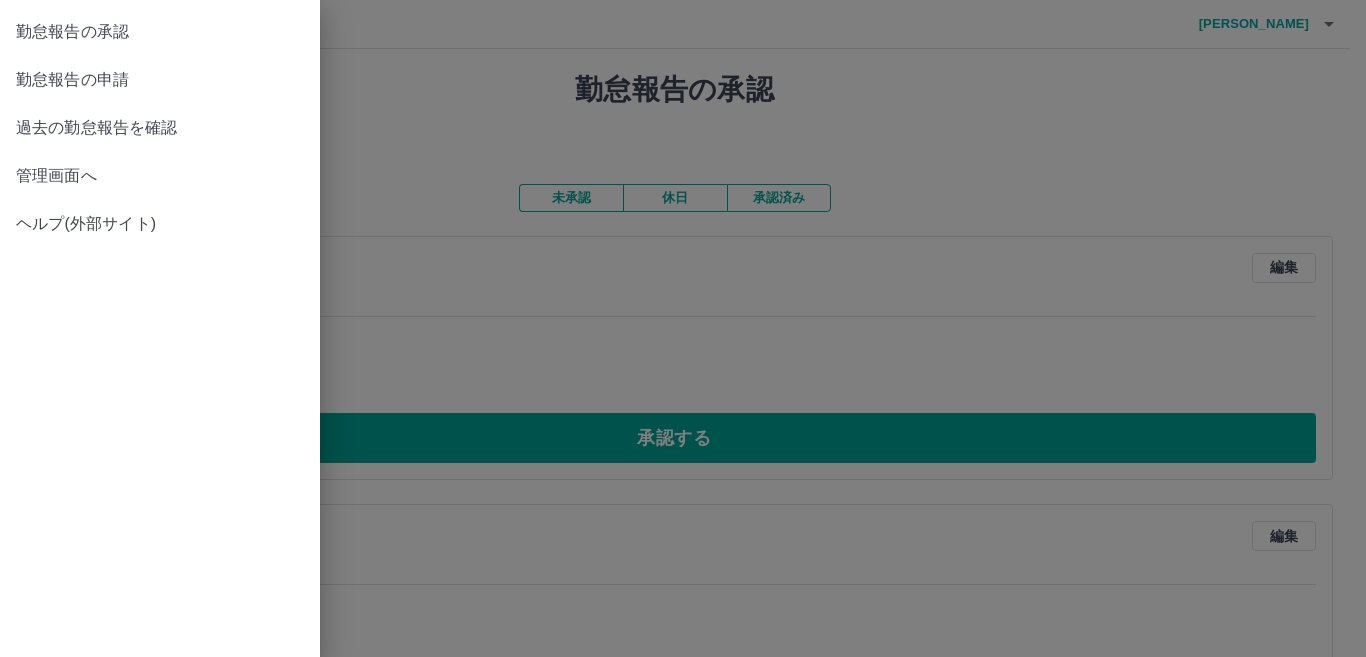 click on "管理画面へ" at bounding box center [160, 176] 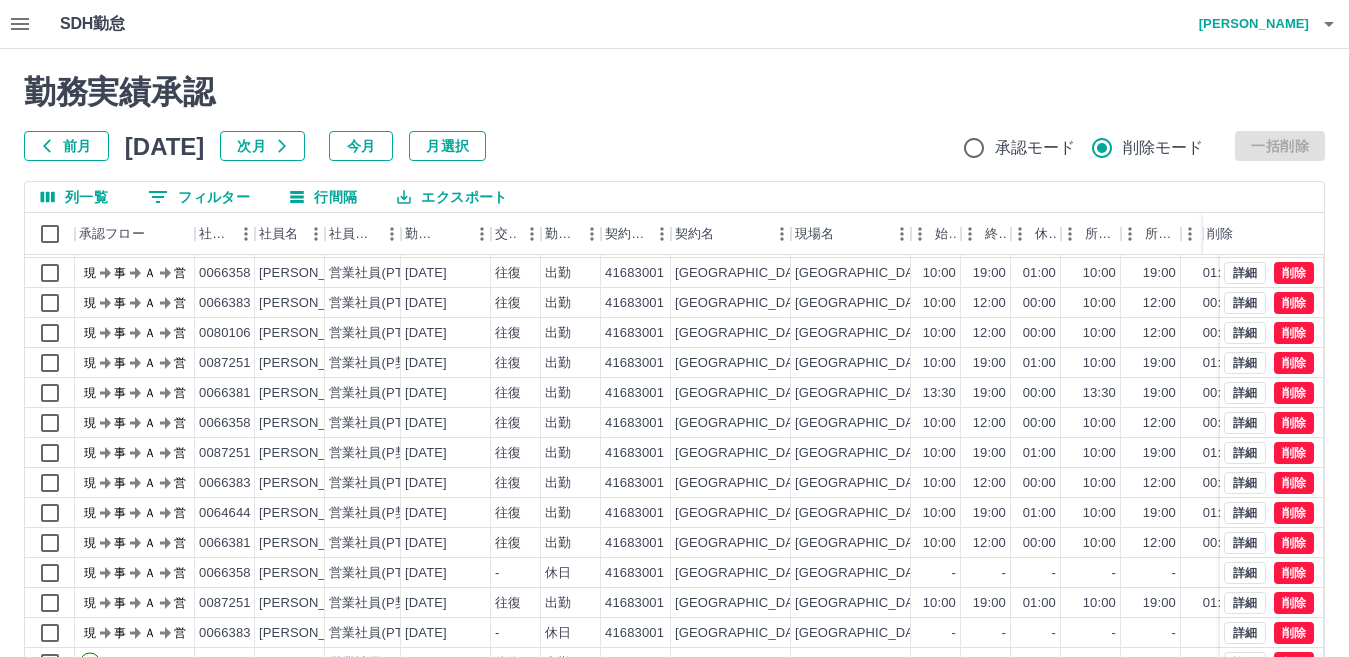 scroll, scrollTop: 104, scrollLeft: 0, axis: vertical 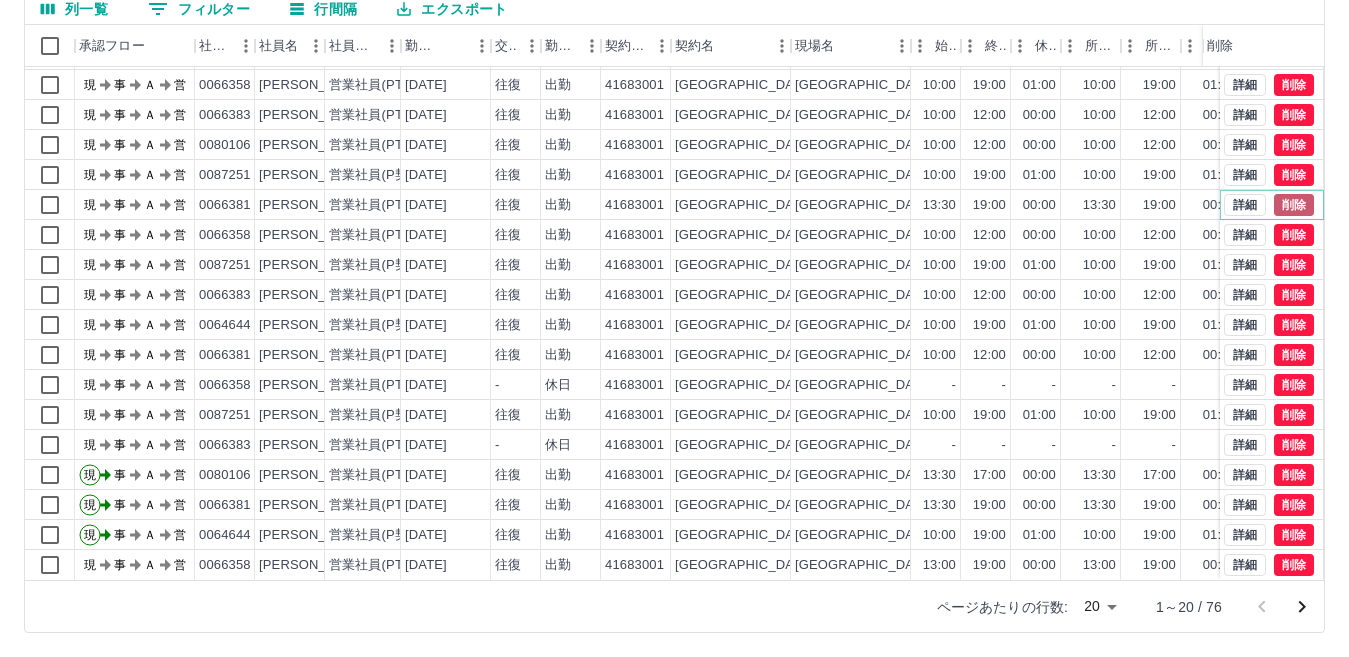 click on "削除" at bounding box center (1294, 205) 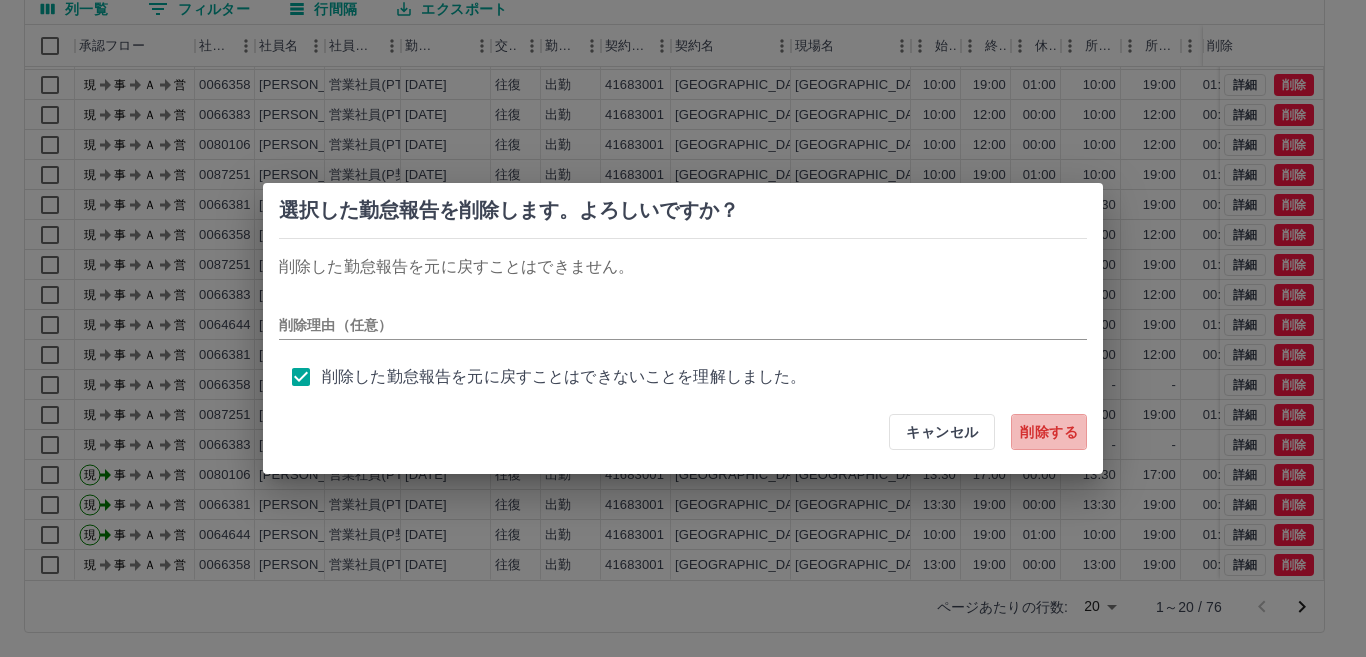 click on "削除する" at bounding box center (1049, 432) 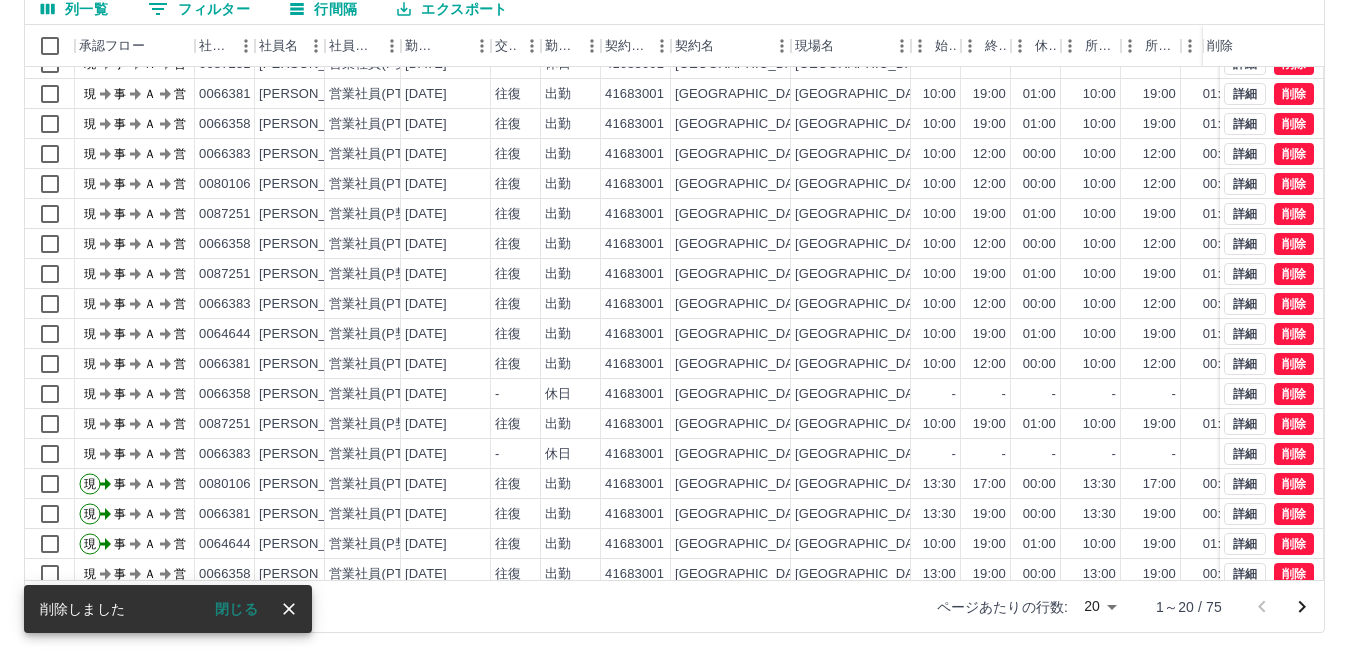 scroll, scrollTop: 0, scrollLeft: 0, axis: both 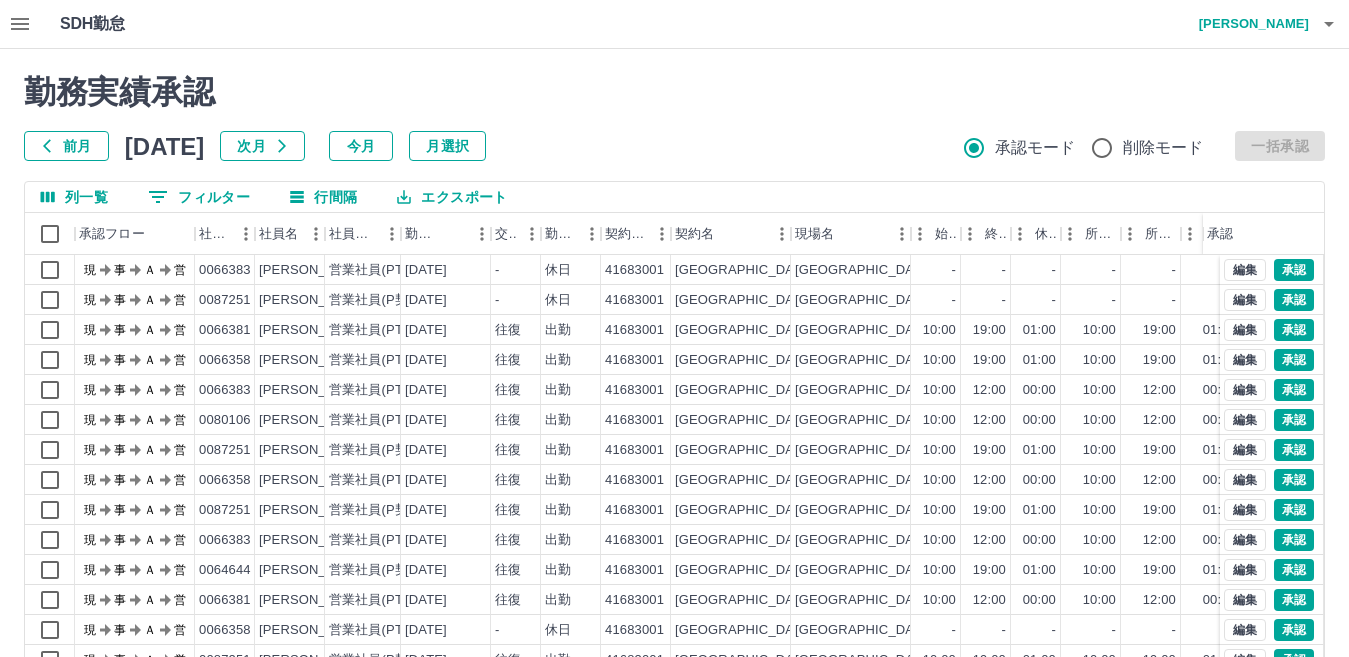 click 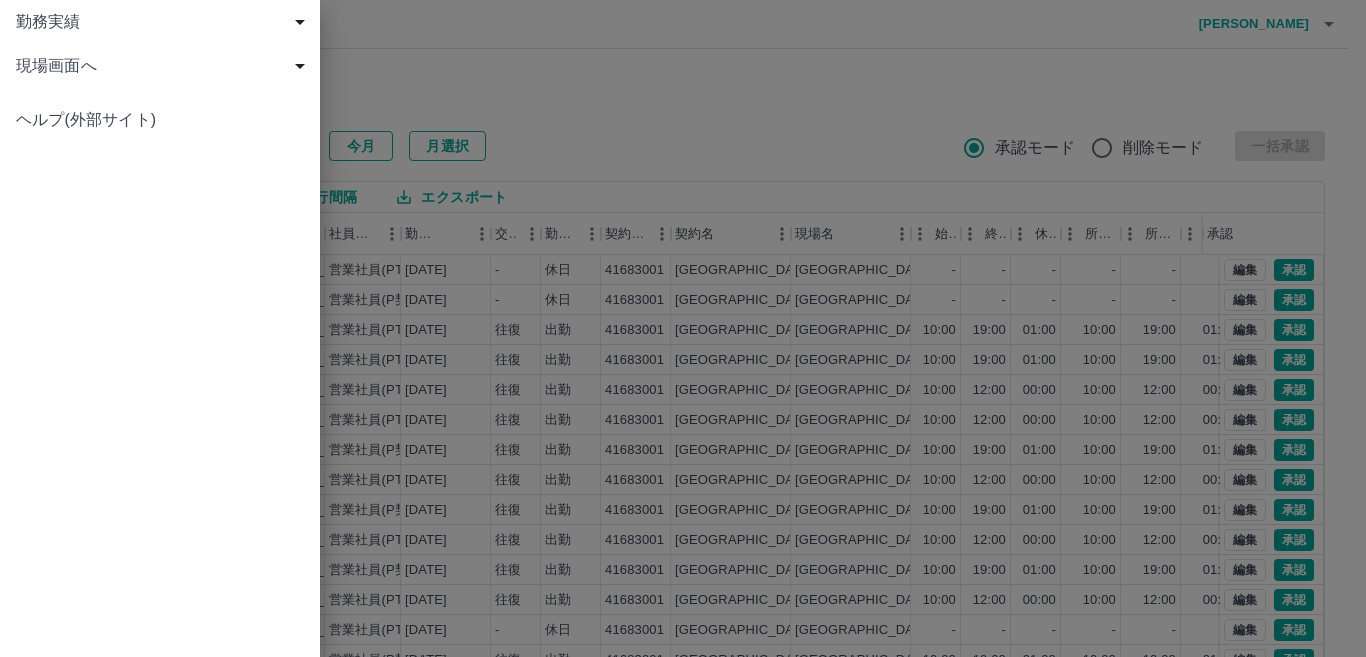 click at bounding box center (683, 328) 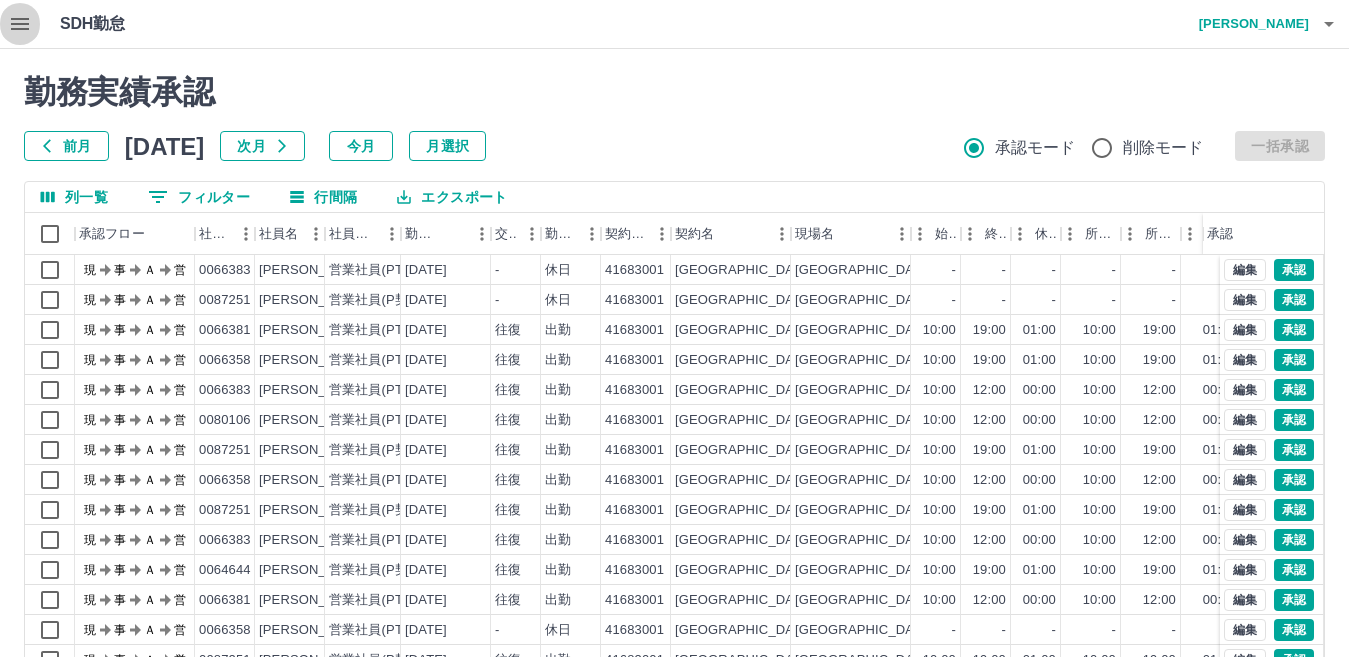 click 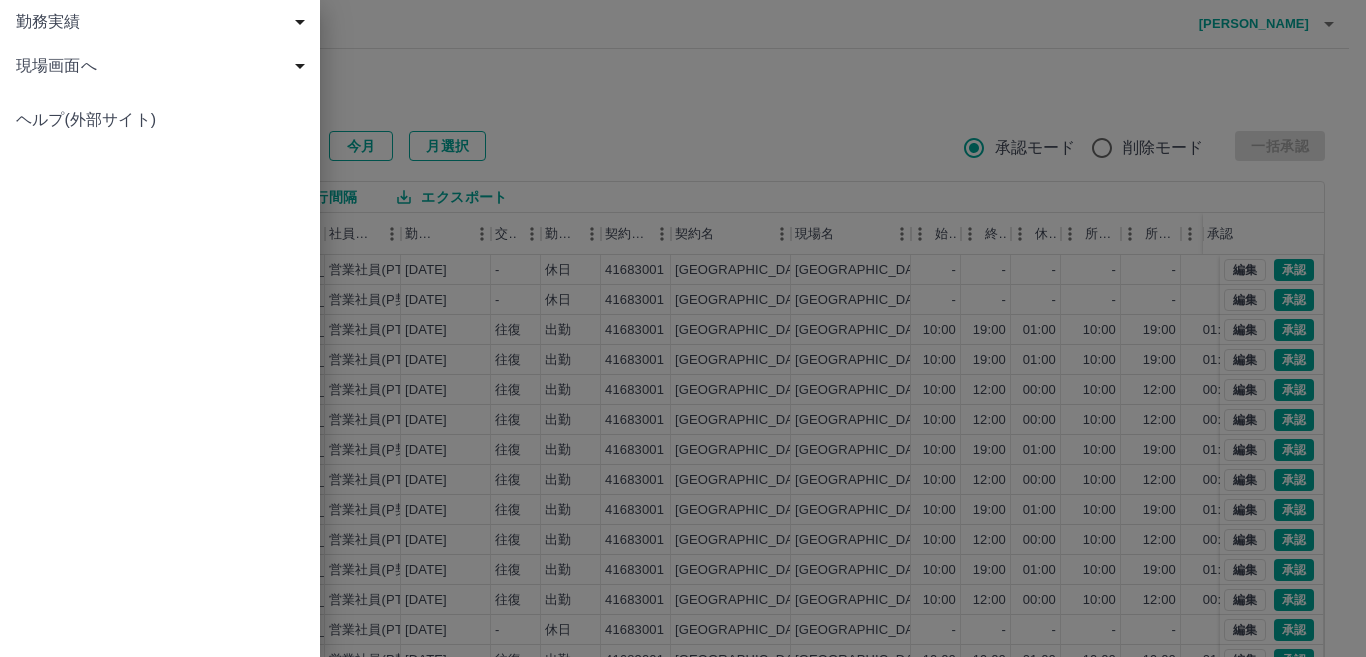 click at bounding box center [683, 328] 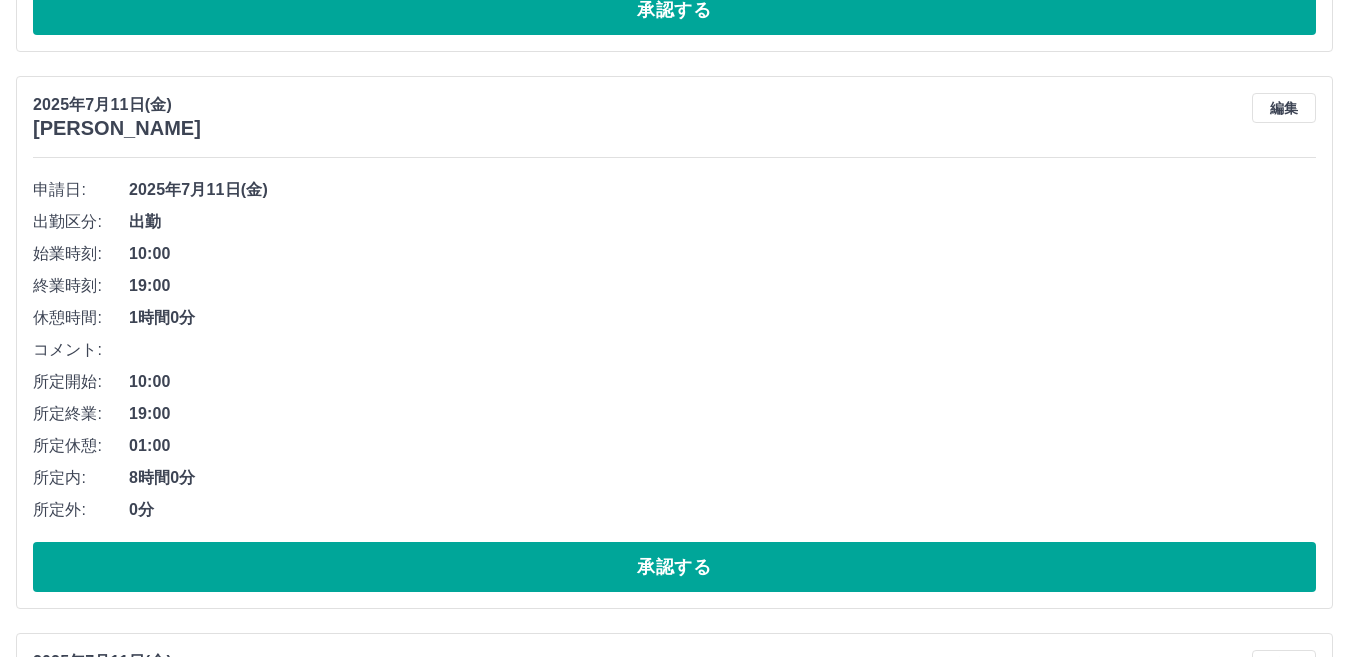 scroll, scrollTop: 2343, scrollLeft: 0, axis: vertical 